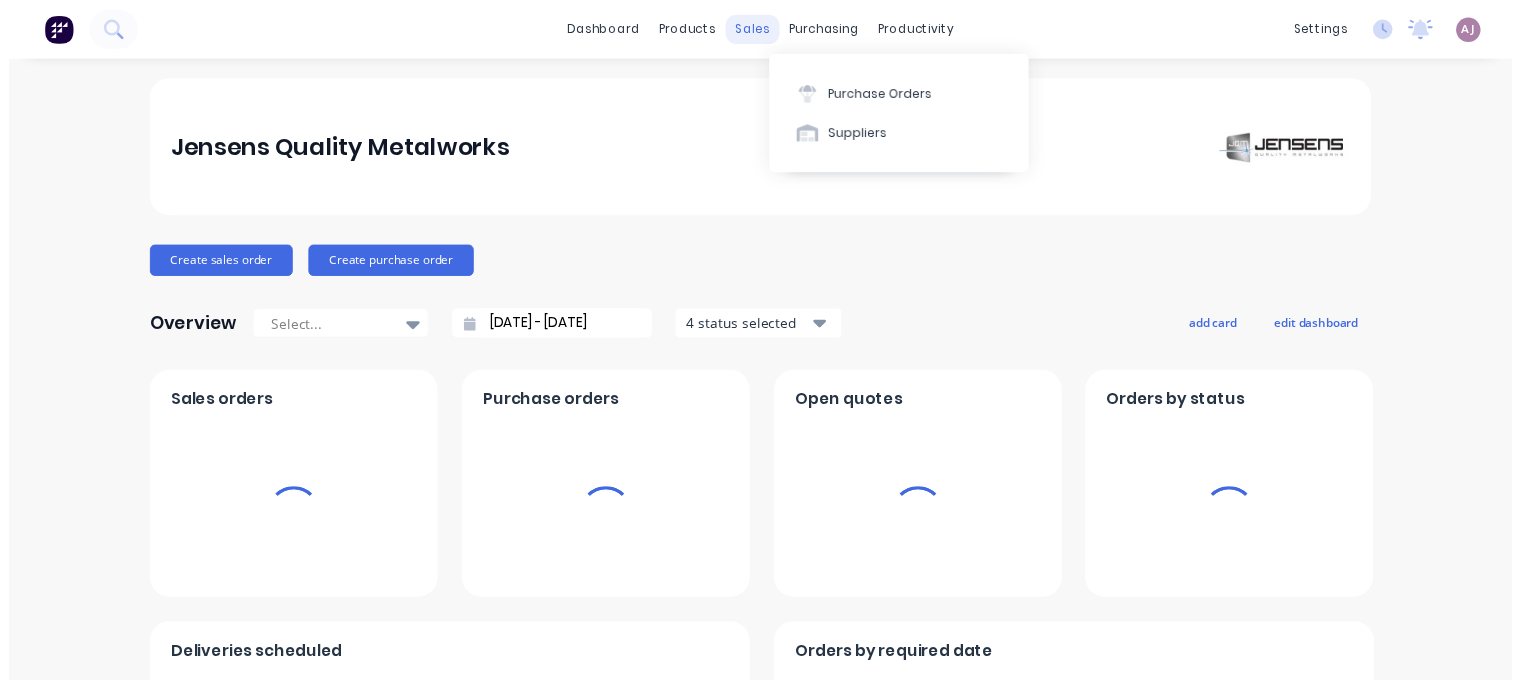 scroll, scrollTop: 0, scrollLeft: 0, axis: both 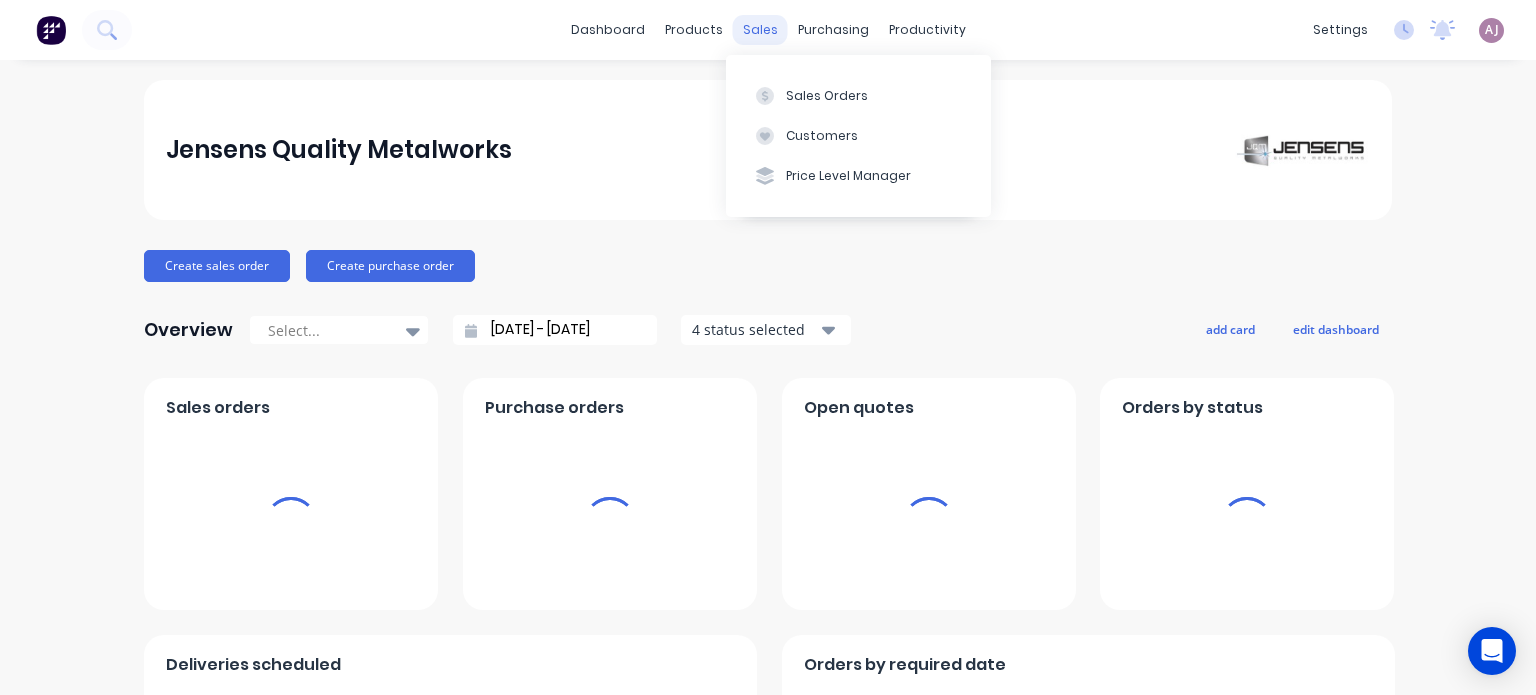 click on "sales" at bounding box center (760, 30) 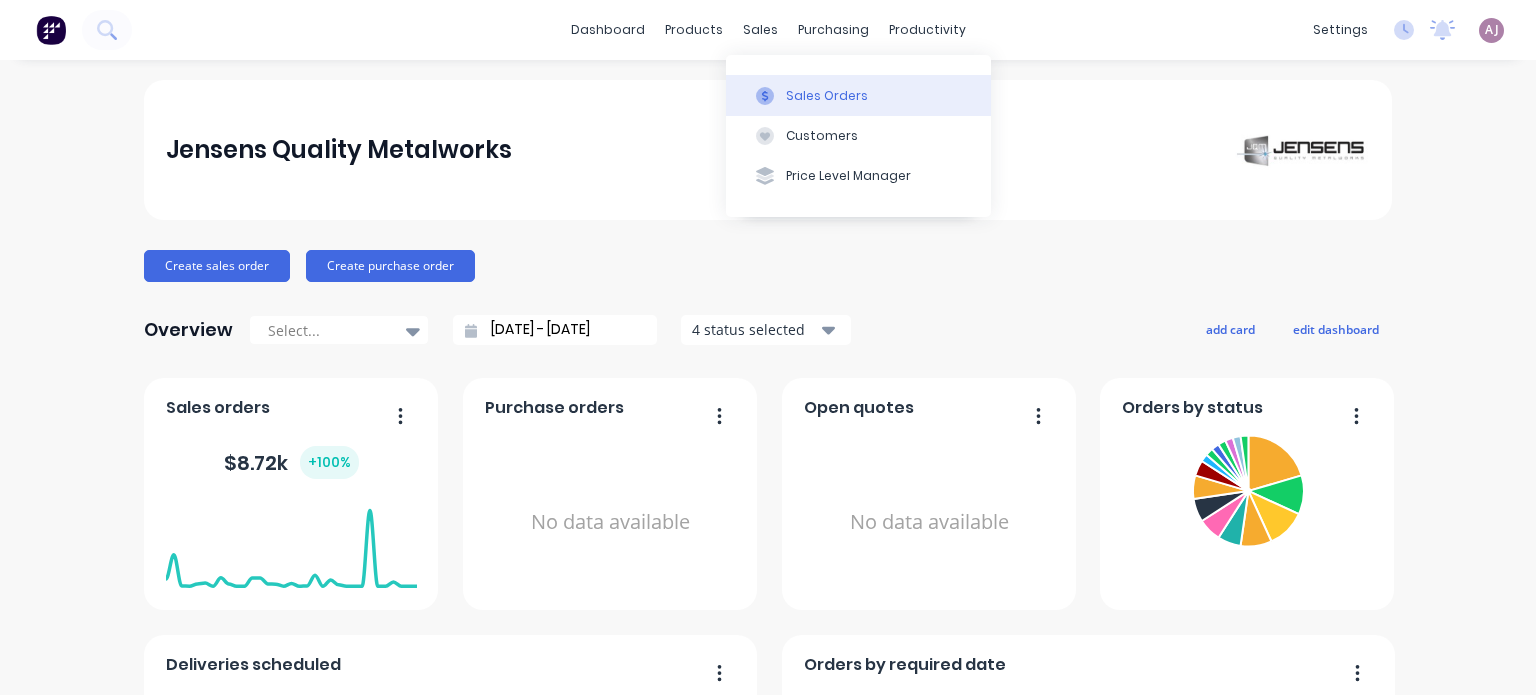 click on "Sales Orders" at bounding box center (827, 96) 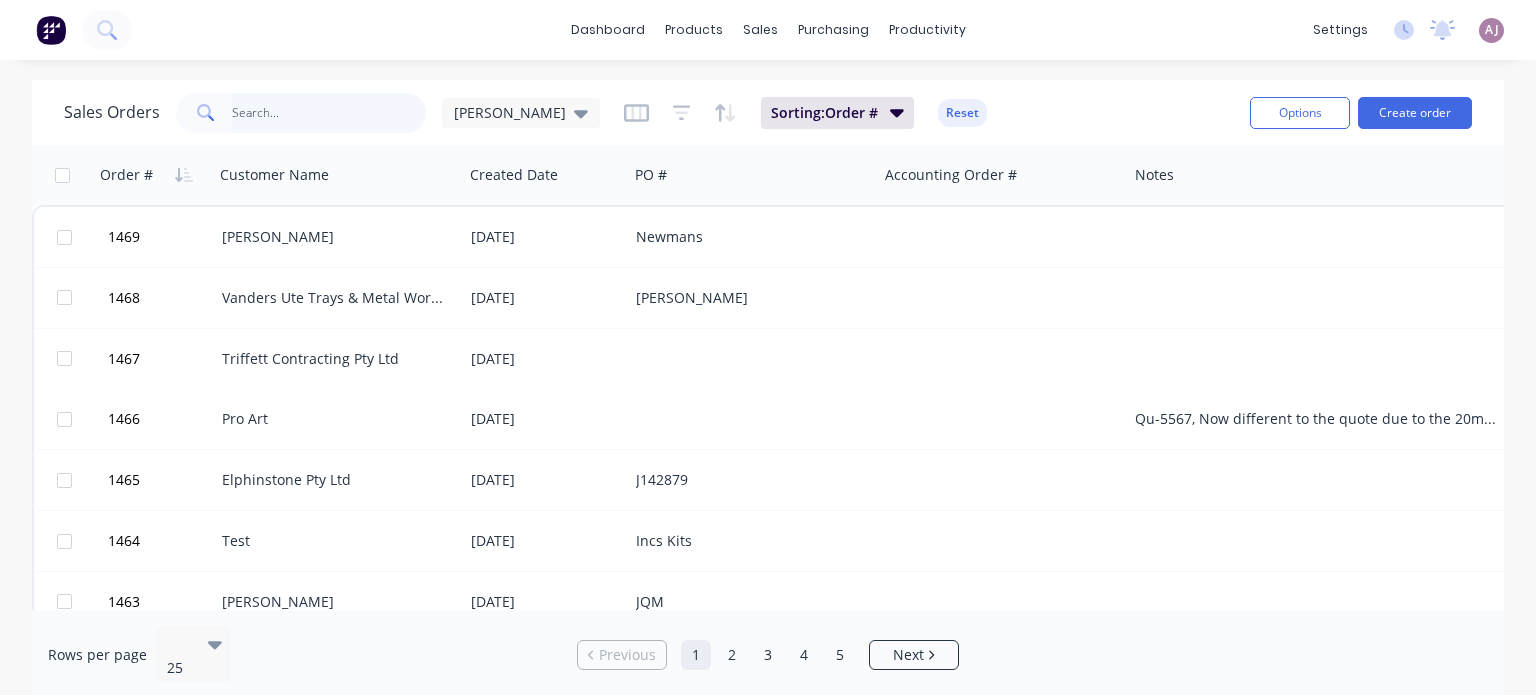click at bounding box center (329, 113) 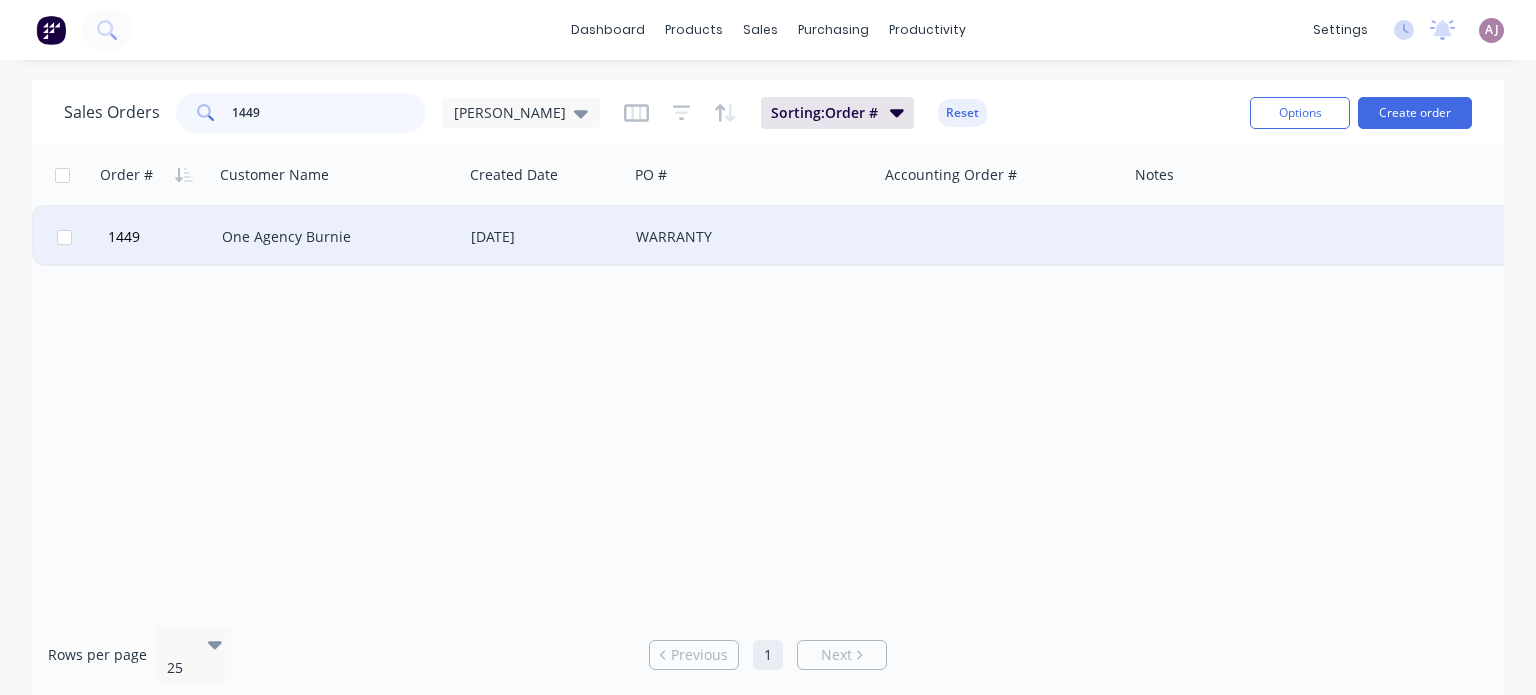 type on "1449" 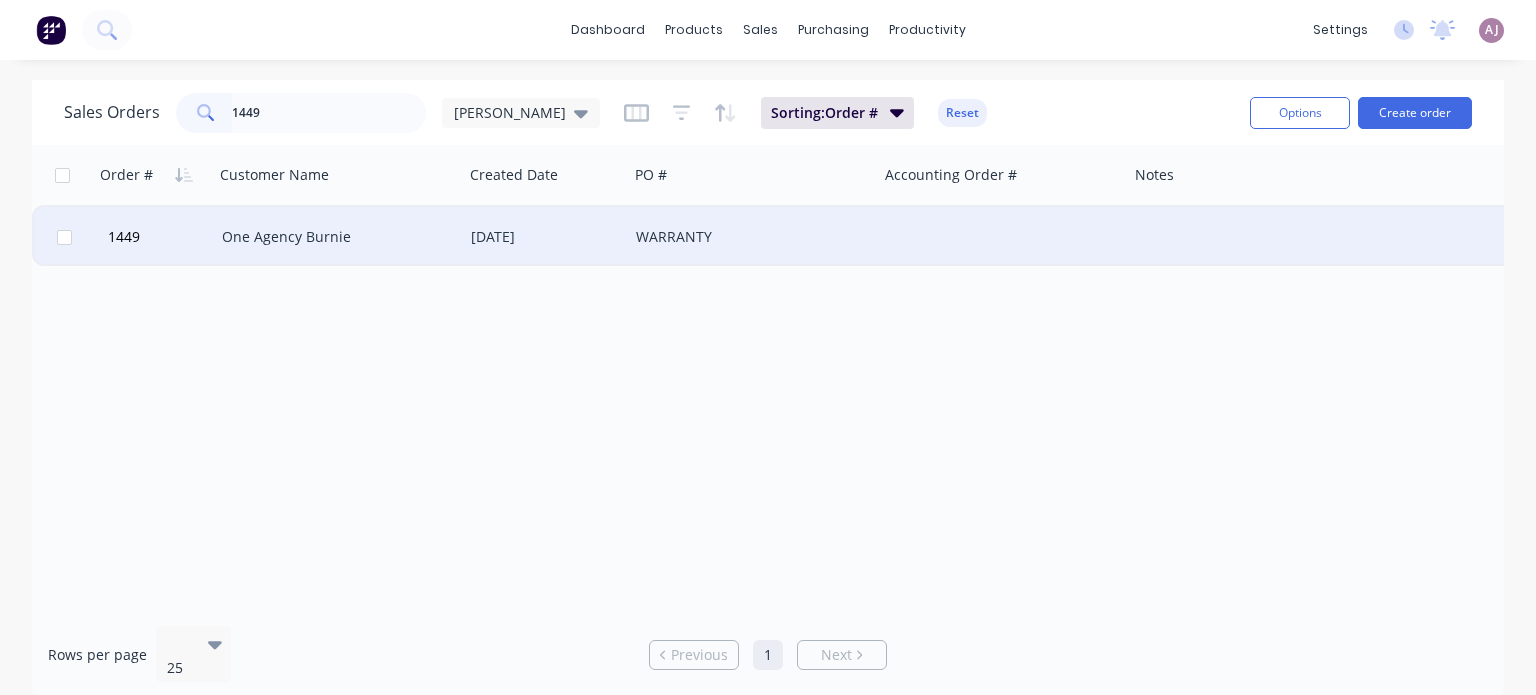 click on "One Agency Burnie" at bounding box center [338, 237] 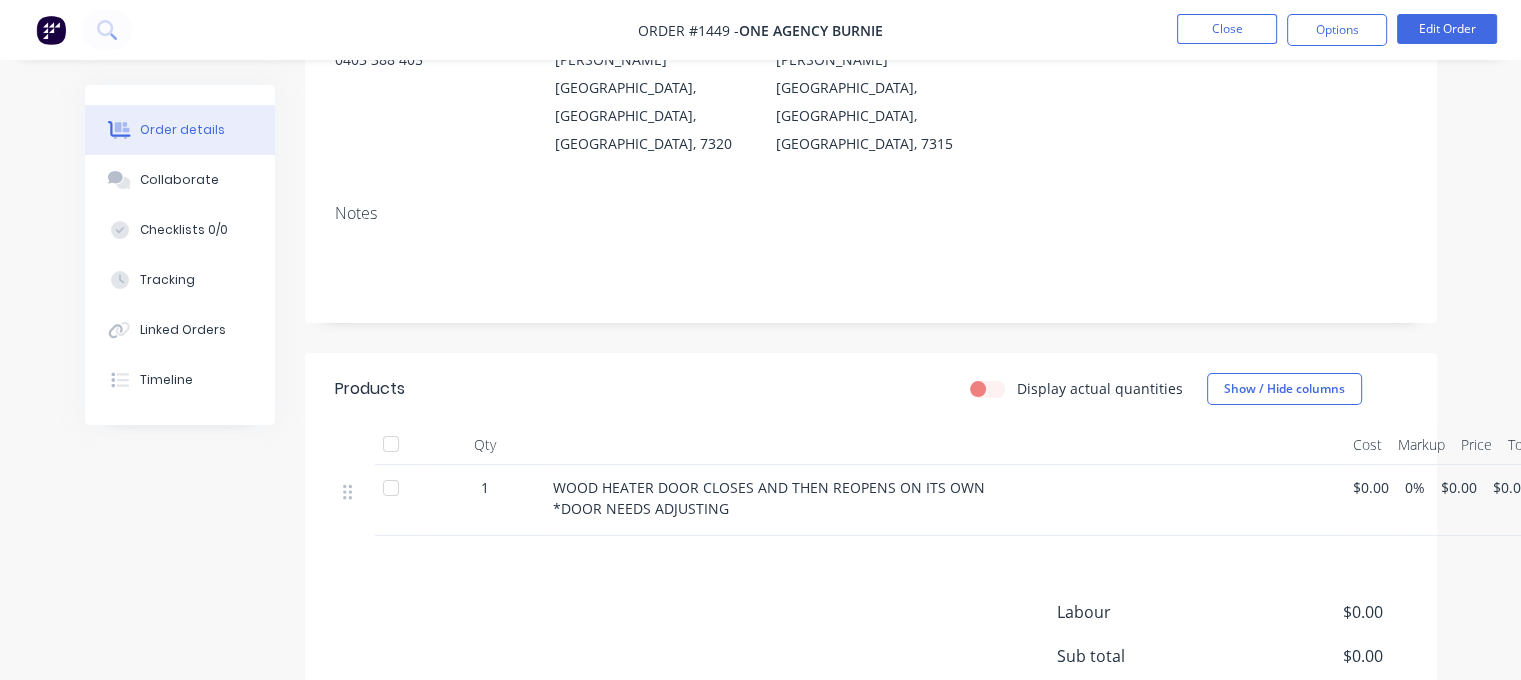 scroll, scrollTop: 100, scrollLeft: 0, axis: vertical 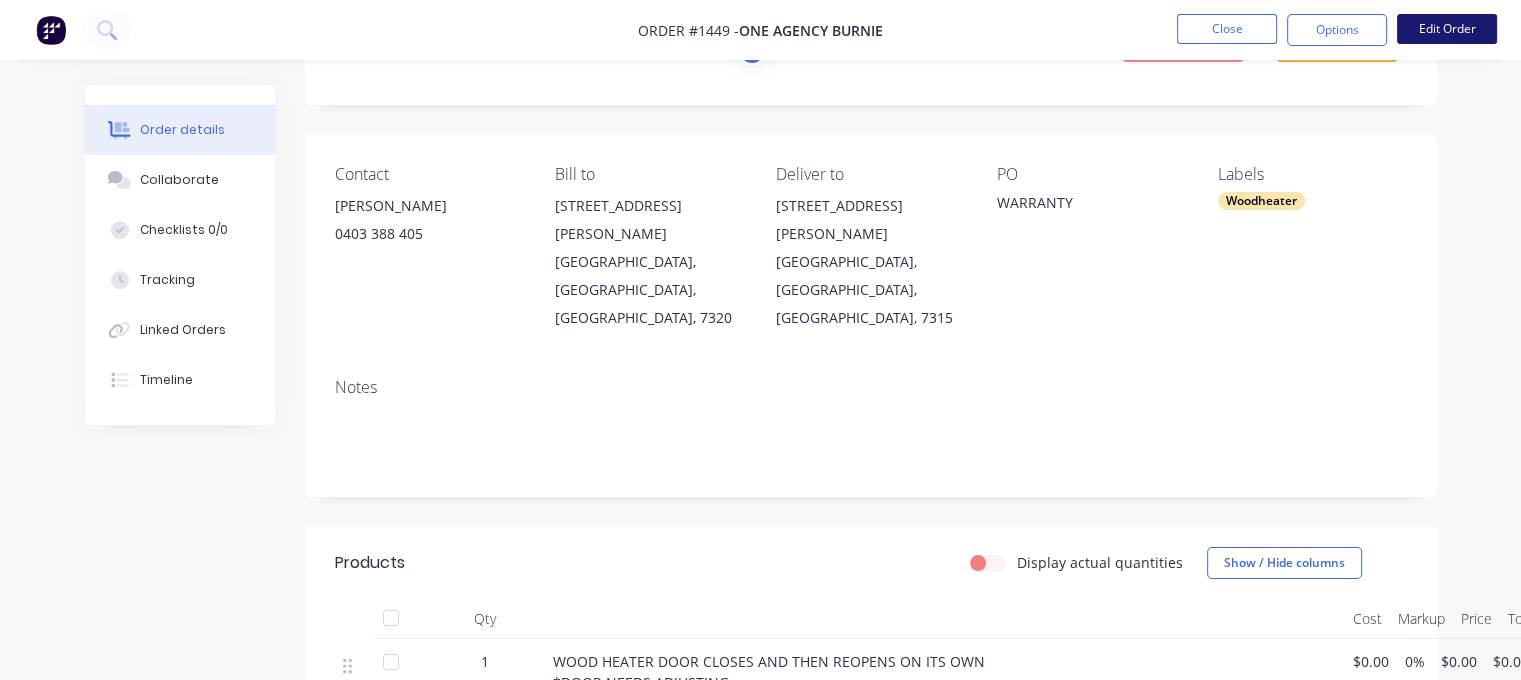 click on "Edit Order" at bounding box center [1447, 29] 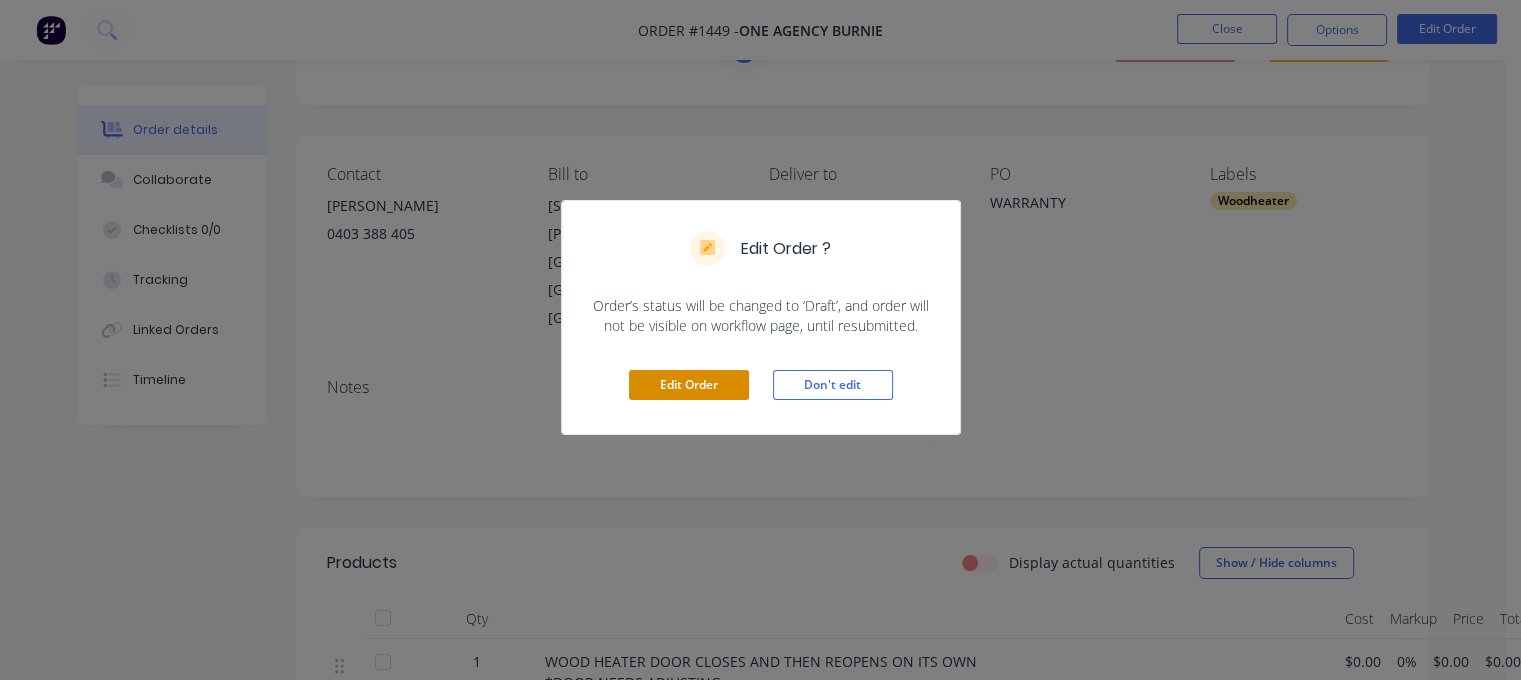 click on "Edit Order" at bounding box center [689, 385] 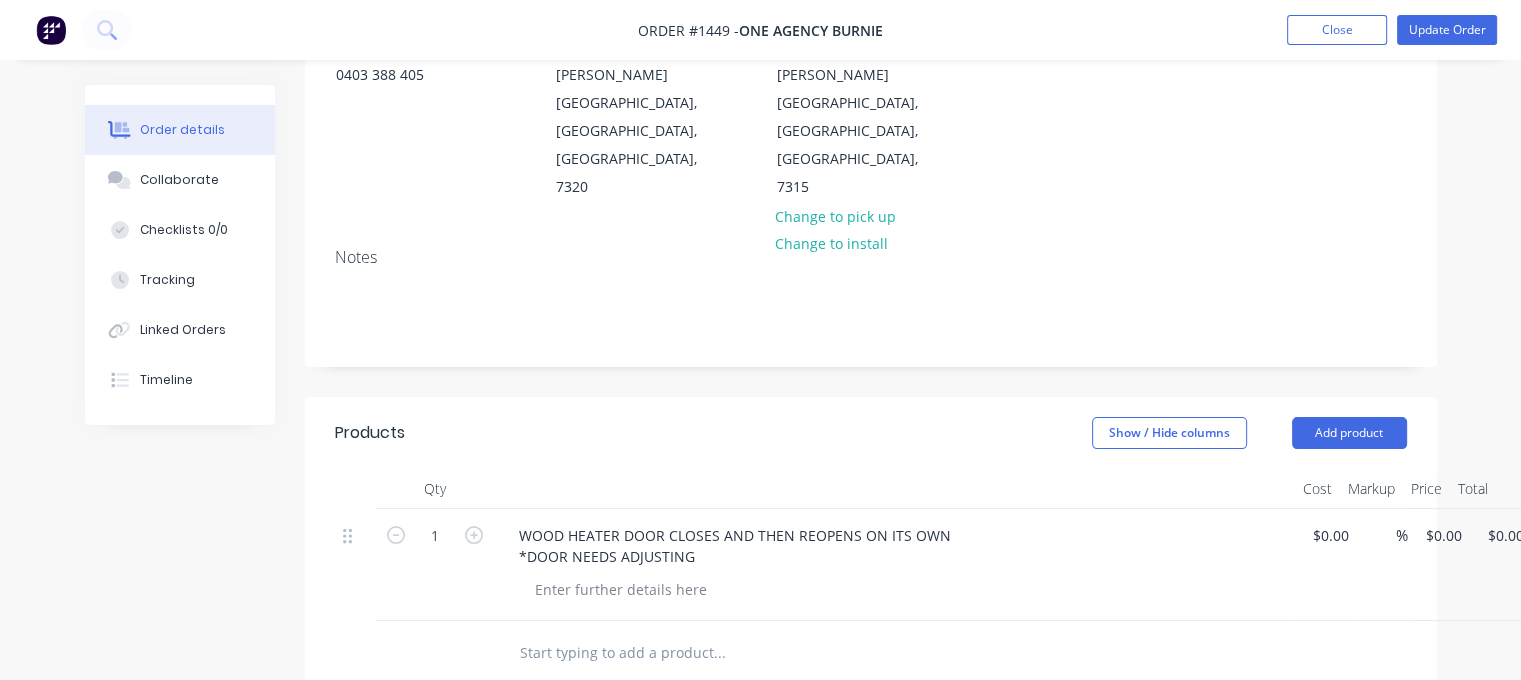 scroll, scrollTop: 400, scrollLeft: 0, axis: vertical 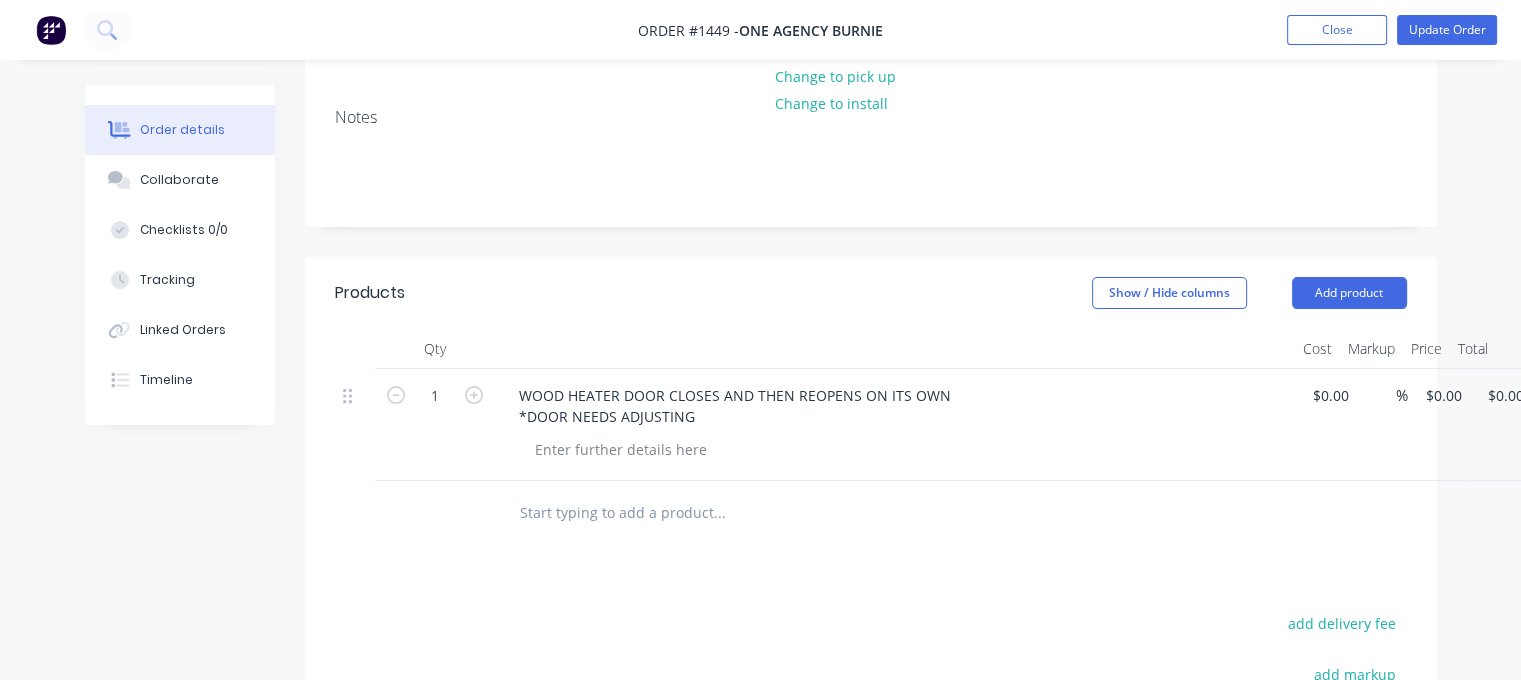 click at bounding box center (719, 513) 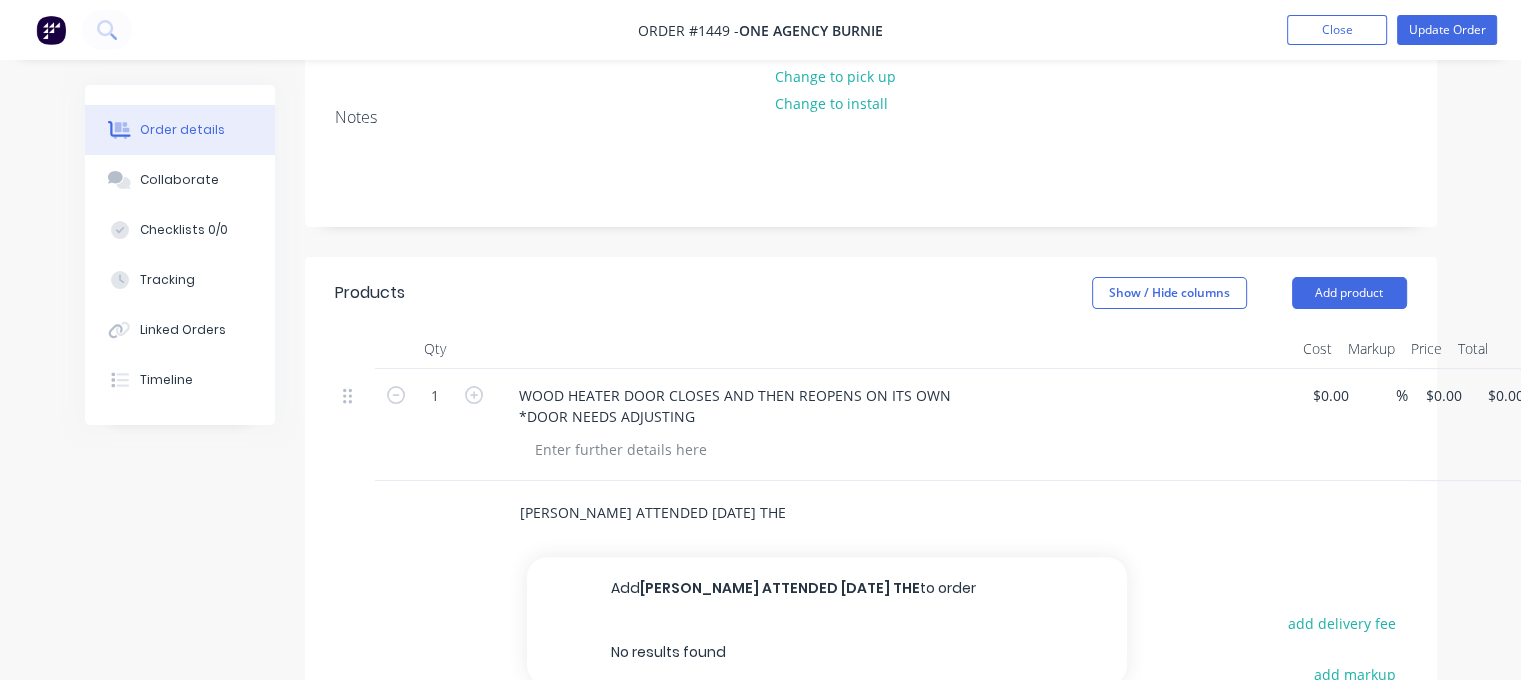 click on "[PERSON_NAME] ATTENDED [DATE] THE" at bounding box center [719, 513] 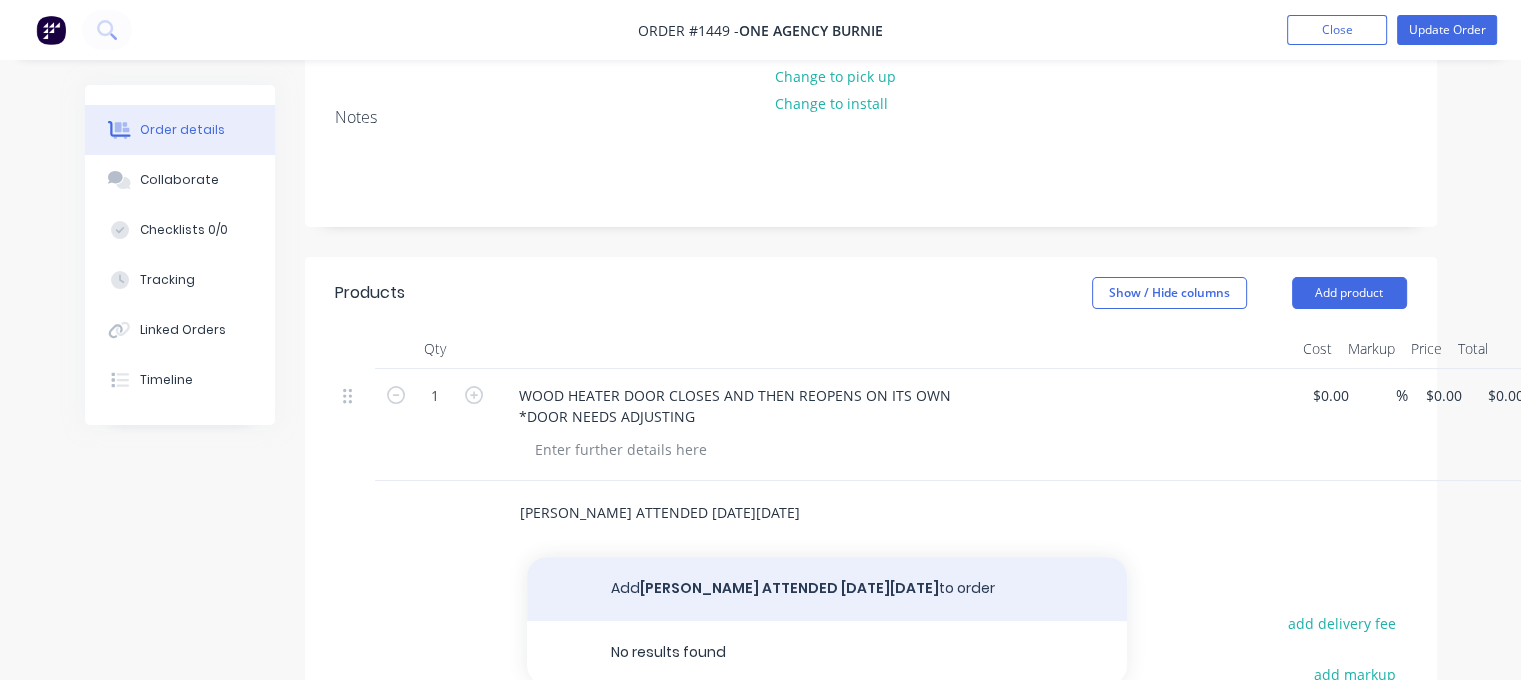 type on "[PERSON_NAME] ATTENDED [DATE][DATE]" 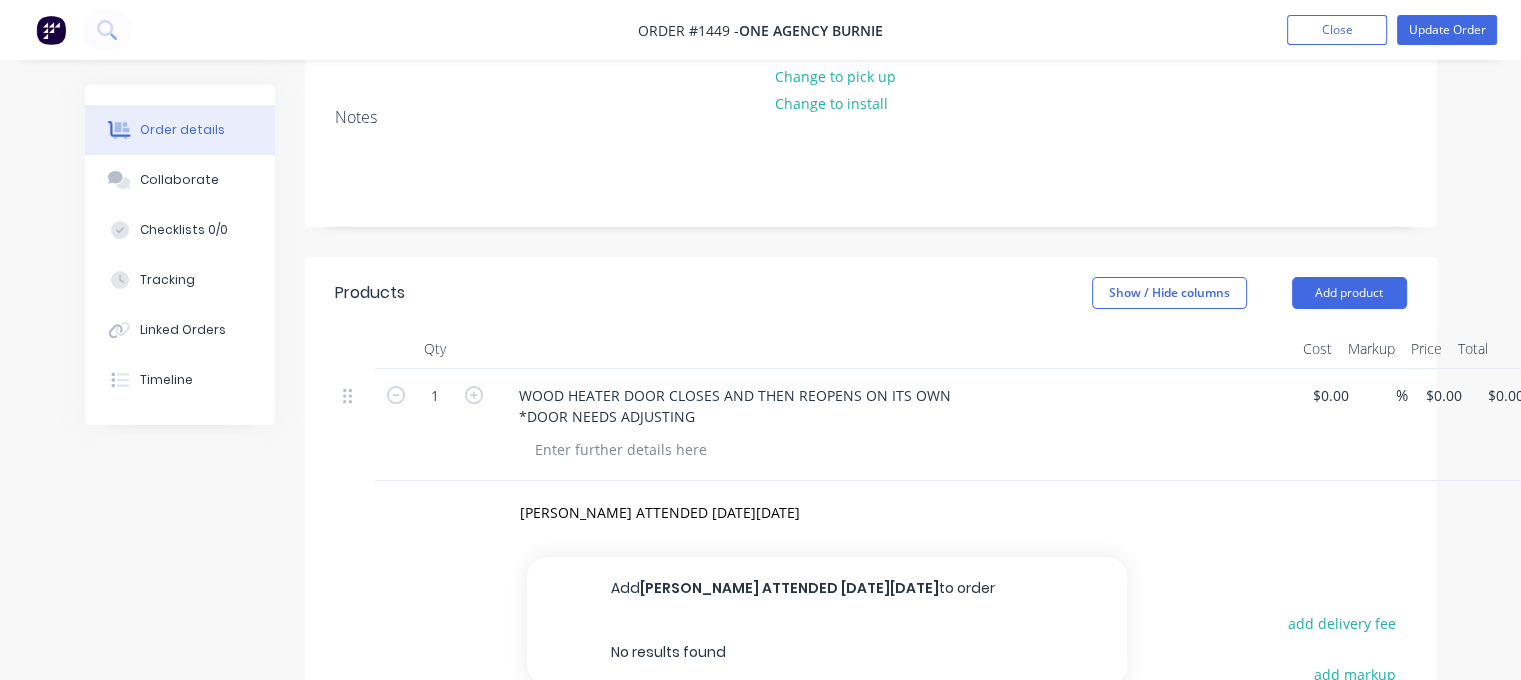 click on "Add  [PERSON_NAME] ATTENDED [DATE][DATE]  to order" at bounding box center (827, 589) 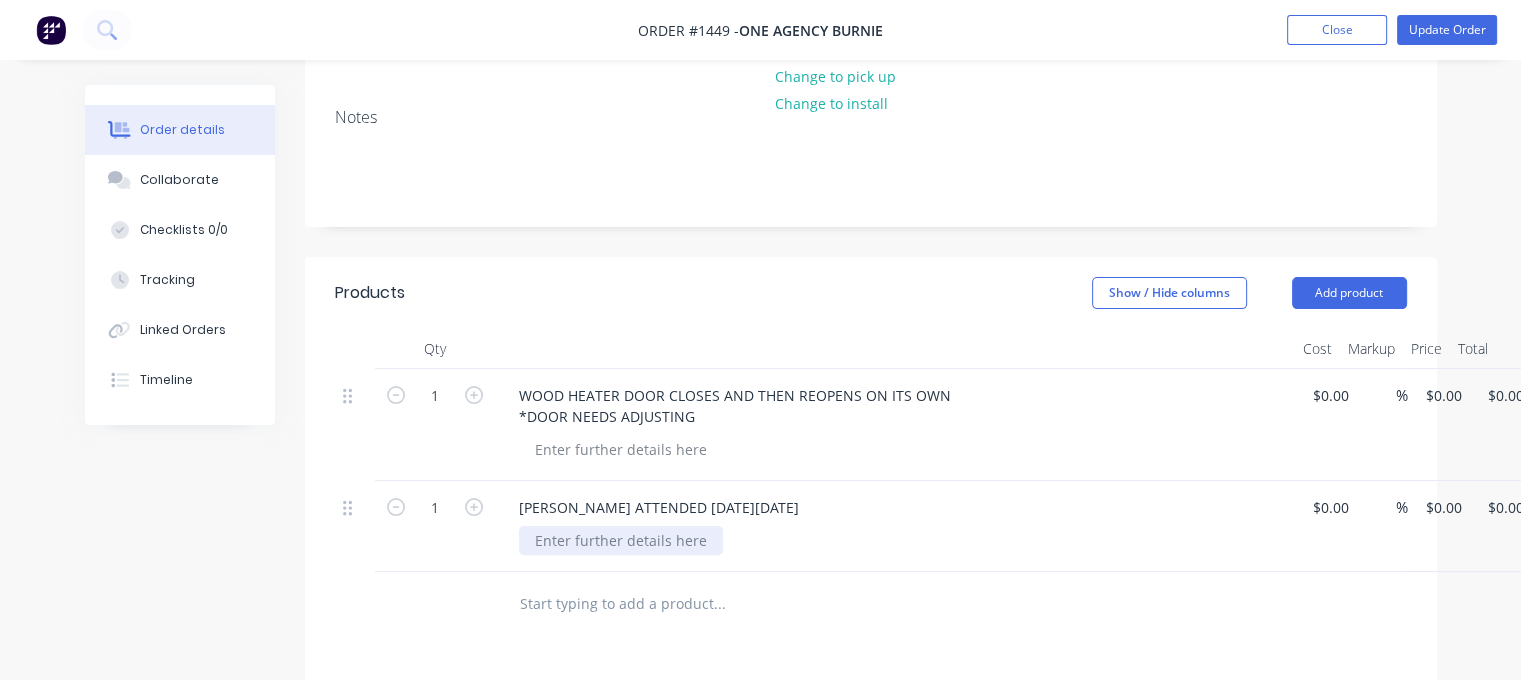 click at bounding box center (621, 540) 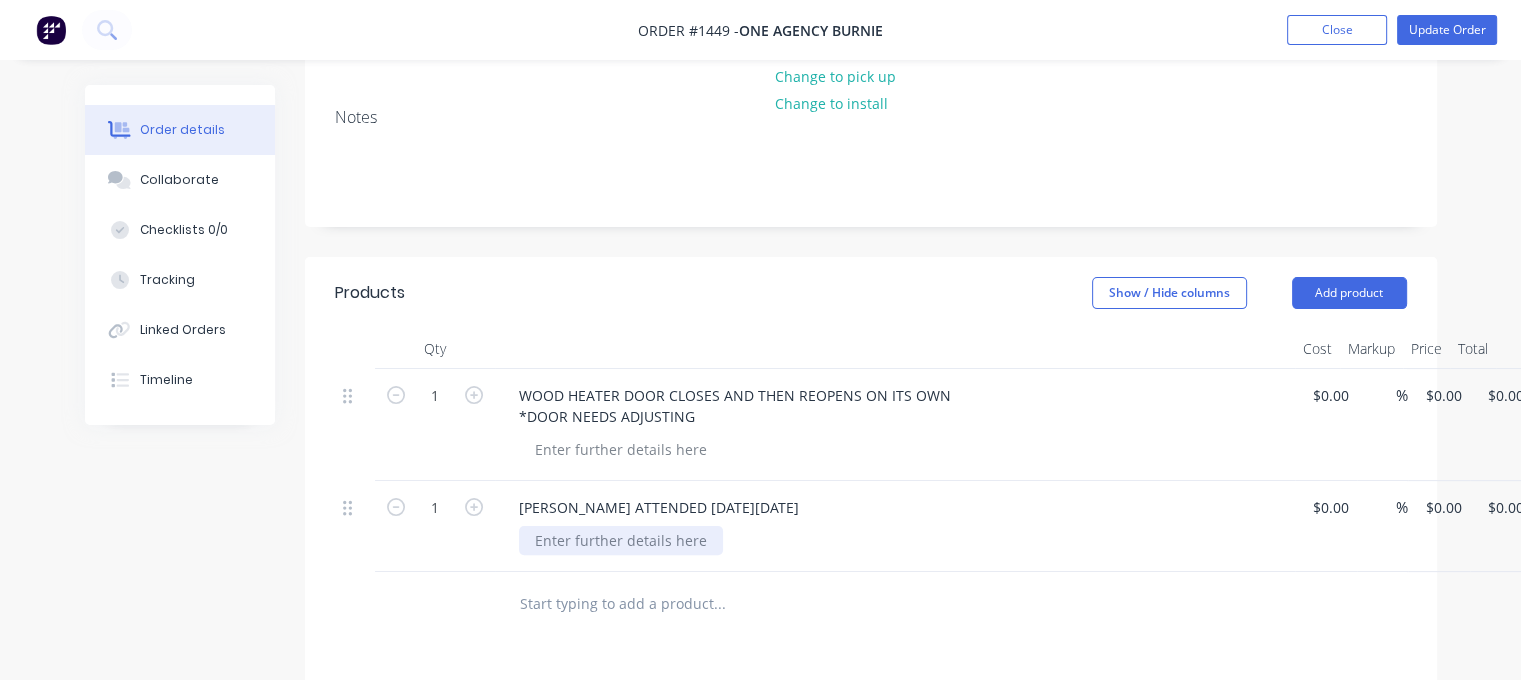 type 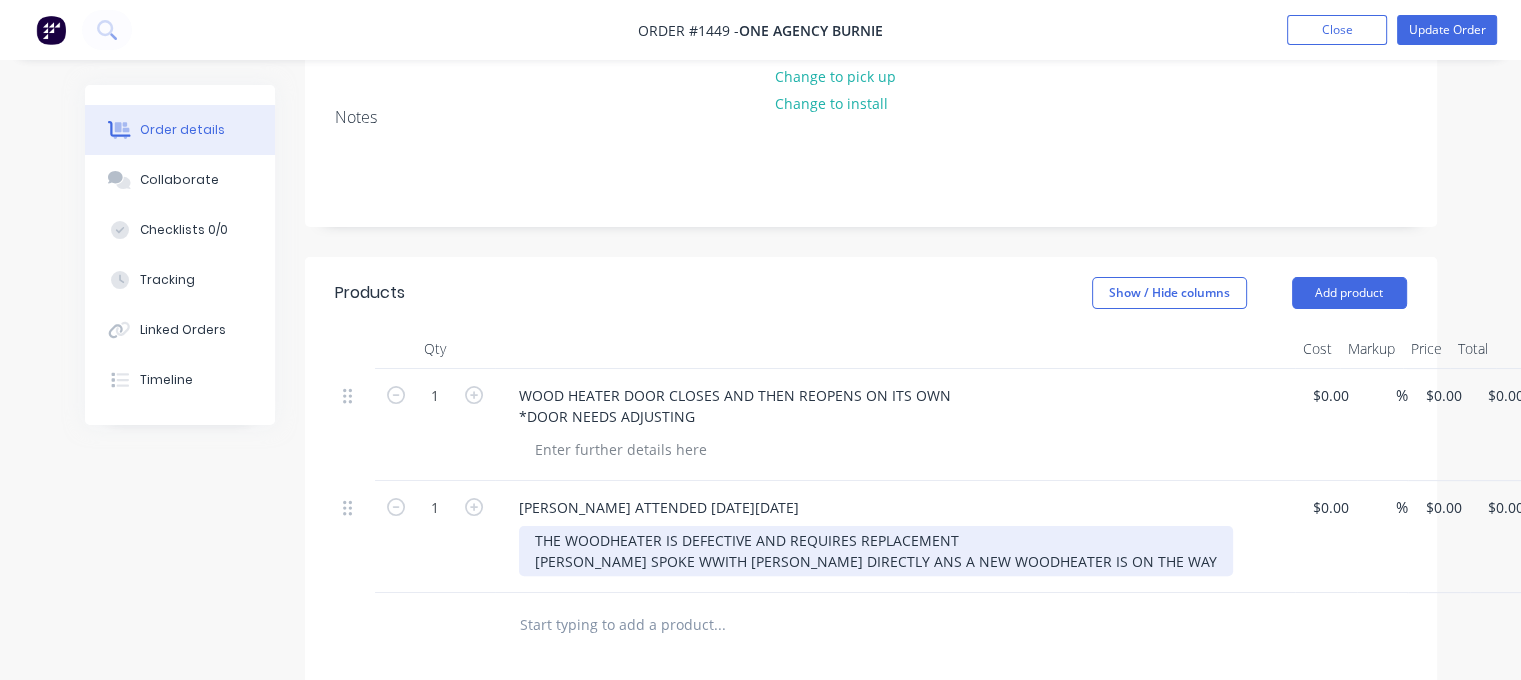 click on "THE WOODHEATER IS DEFECTIVE AND REQUIRES REPLACEMENT
[PERSON_NAME] SPOKE WWITH [PERSON_NAME] DIRECTLY ANS A NEW WOODHEATER IS ON THE WAY" at bounding box center (876, 551) 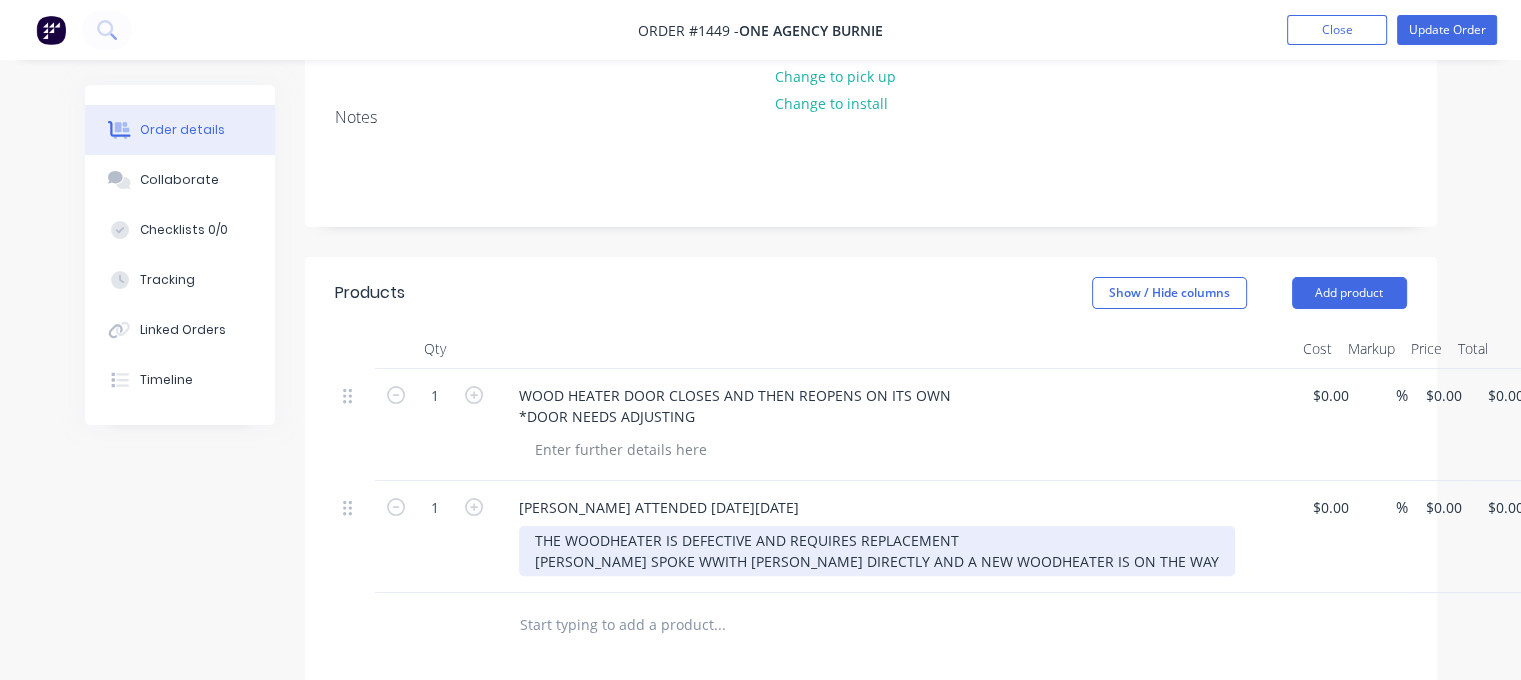 click on "THE WOODHEATER IS DEFECTIVE AND REQUIRES REPLACEMENT
[PERSON_NAME] SPOKE WWITH [PERSON_NAME] DIRECTLY AND A NEW WOODHEATER IS ON THE WAY" at bounding box center (877, 551) 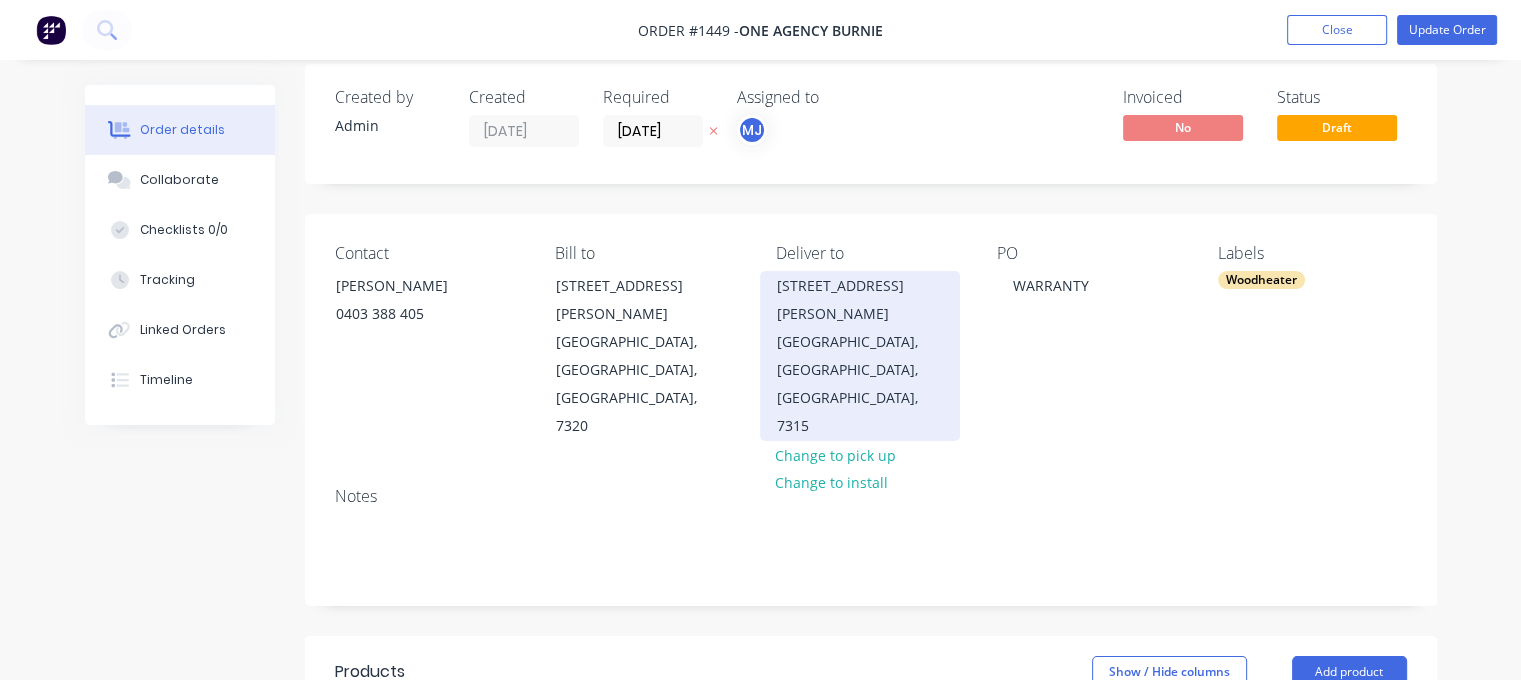 scroll, scrollTop: 0, scrollLeft: 0, axis: both 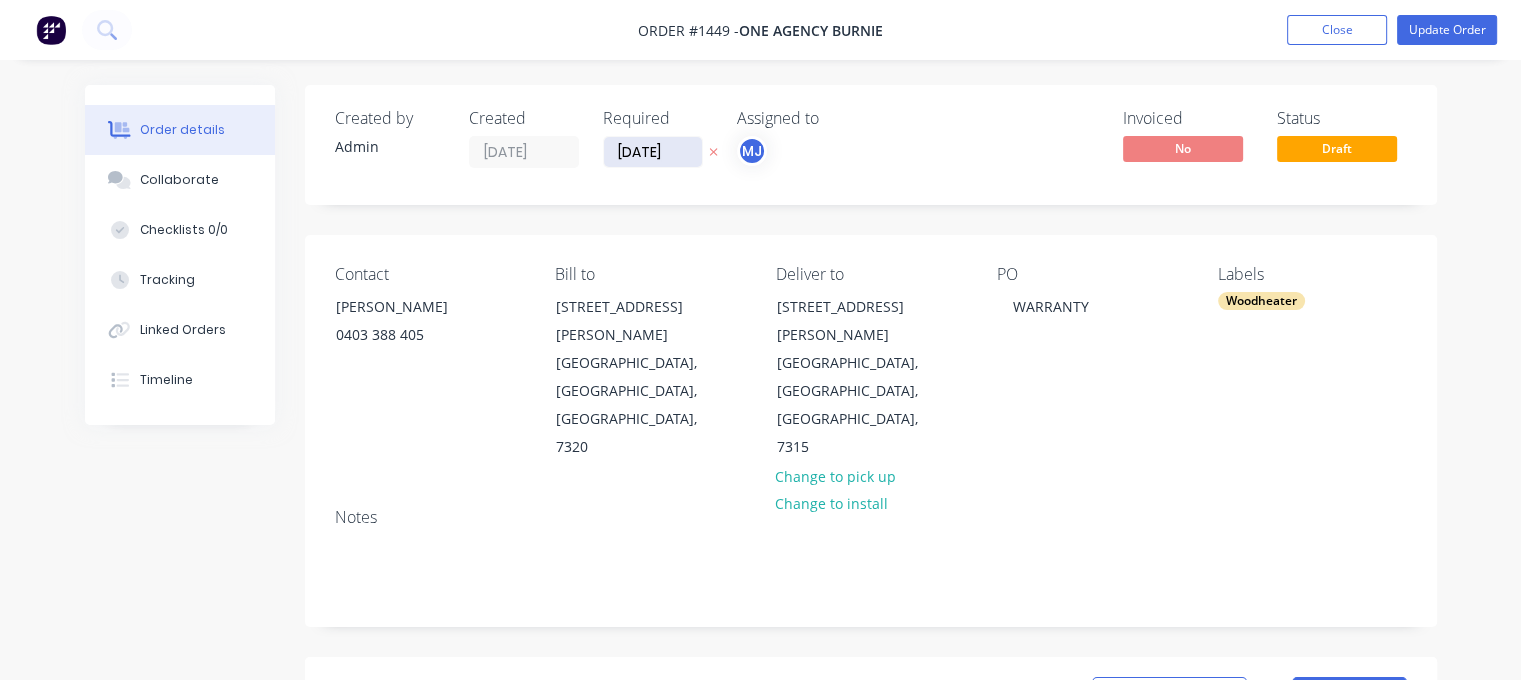 click on "[DATE]" at bounding box center (653, 152) 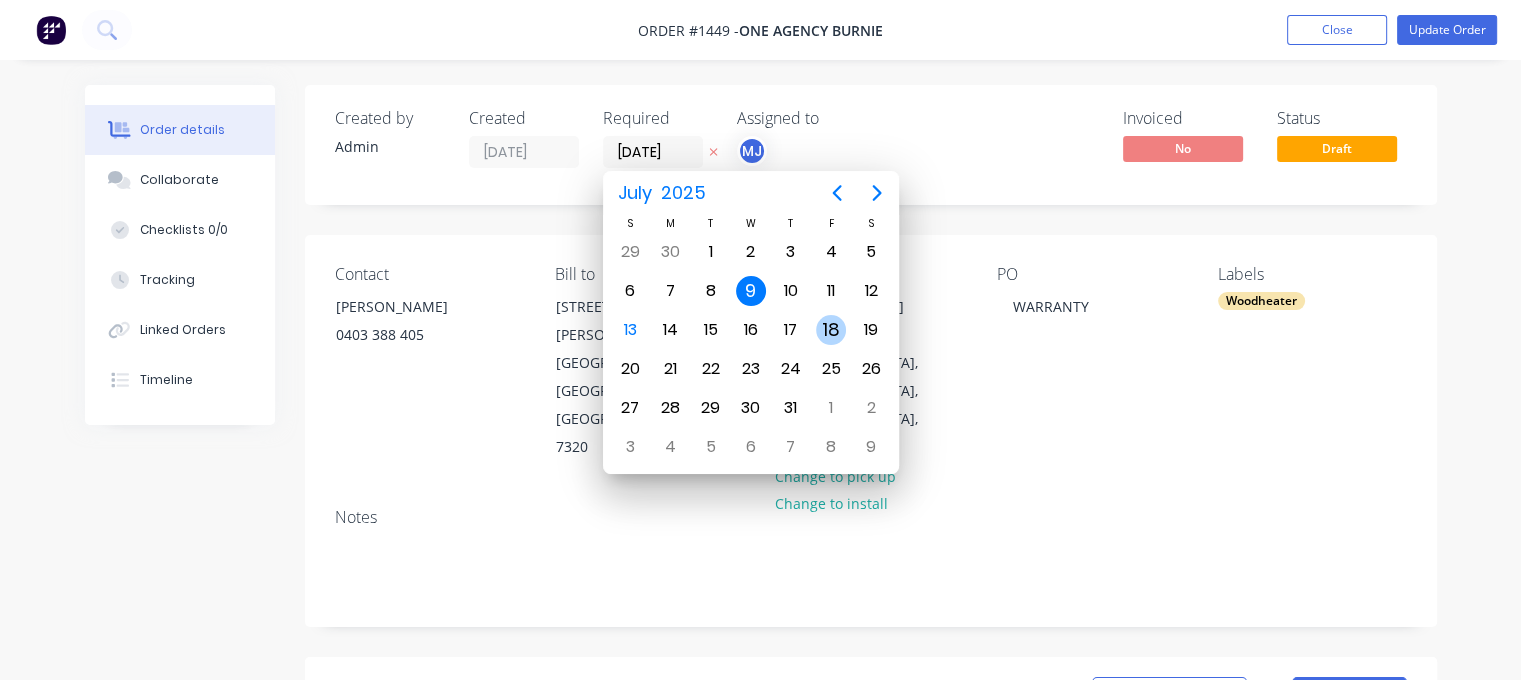 click on "18" at bounding box center [831, 330] 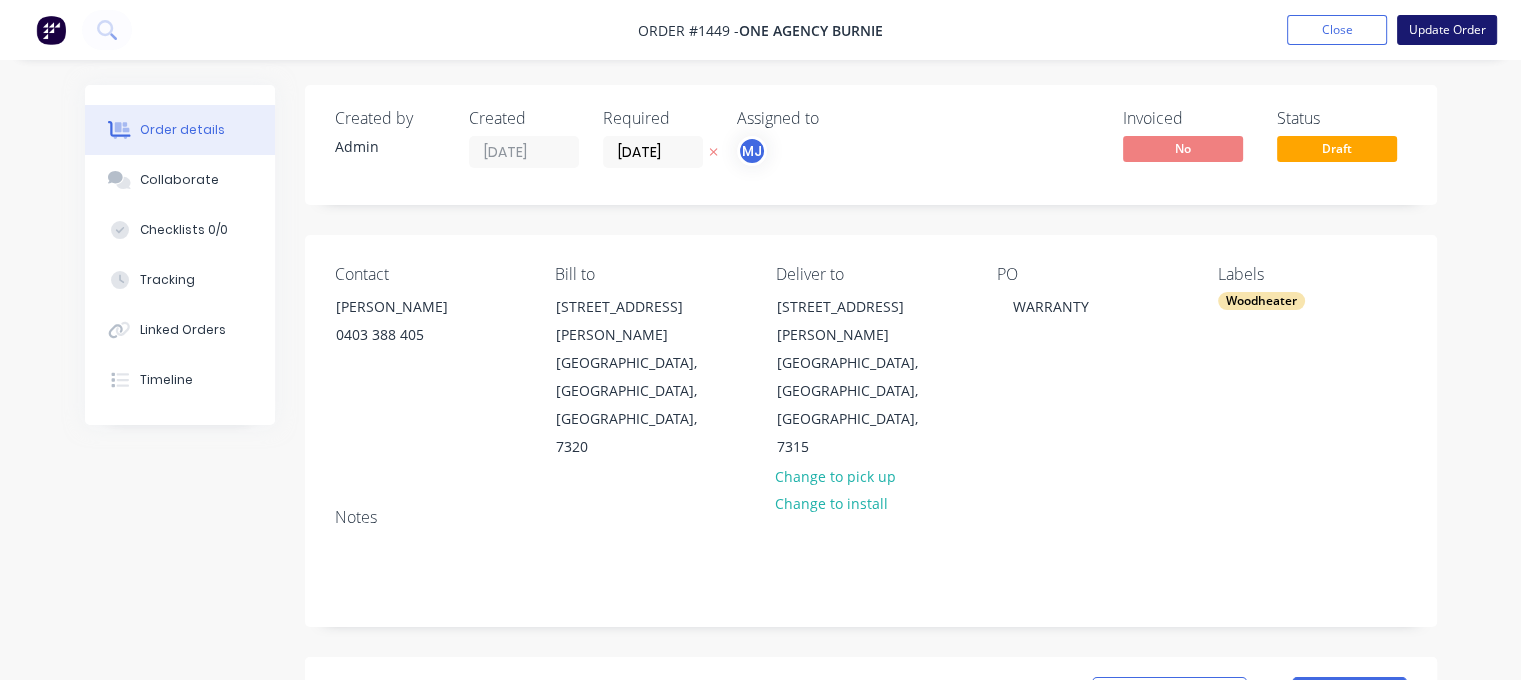 click on "Update Order" at bounding box center (1447, 30) 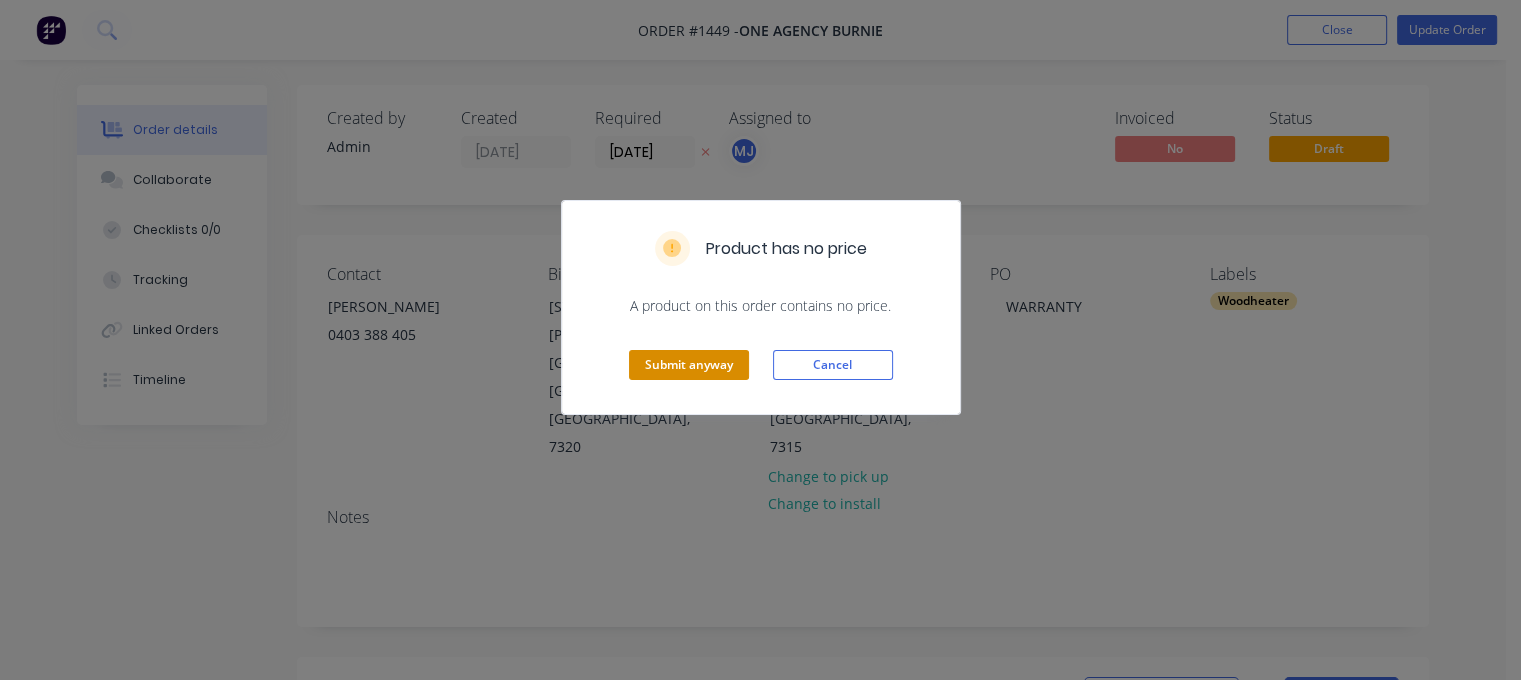 click on "Submit anyway" at bounding box center [689, 365] 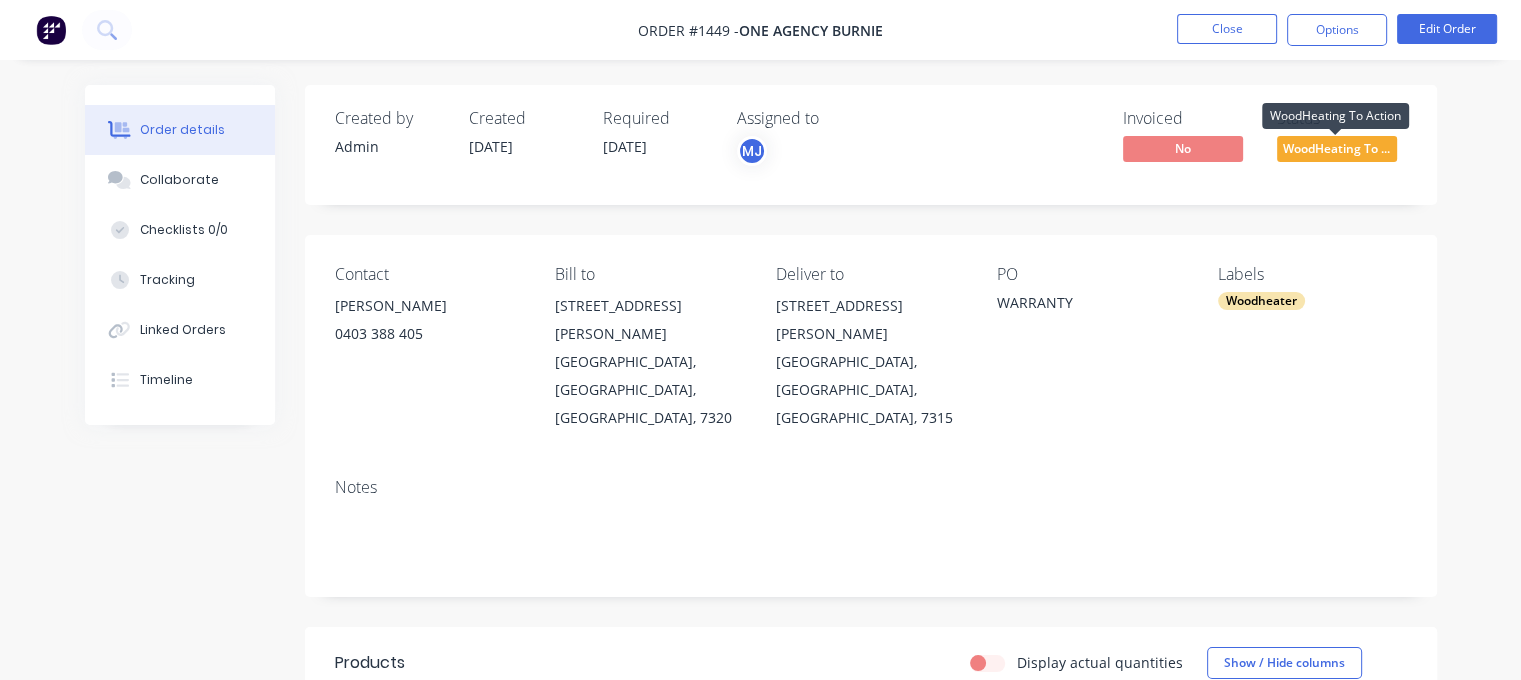 click on "WoodHeating To ..." at bounding box center [1337, 148] 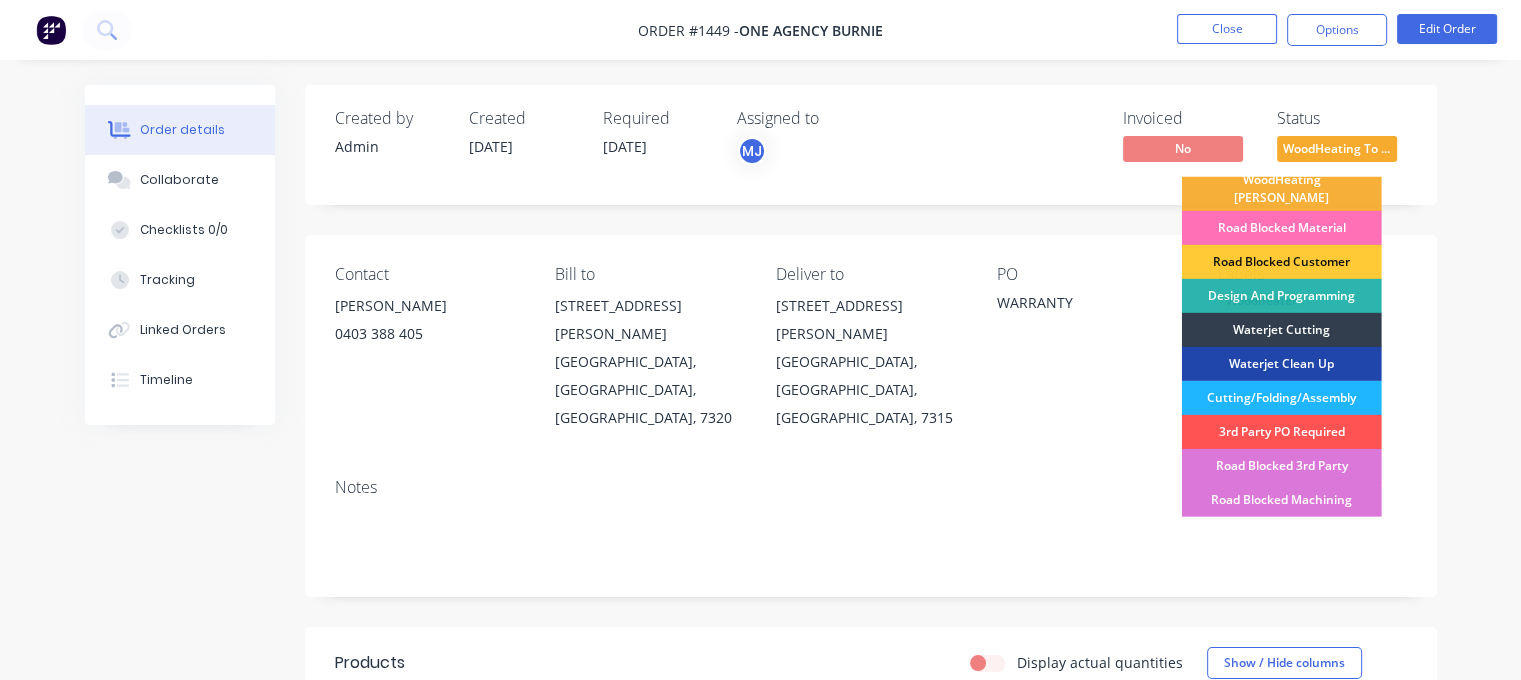 scroll, scrollTop: 300, scrollLeft: 0, axis: vertical 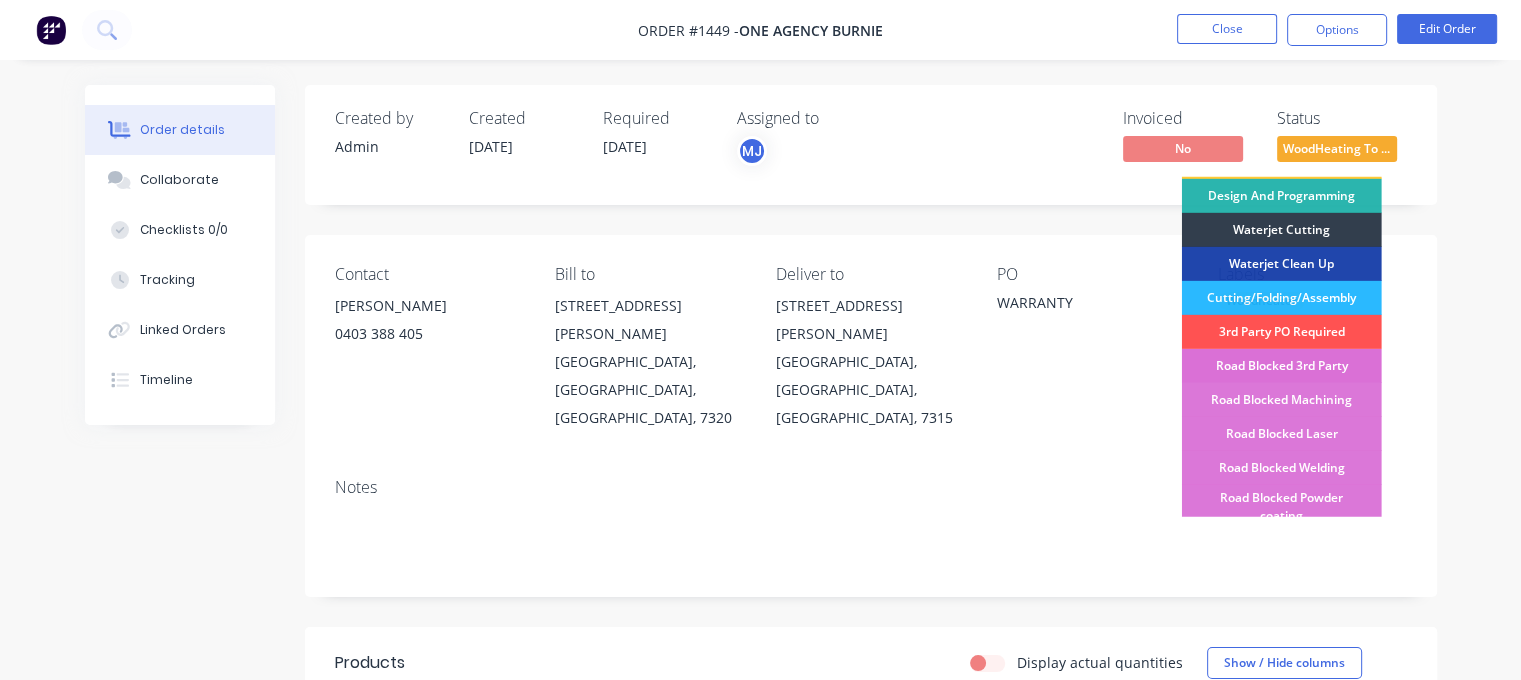 click on "Road Blocked 3rd Party" at bounding box center [1282, 366] 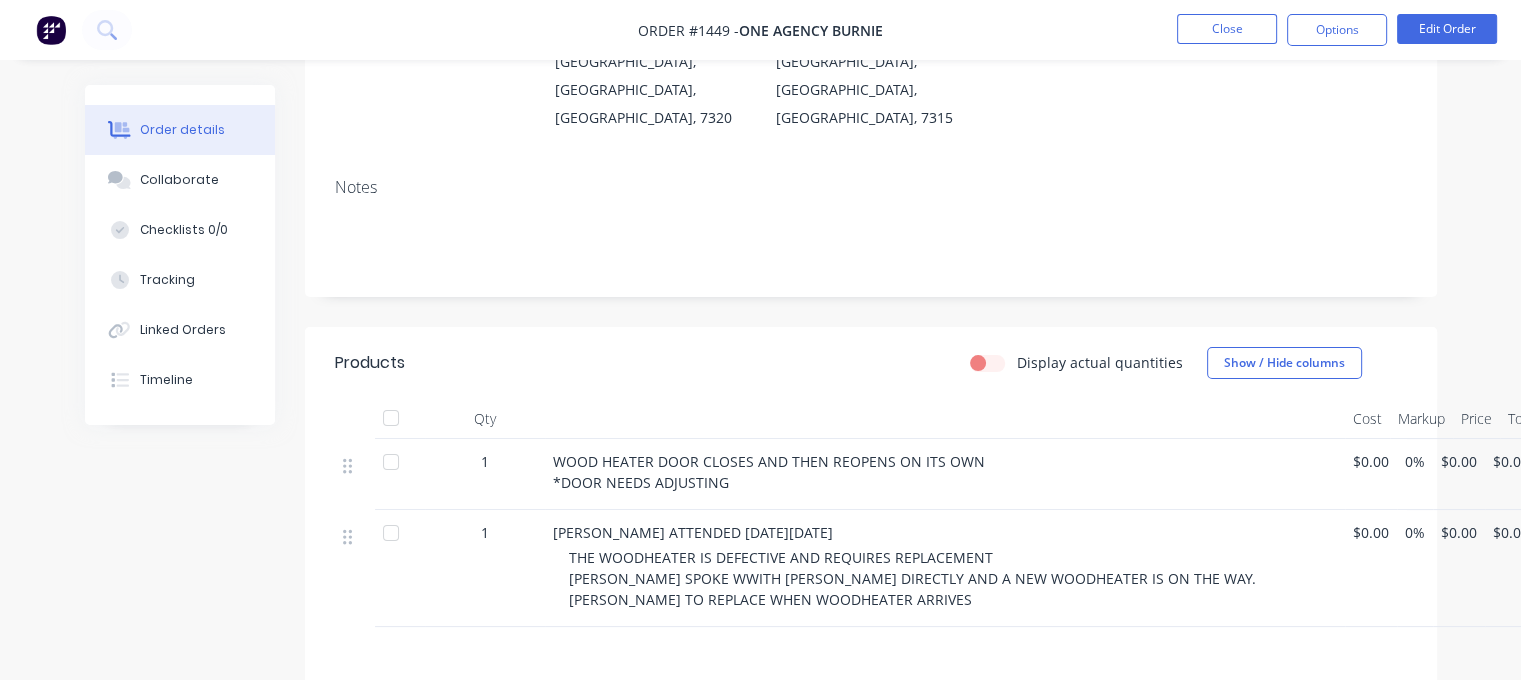 scroll, scrollTop: 0, scrollLeft: 0, axis: both 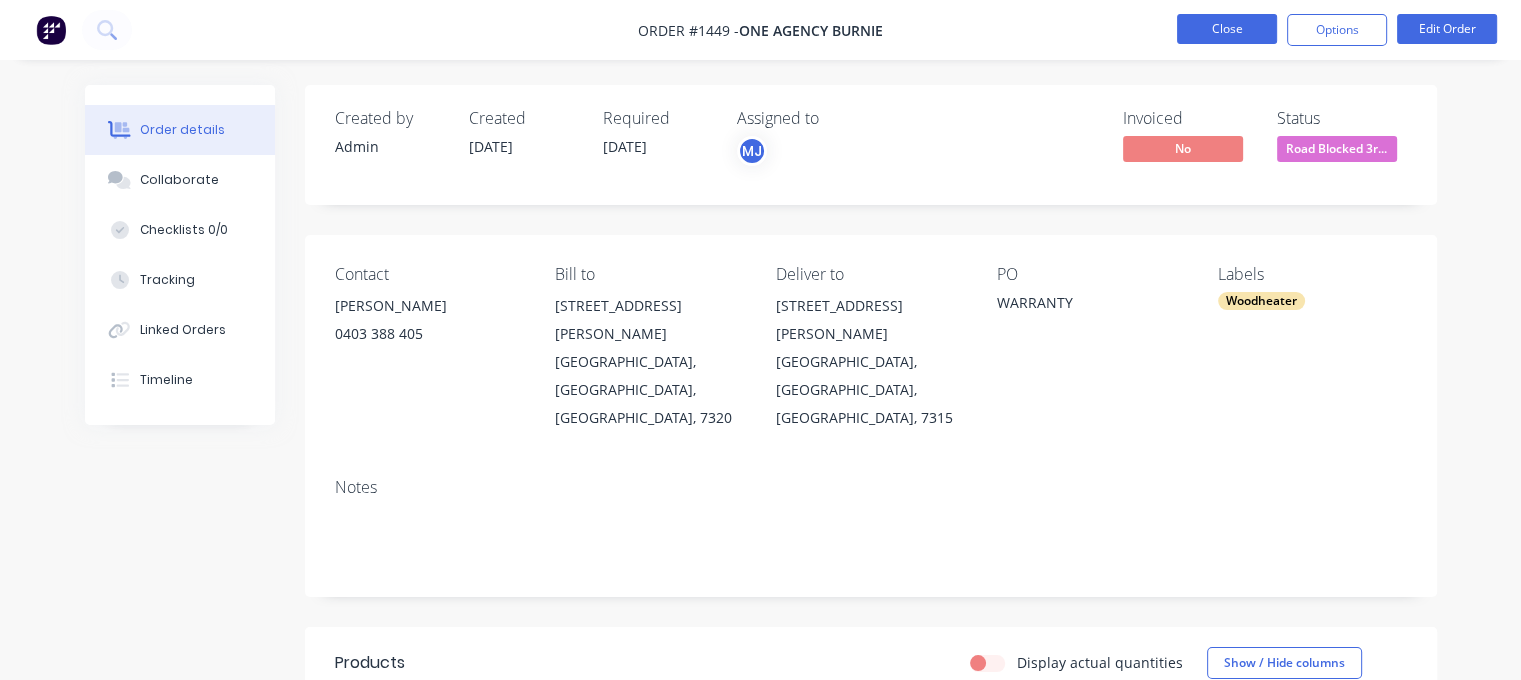 click on "Close" at bounding box center (1227, 29) 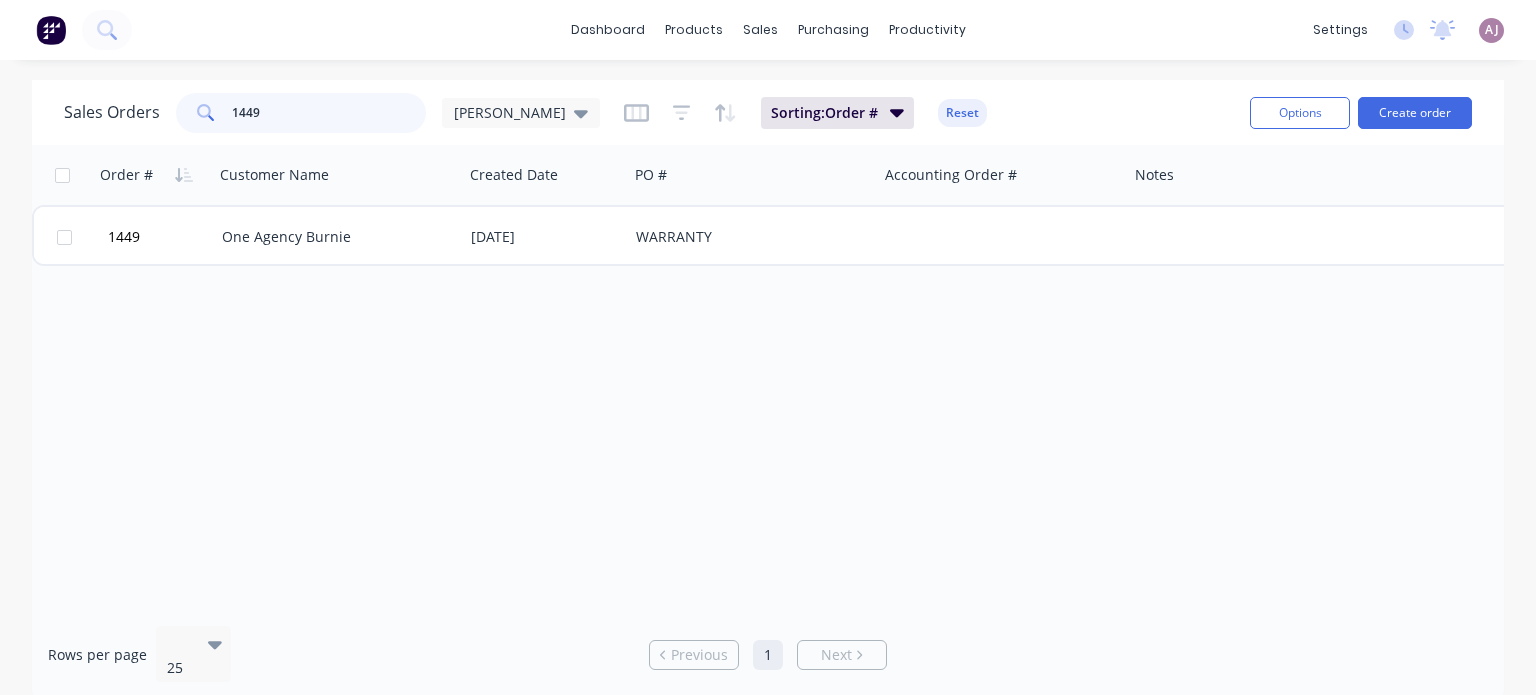 click on "1449" at bounding box center (329, 113) 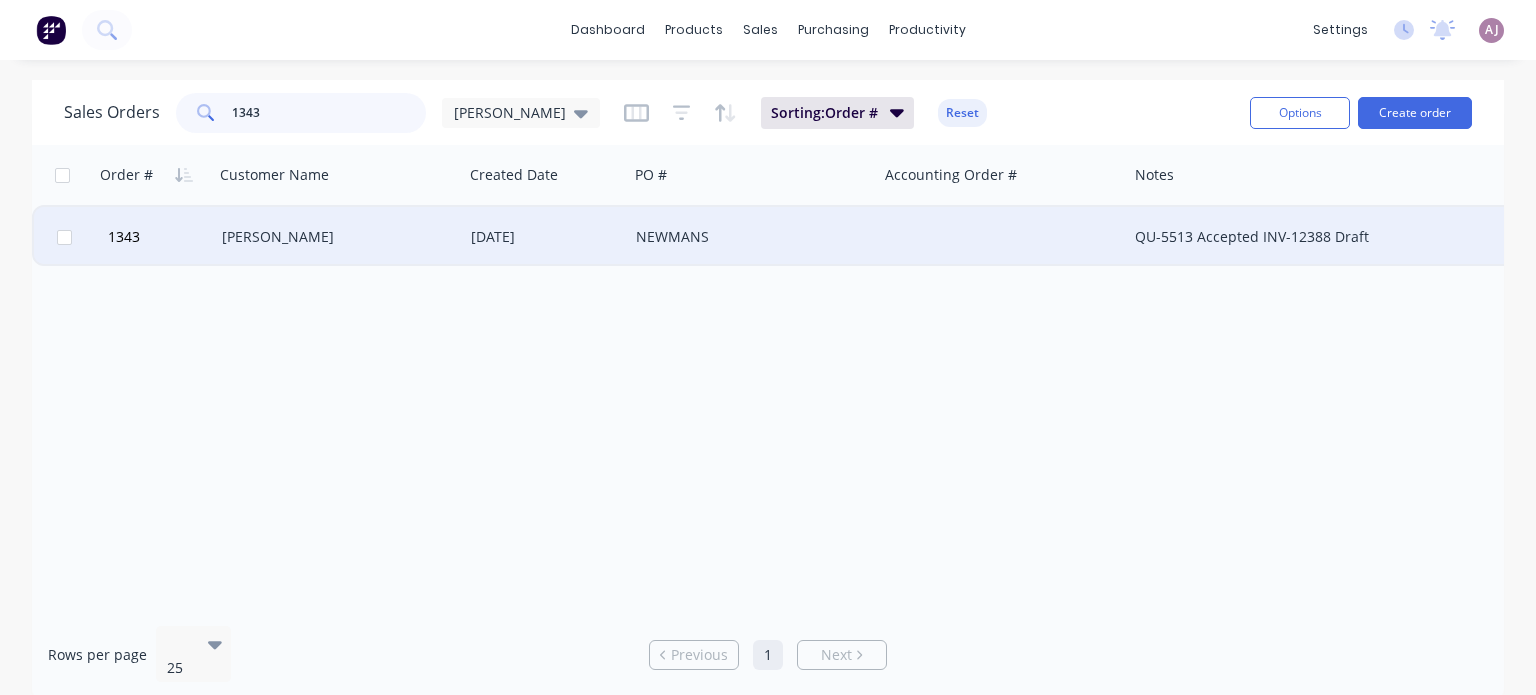 type on "1343" 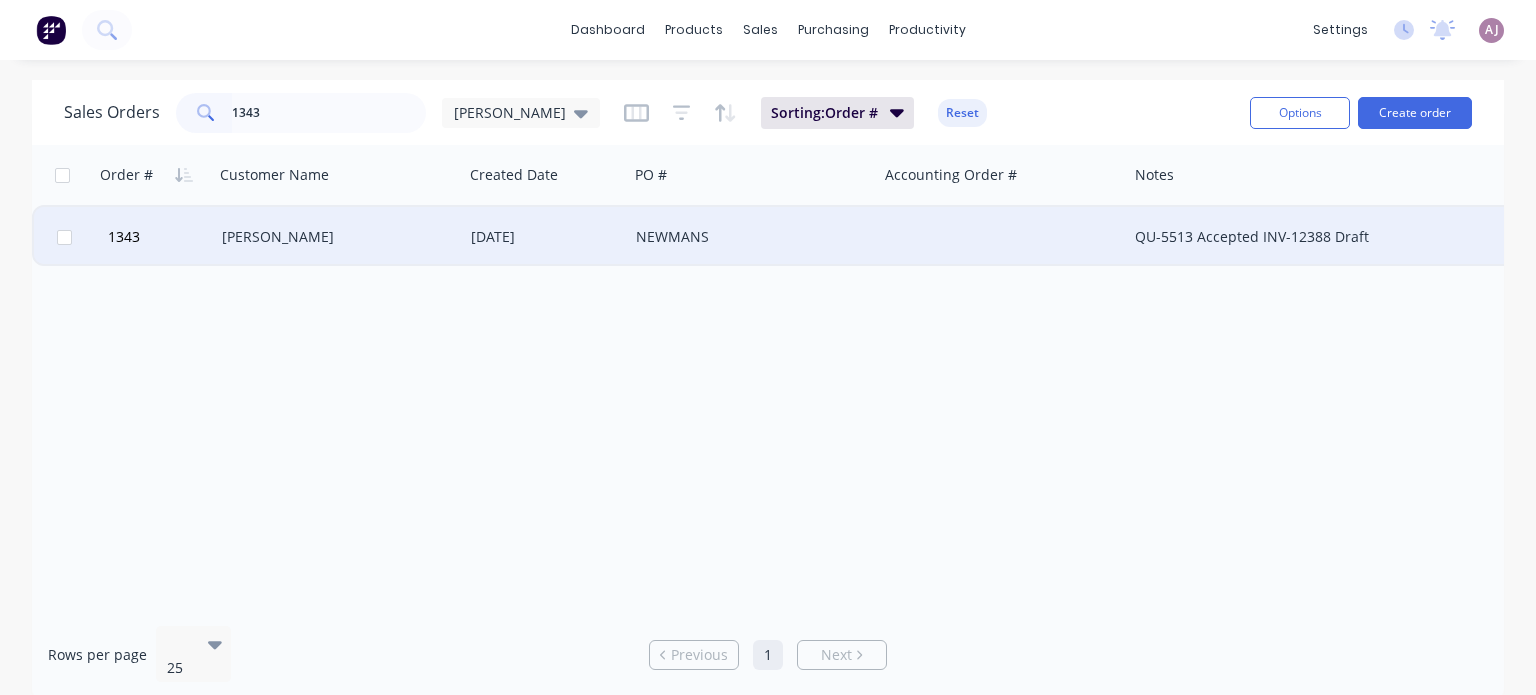 click on "[PERSON_NAME]" at bounding box center (333, 237) 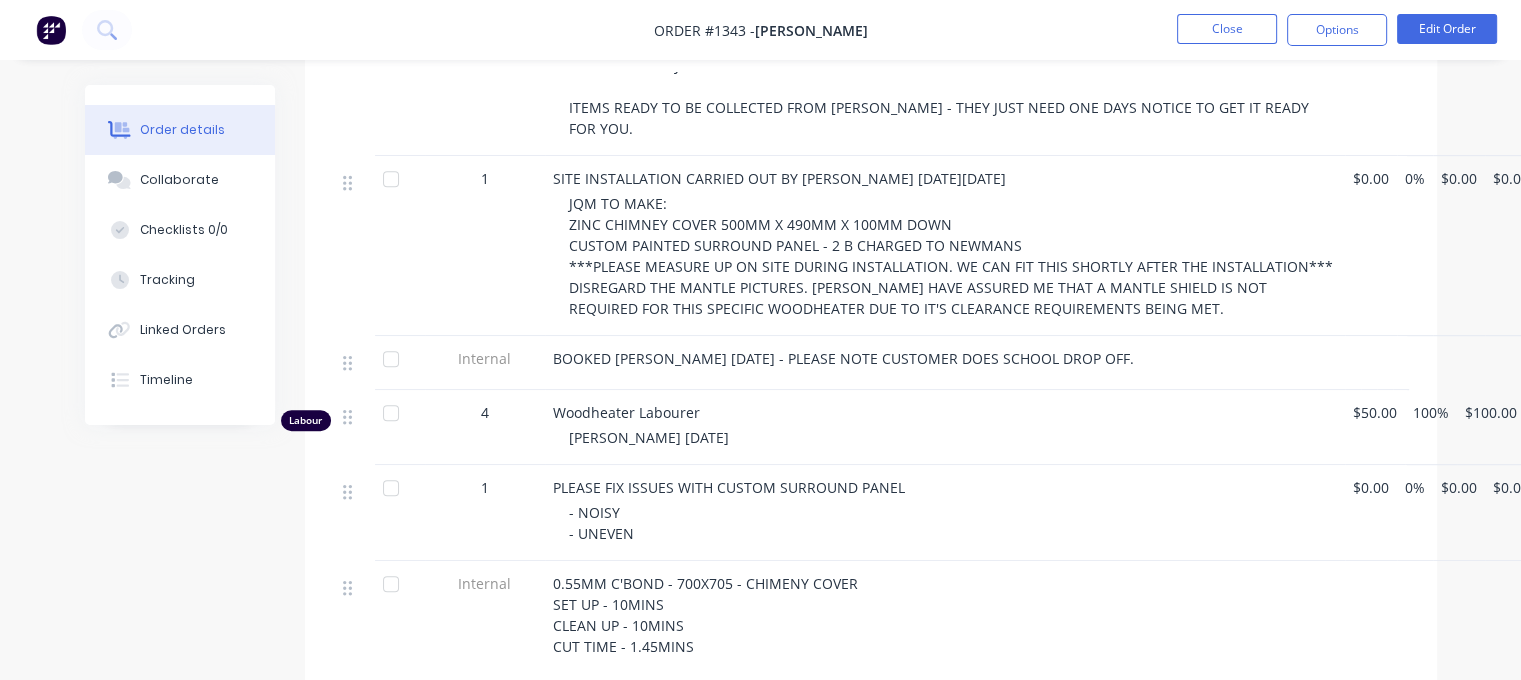 scroll, scrollTop: 1200, scrollLeft: 0, axis: vertical 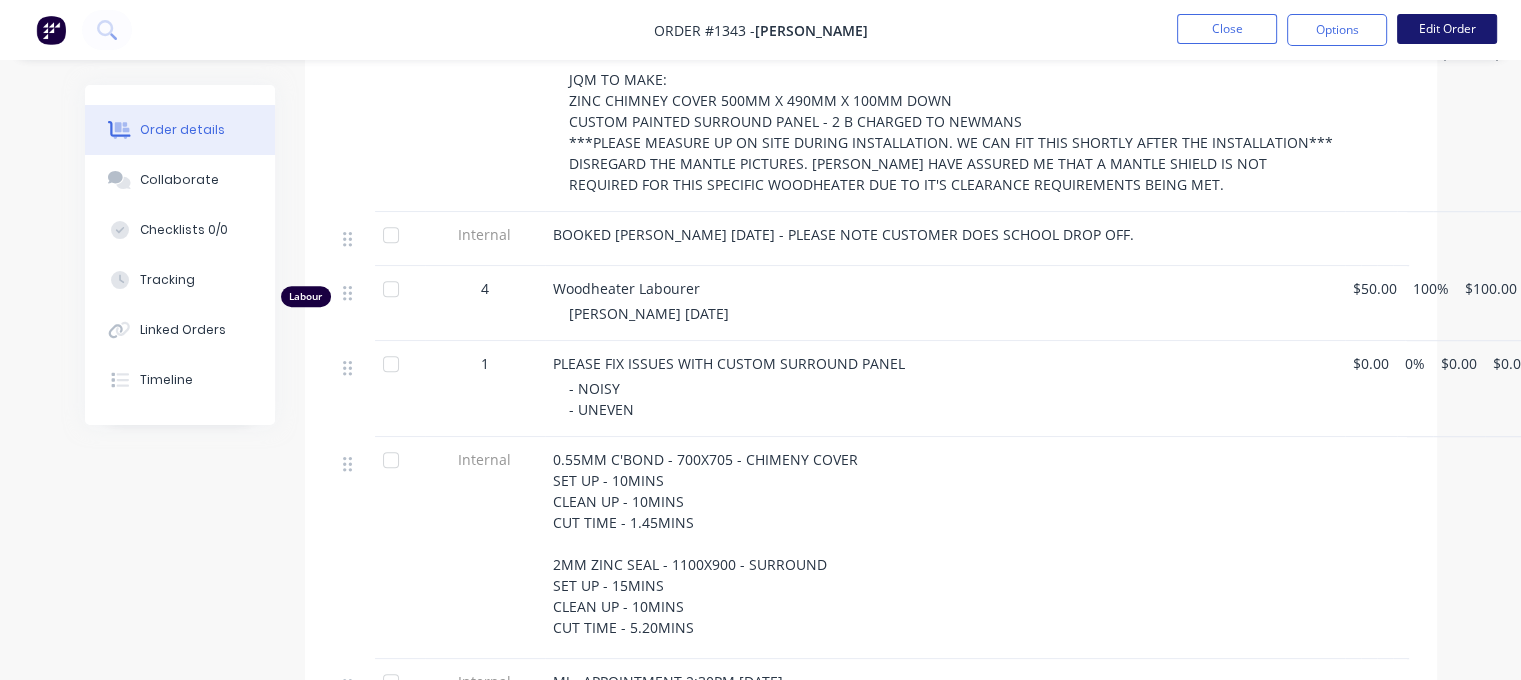 click on "Edit Order" at bounding box center (1447, 29) 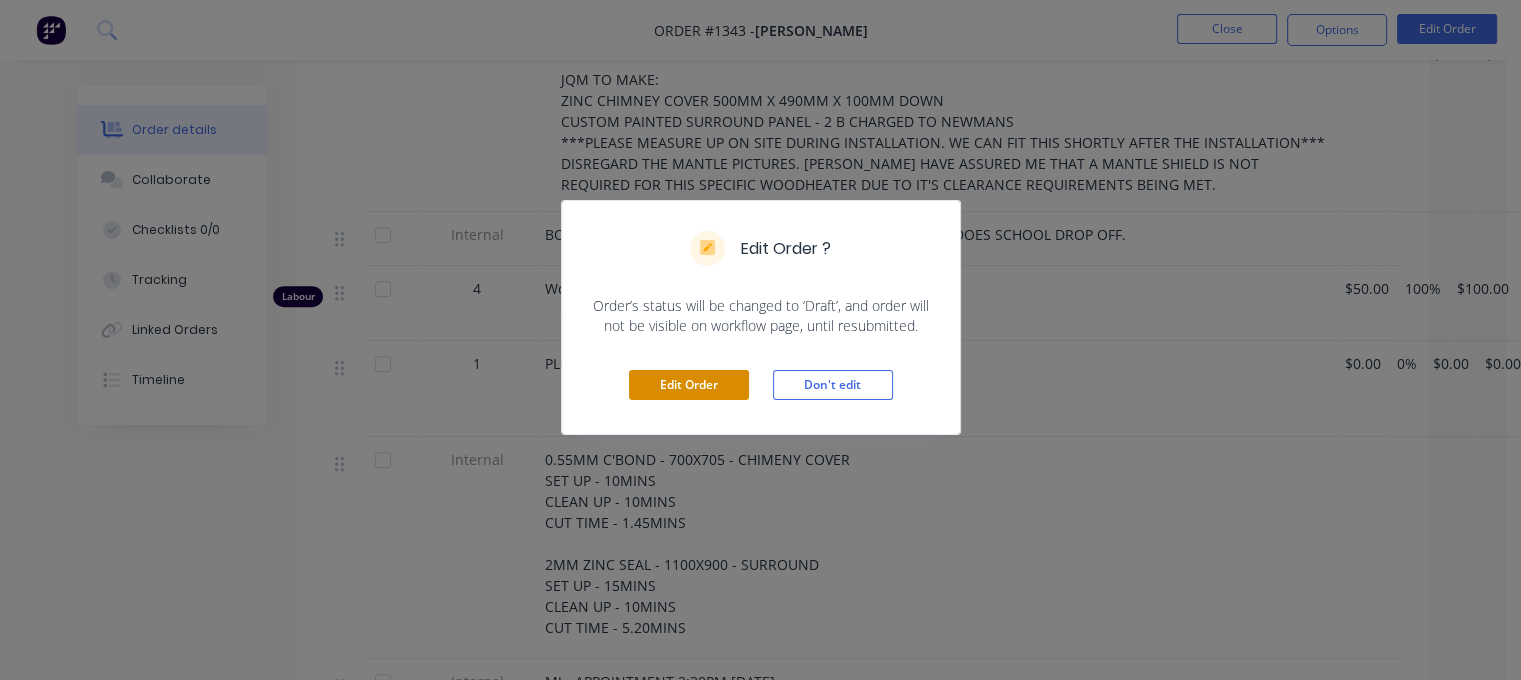 click on "Edit Order" at bounding box center (689, 385) 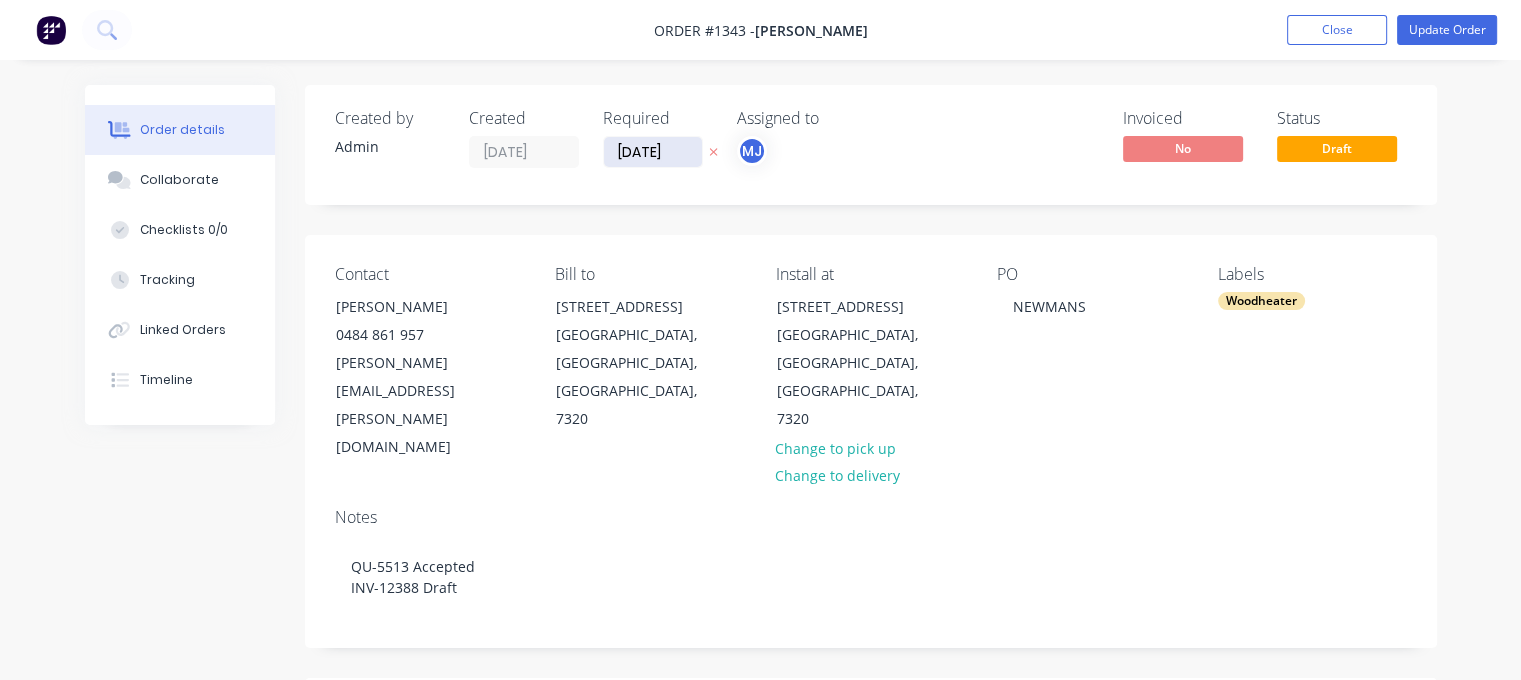 click on "[DATE]" at bounding box center [653, 152] 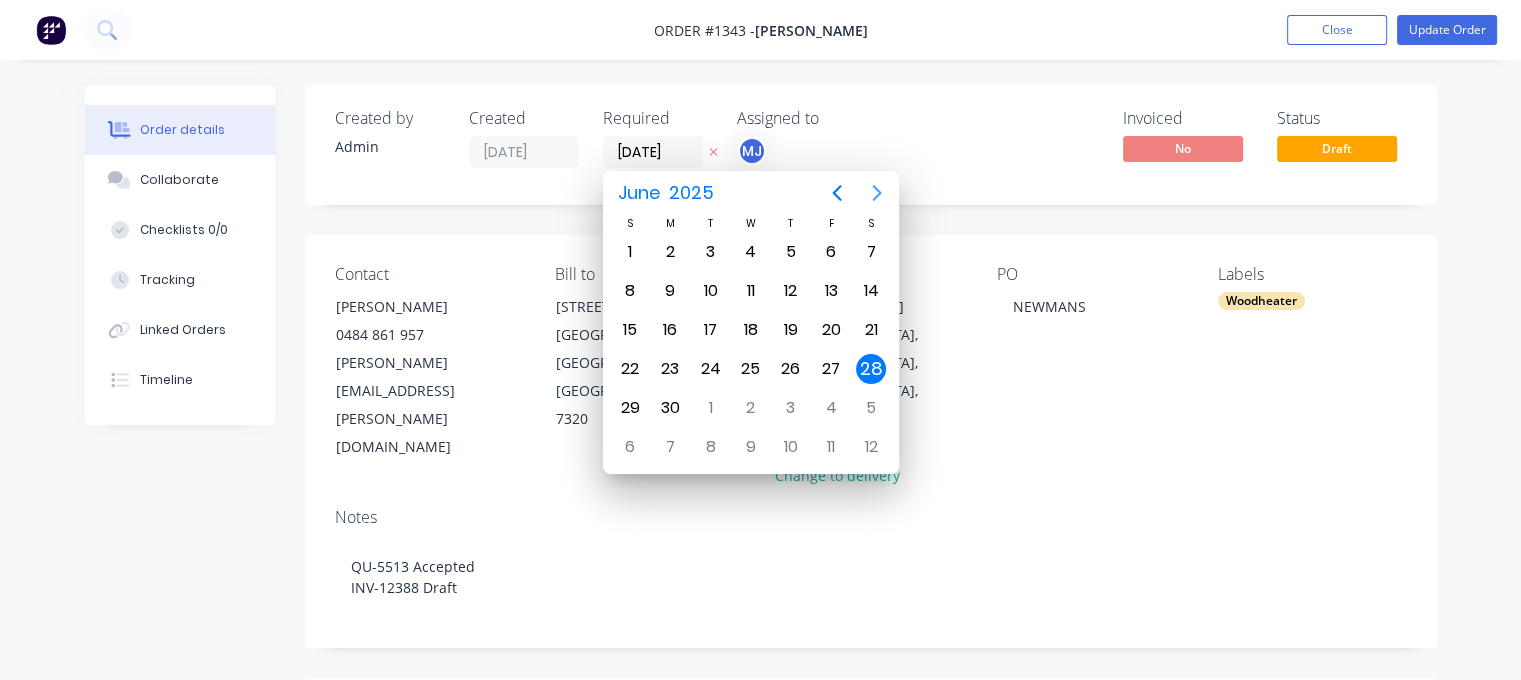 click 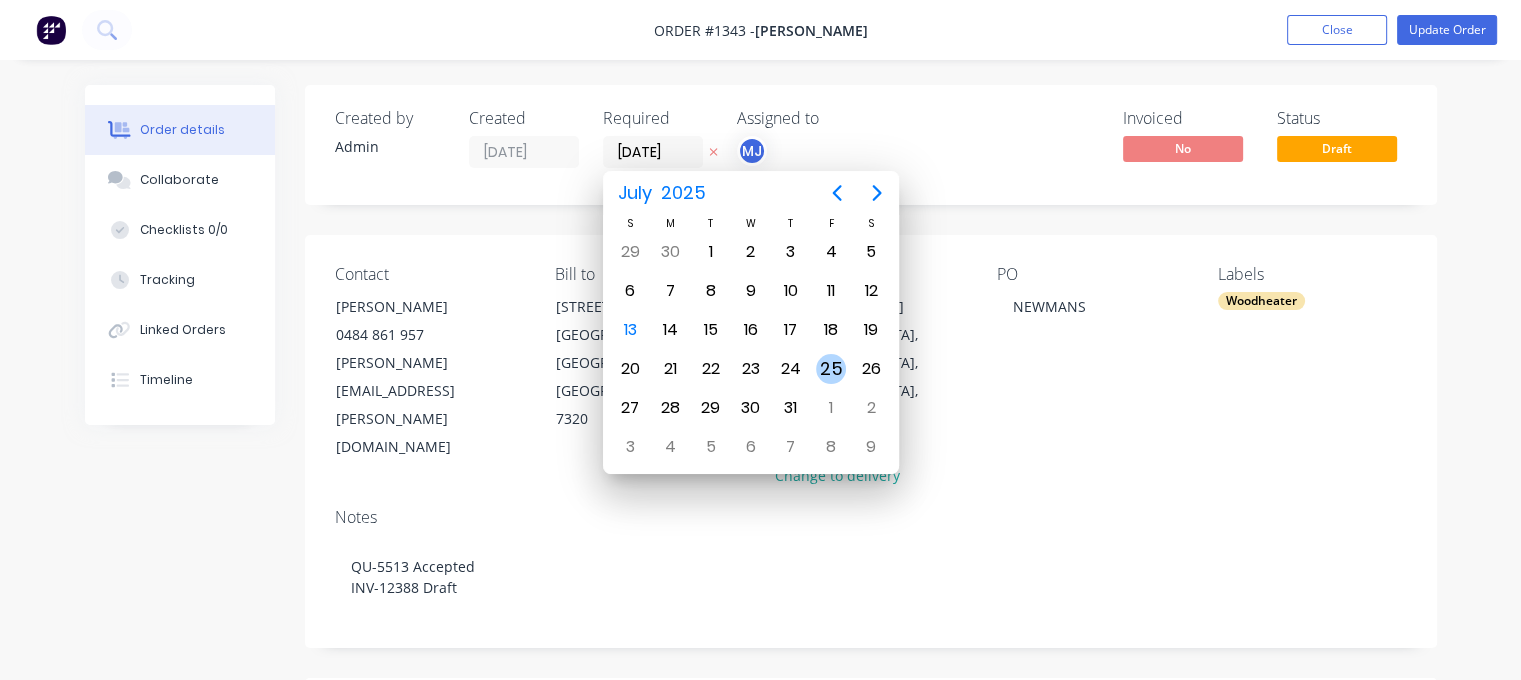 click on "25" at bounding box center [831, 369] 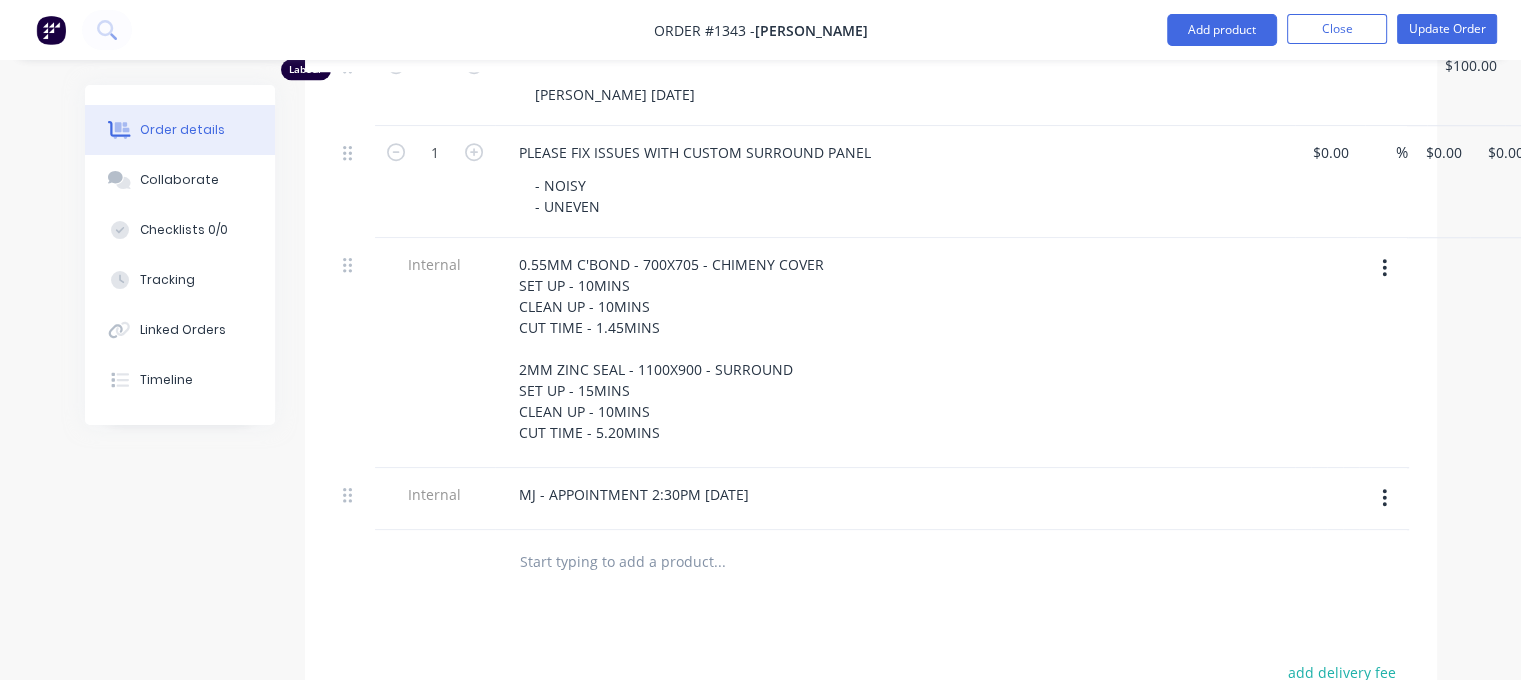 scroll, scrollTop: 1500, scrollLeft: 0, axis: vertical 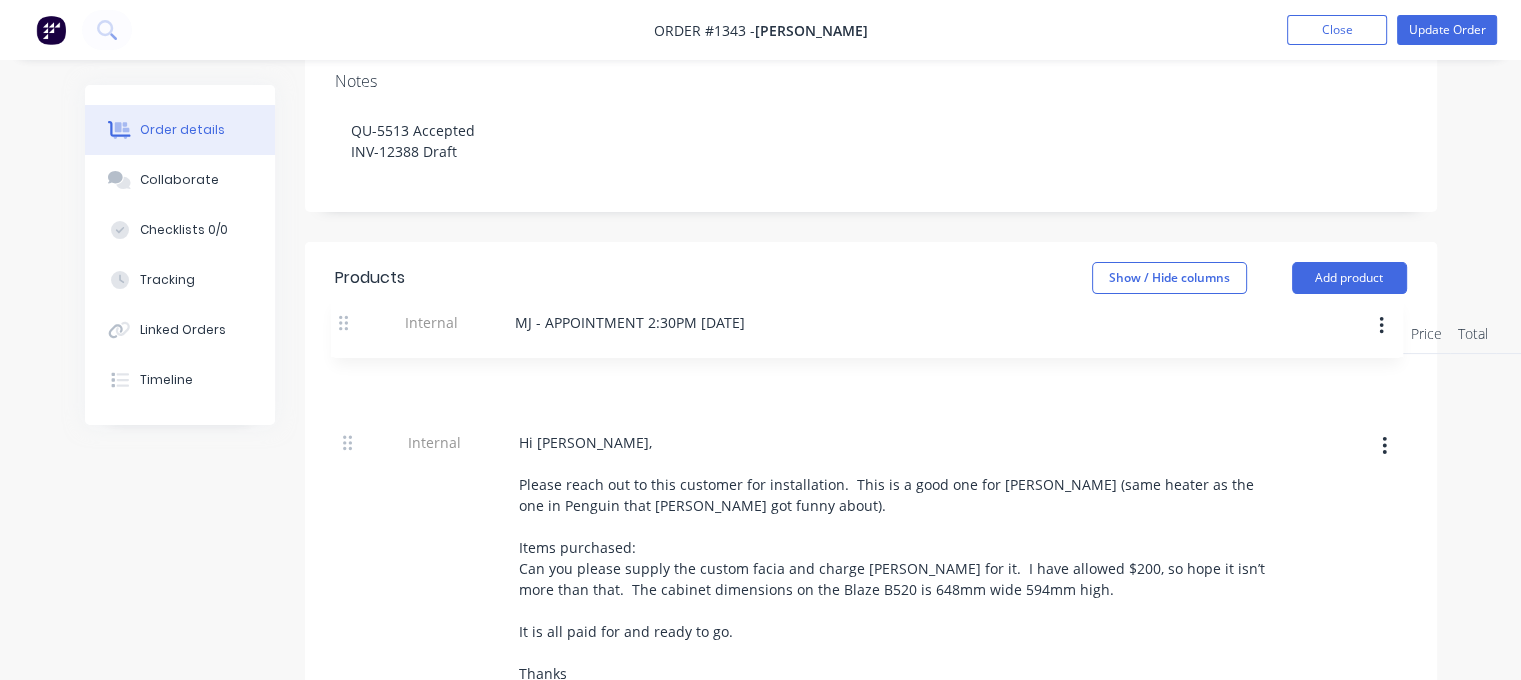drag, startPoint x: 342, startPoint y: 414, endPoint x: 343, endPoint y: 319, distance: 95.005264 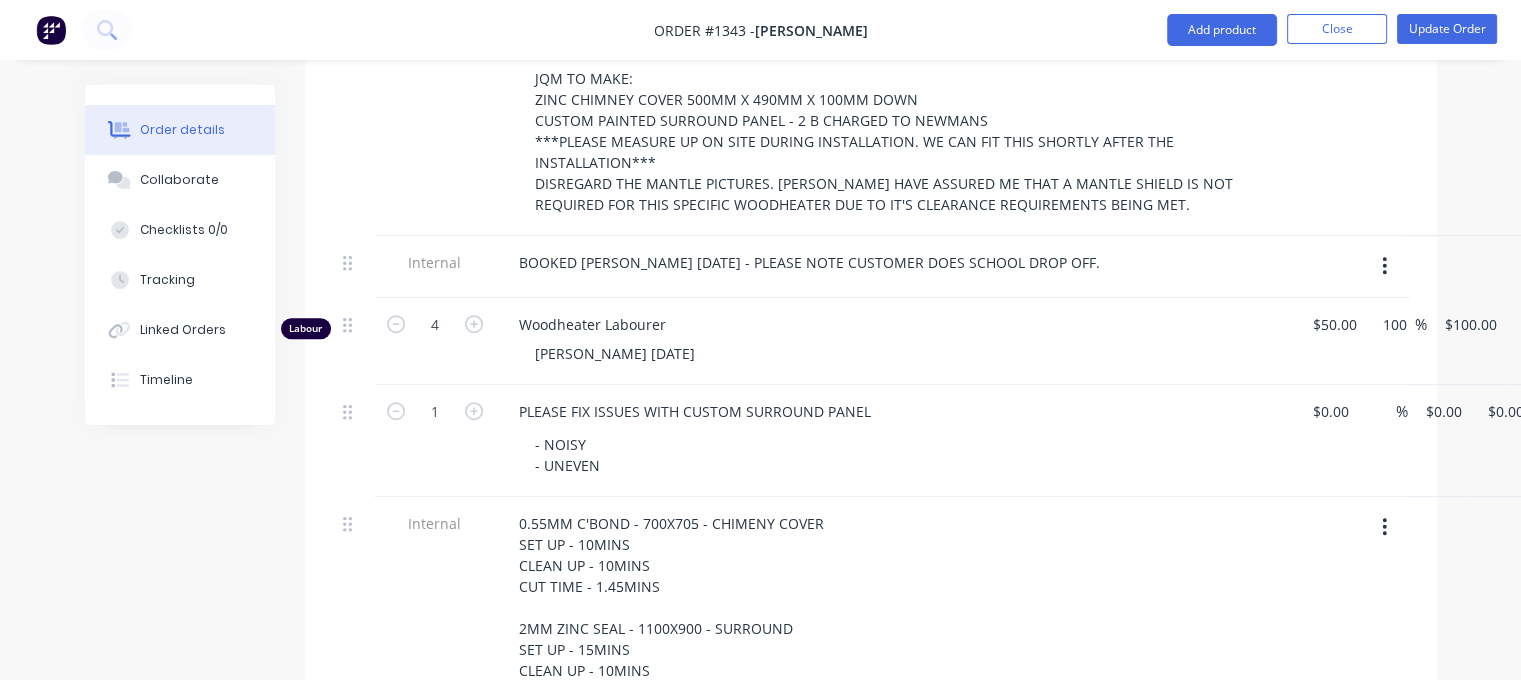 scroll, scrollTop: 1336, scrollLeft: 0, axis: vertical 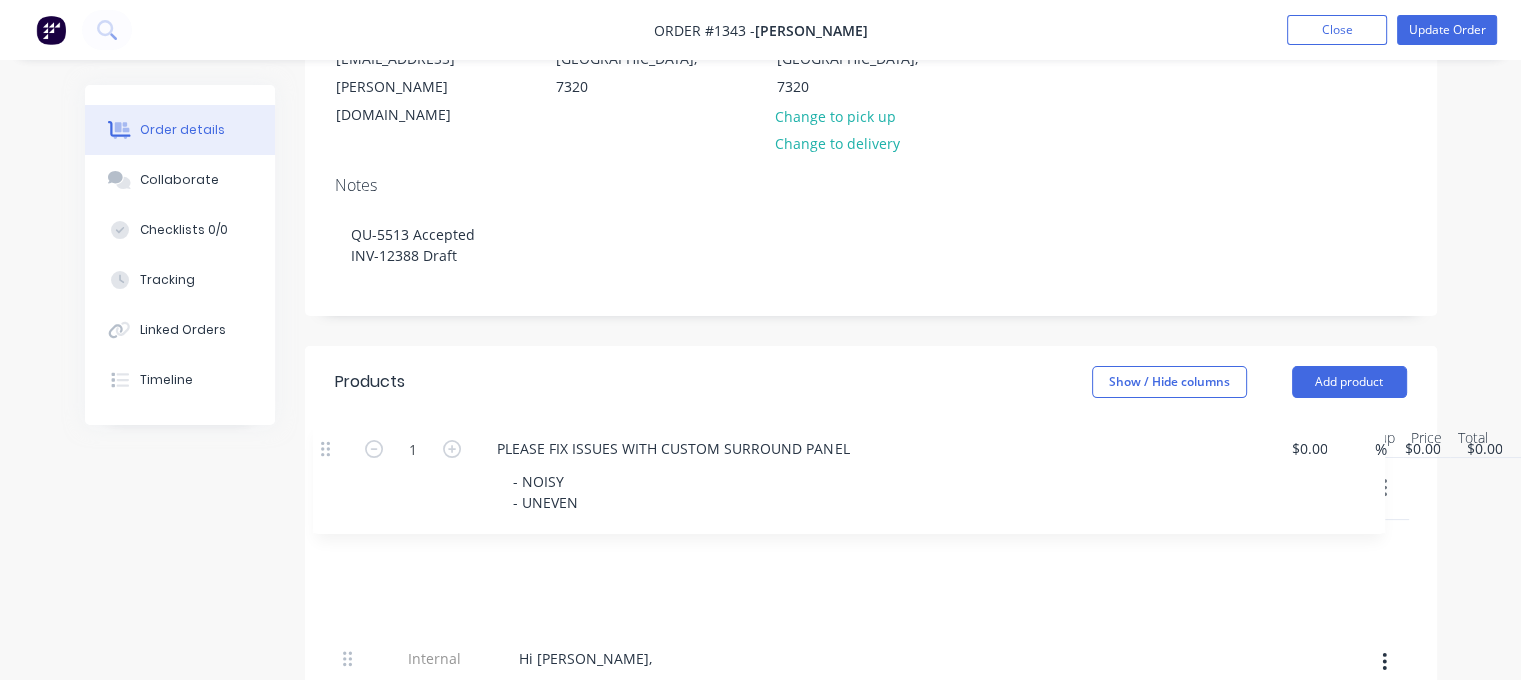 drag, startPoint x: 346, startPoint y: 291, endPoint x: 329, endPoint y: 440, distance: 149.96666 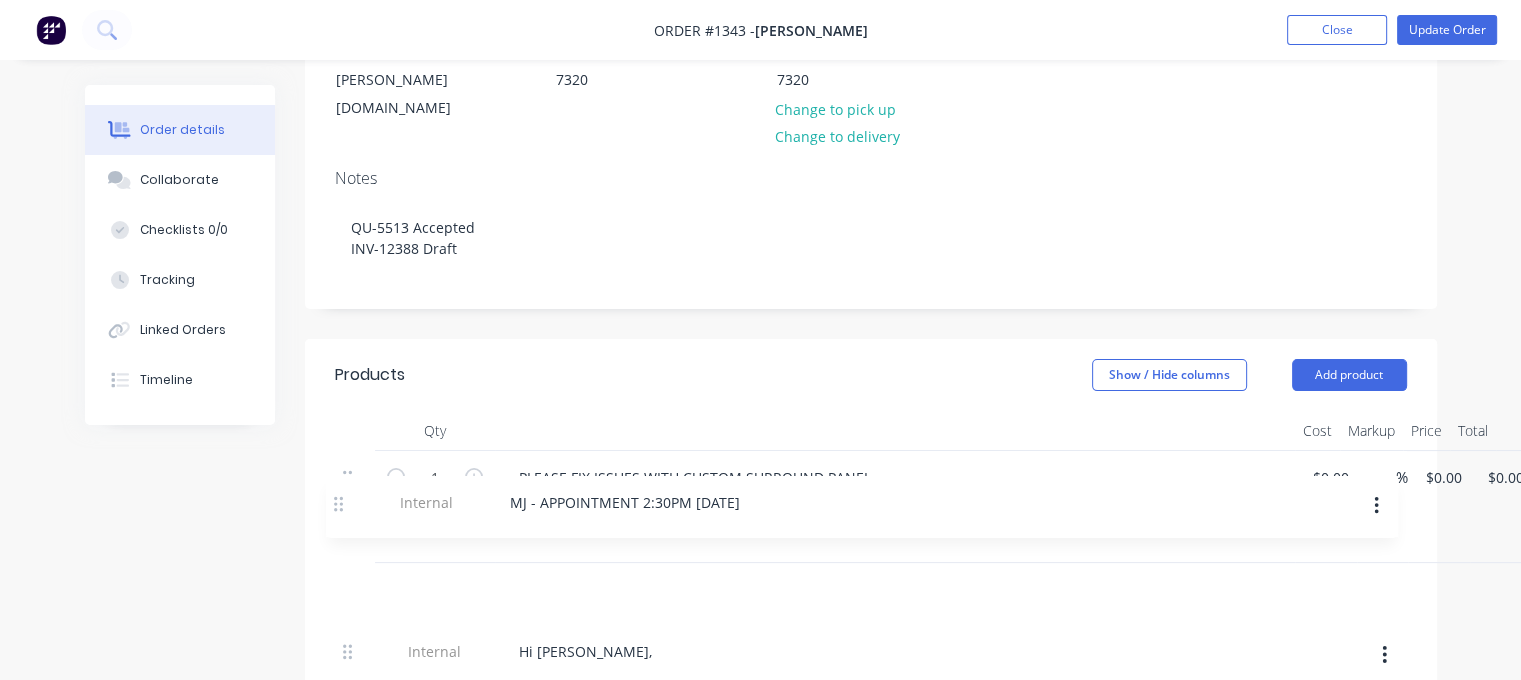 scroll, scrollTop: 341, scrollLeft: 0, axis: vertical 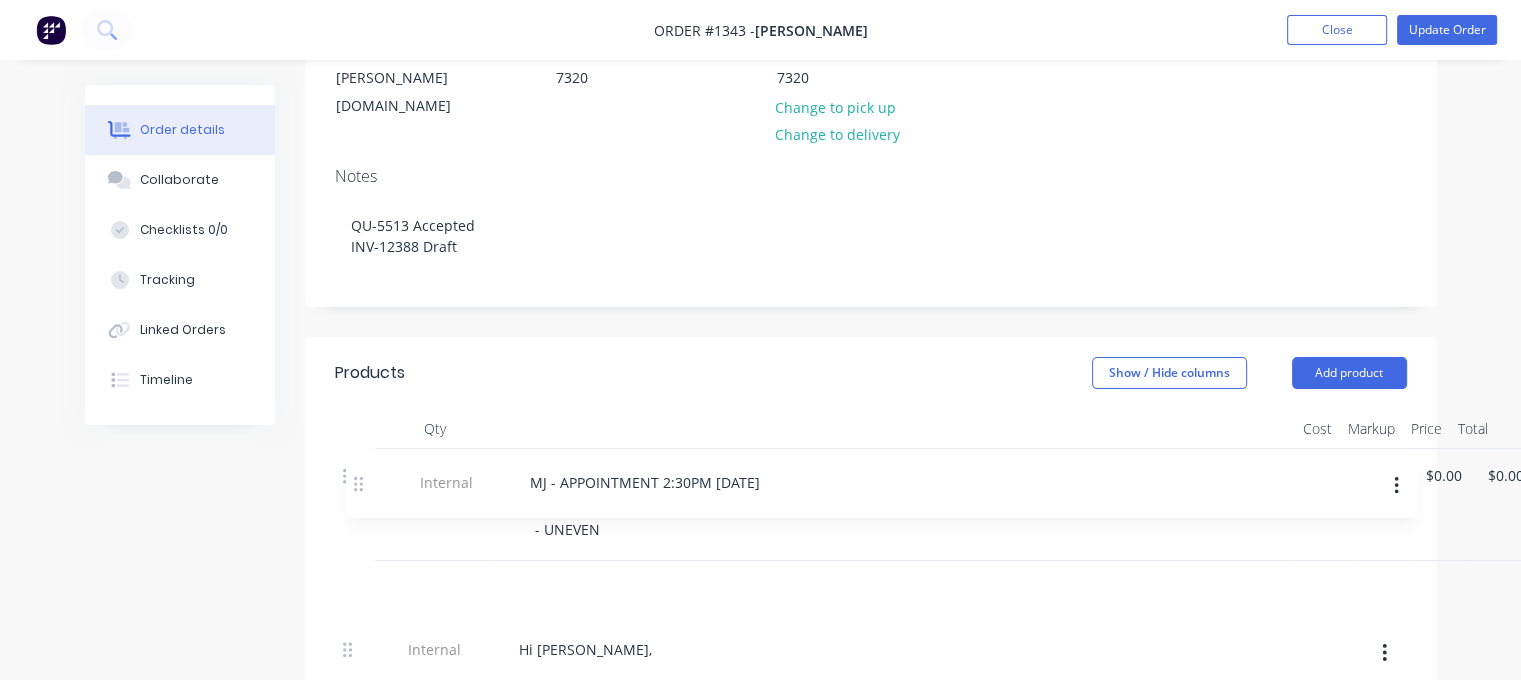 drag, startPoint x: 352, startPoint y: 401, endPoint x: 361, endPoint y: 490, distance: 89.453896 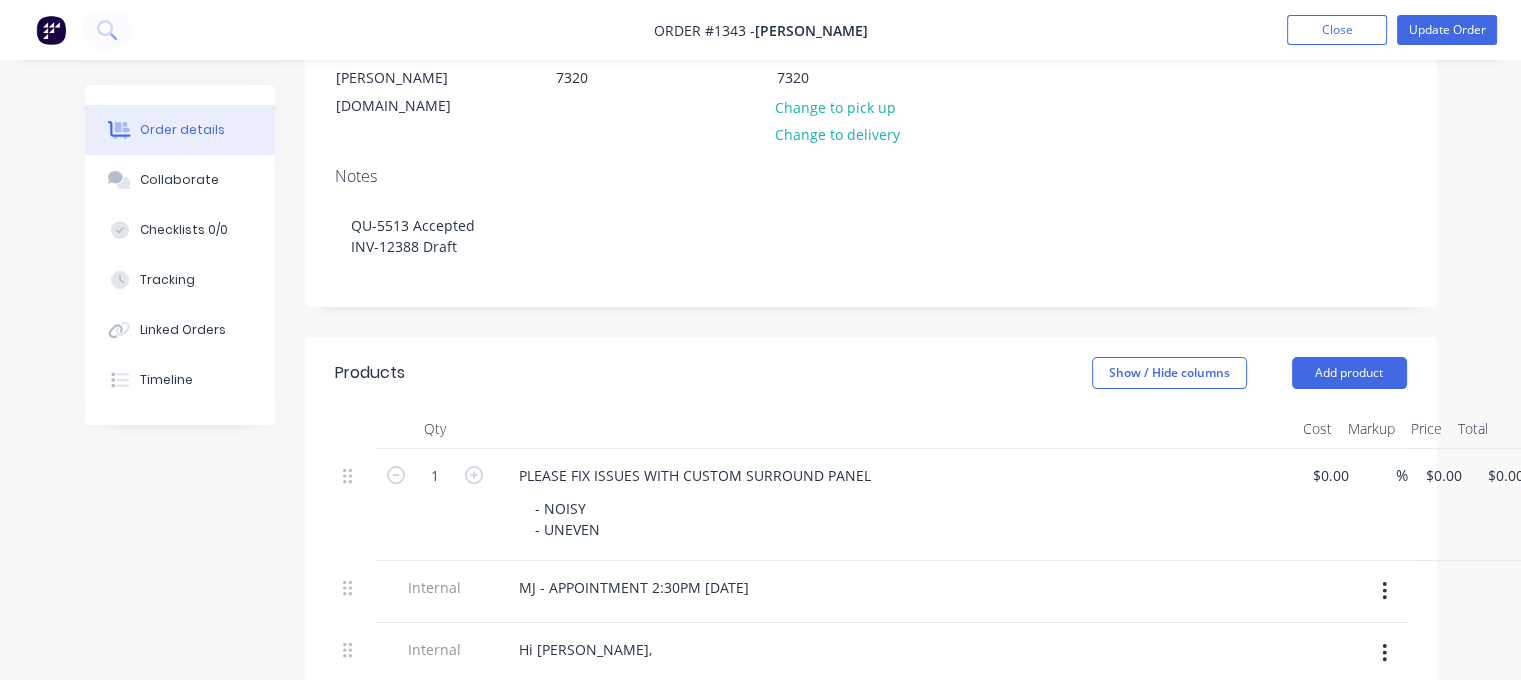 click on "MJ - APPOINTMENT 2:30PM [DATE]" at bounding box center (895, 587) 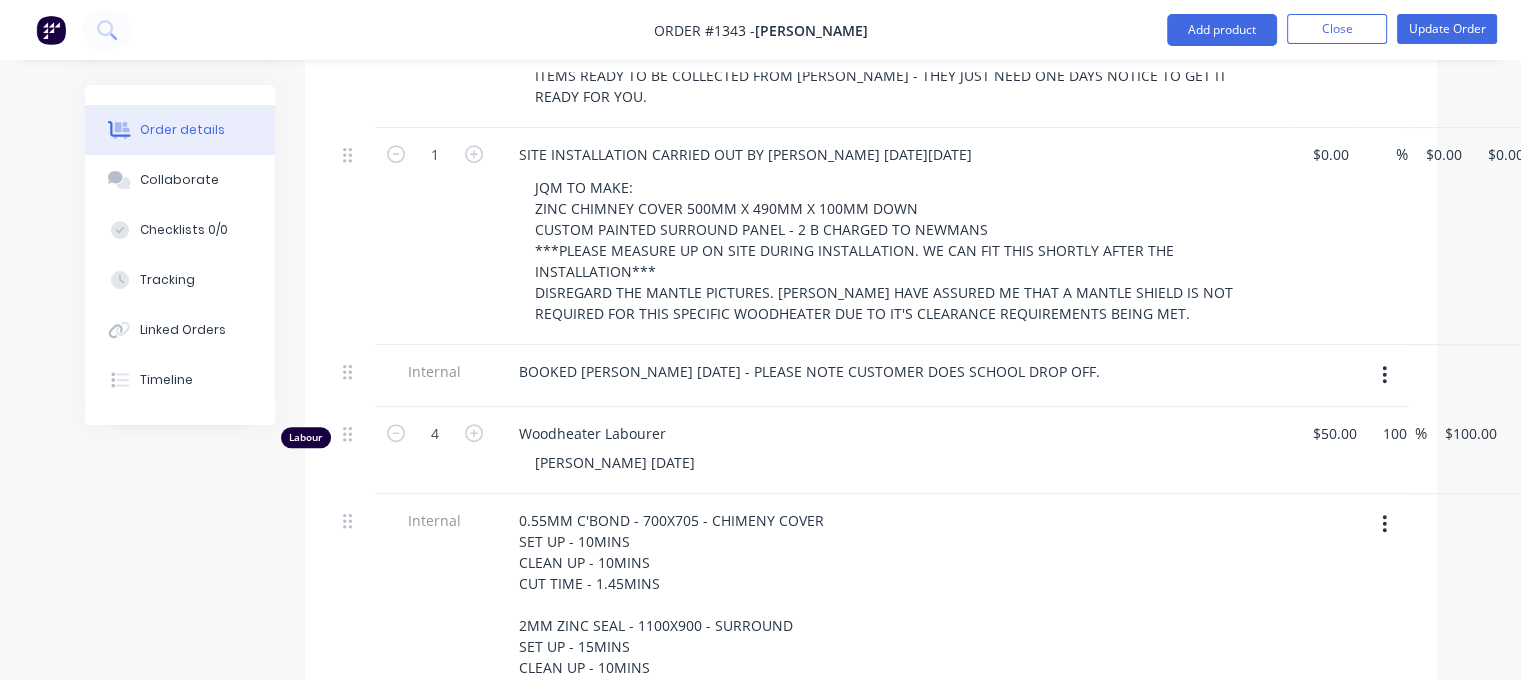 scroll, scrollTop: 1541, scrollLeft: 0, axis: vertical 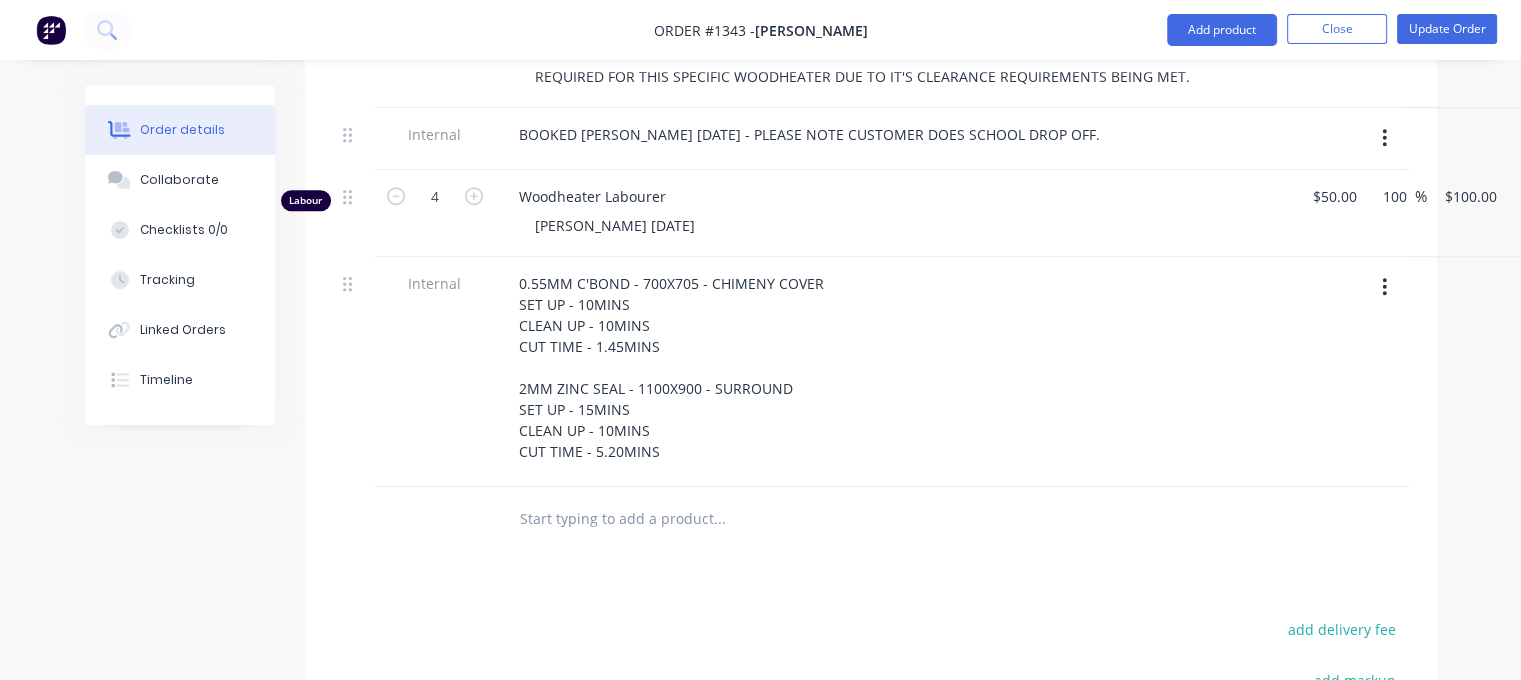 click at bounding box center (719, 519) 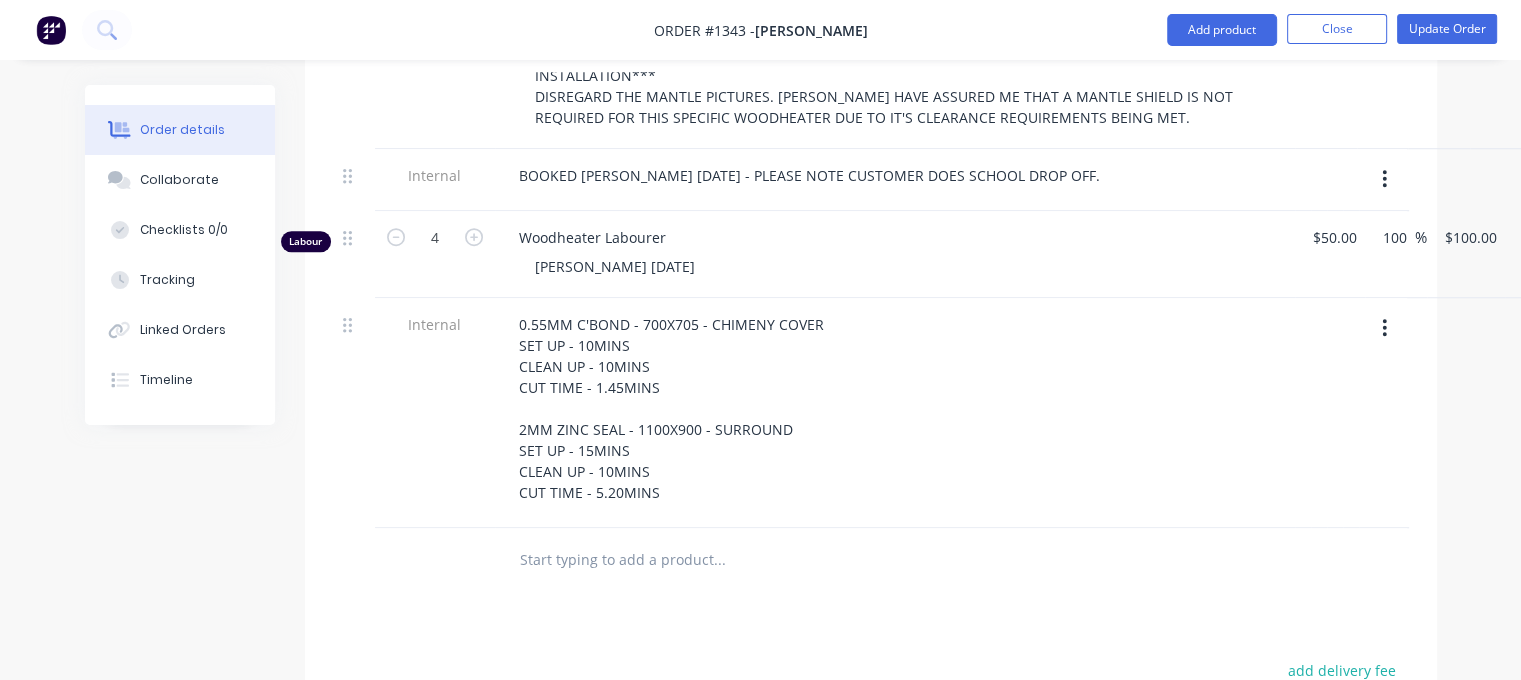 scroll, scrollTop: 1541, scrollLeft: 0, axis: vertical 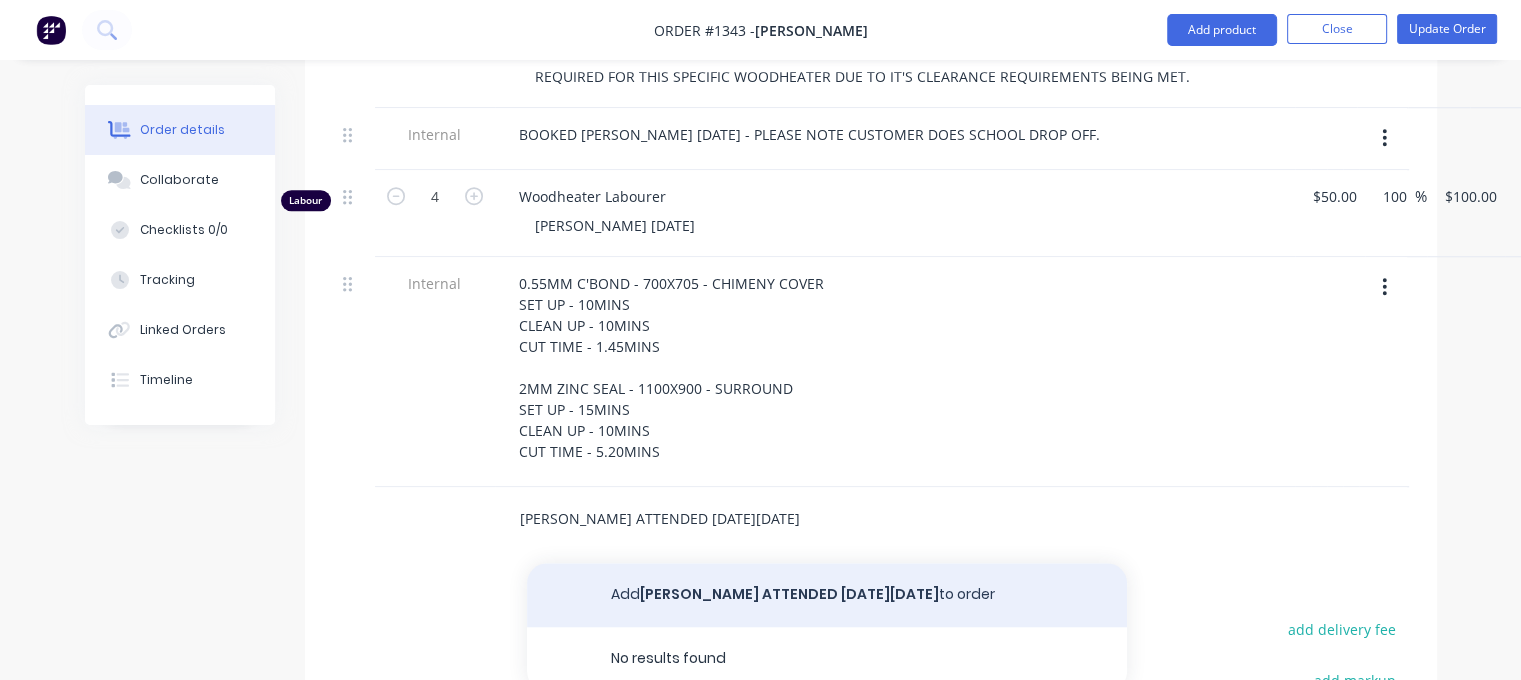 type on "[PERSON_NAME] ATTENDED [DATE][DATE]" 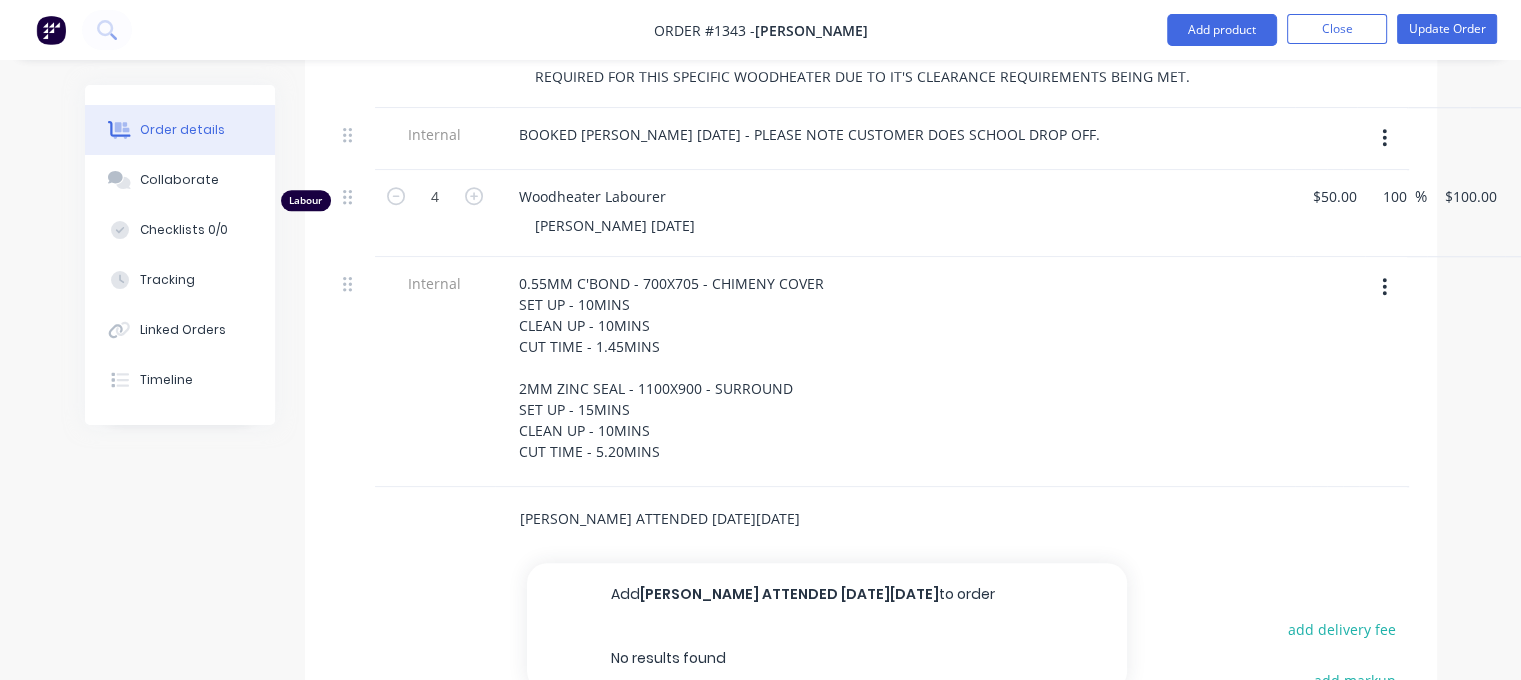 click on "[PERSON_NAME] ATTENDED [DATE][DATE]  to order" at bounding box center (827, 595) 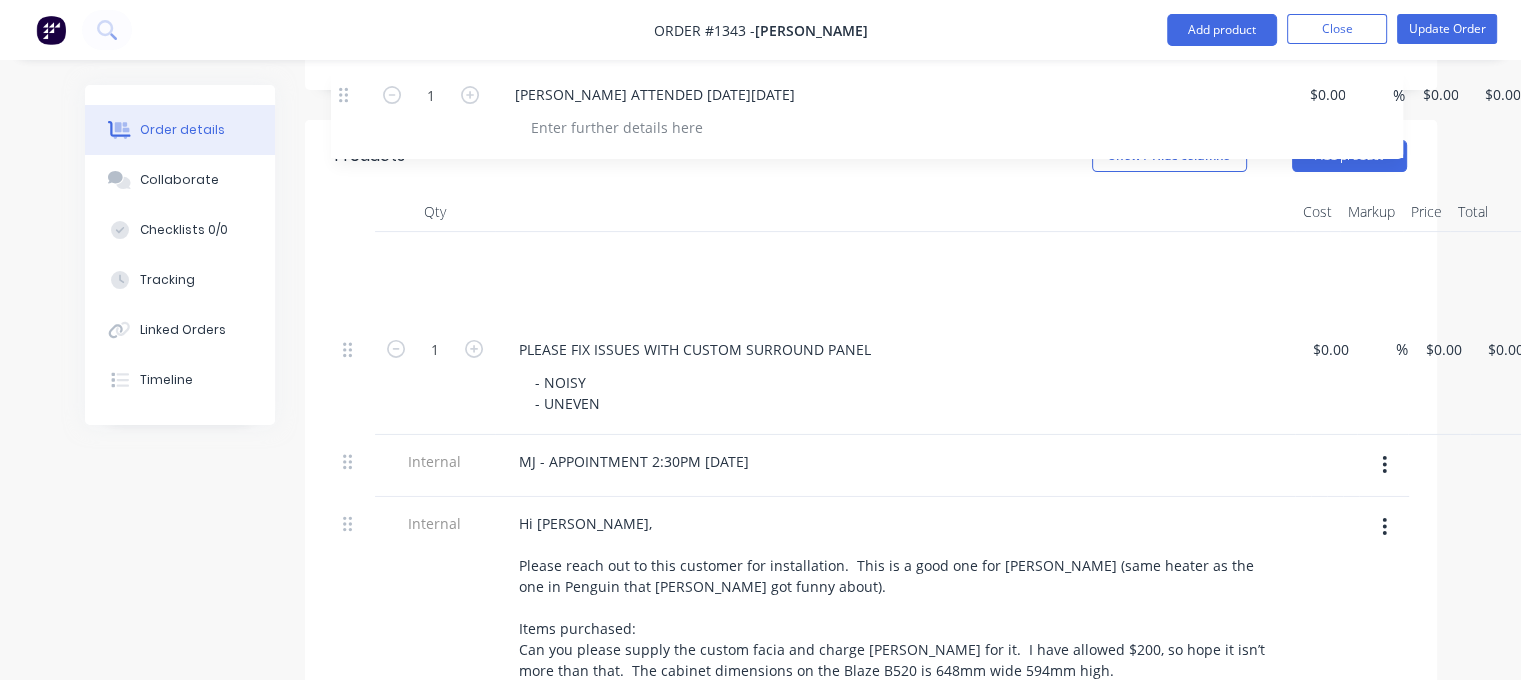 scroll, scrollTop: 548, scrollLeft: 0, axis: vertical 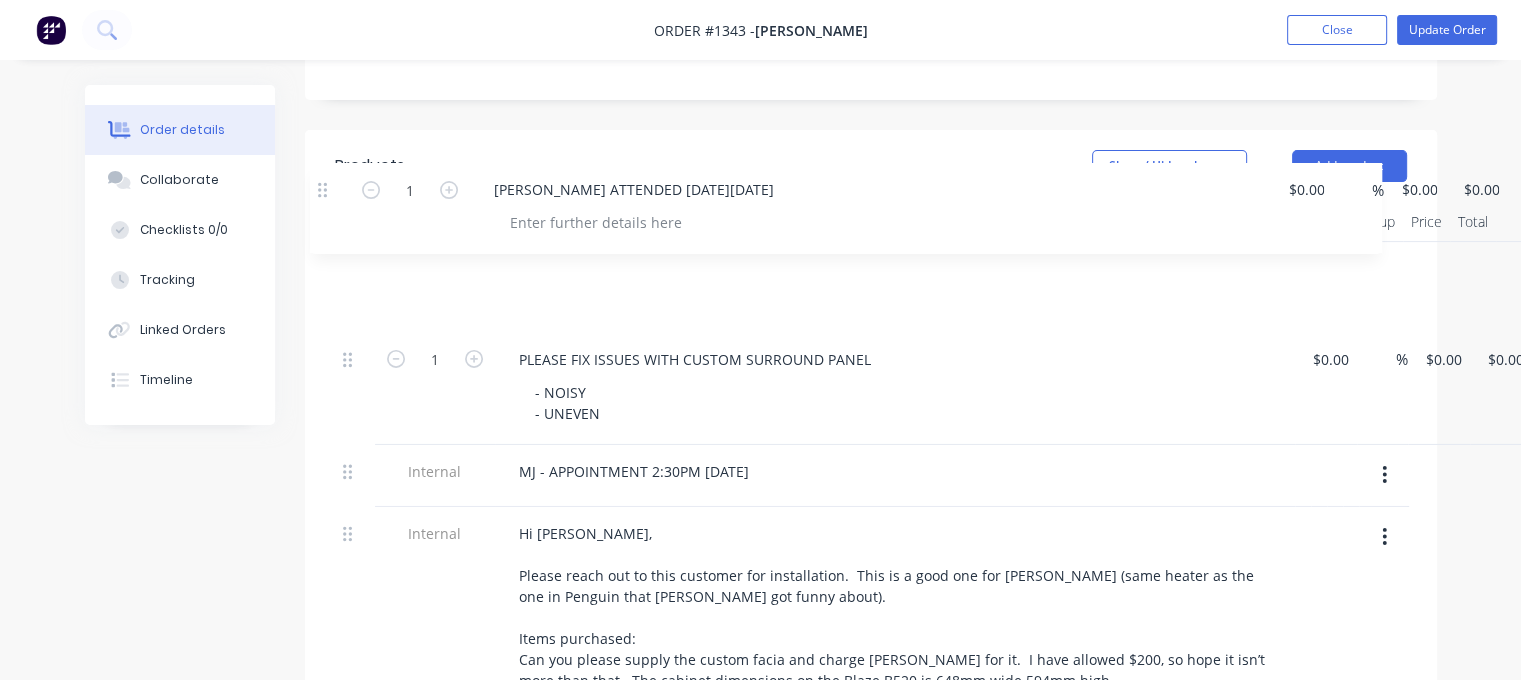 drag, startPoint x: 346, startPoint y: 423, endPoint x: 332, endPoint y: 168, distance: 255.38402 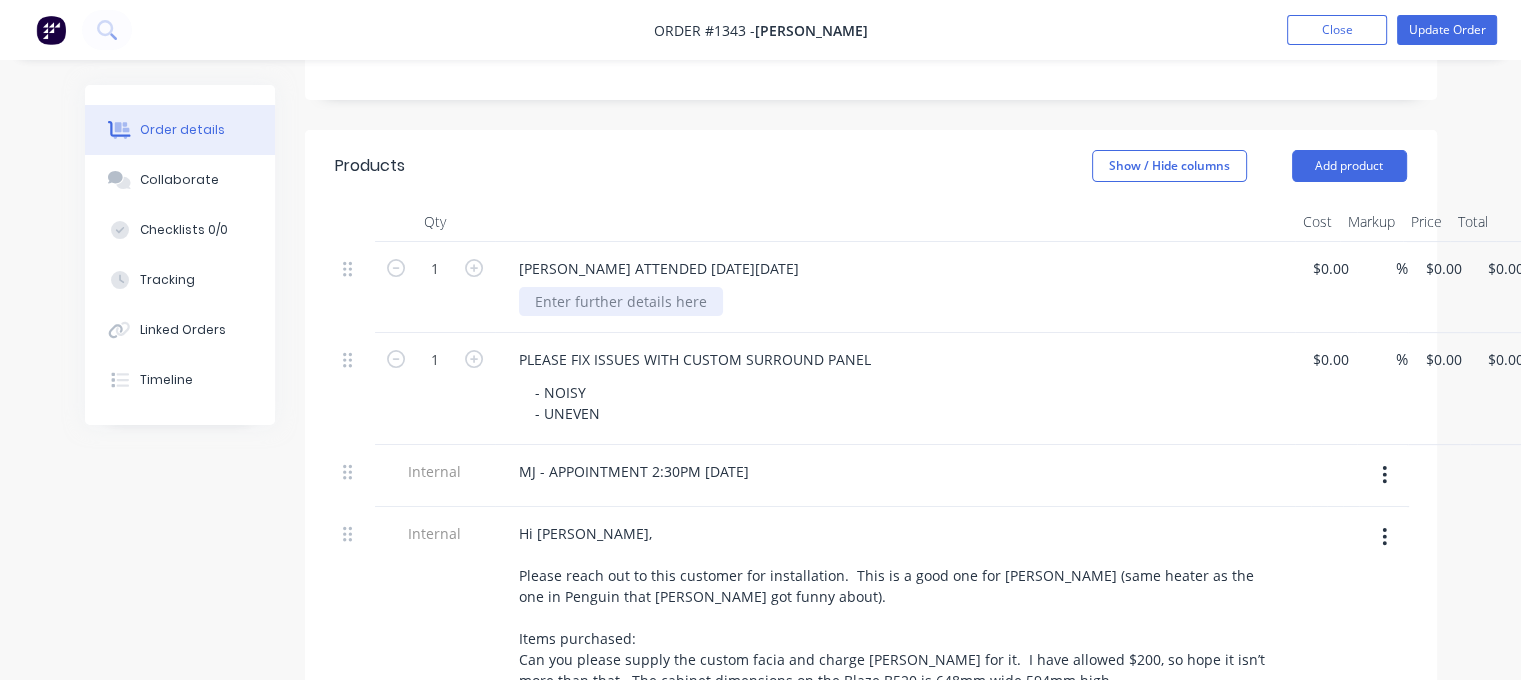 click at bounding box center [621, 301] 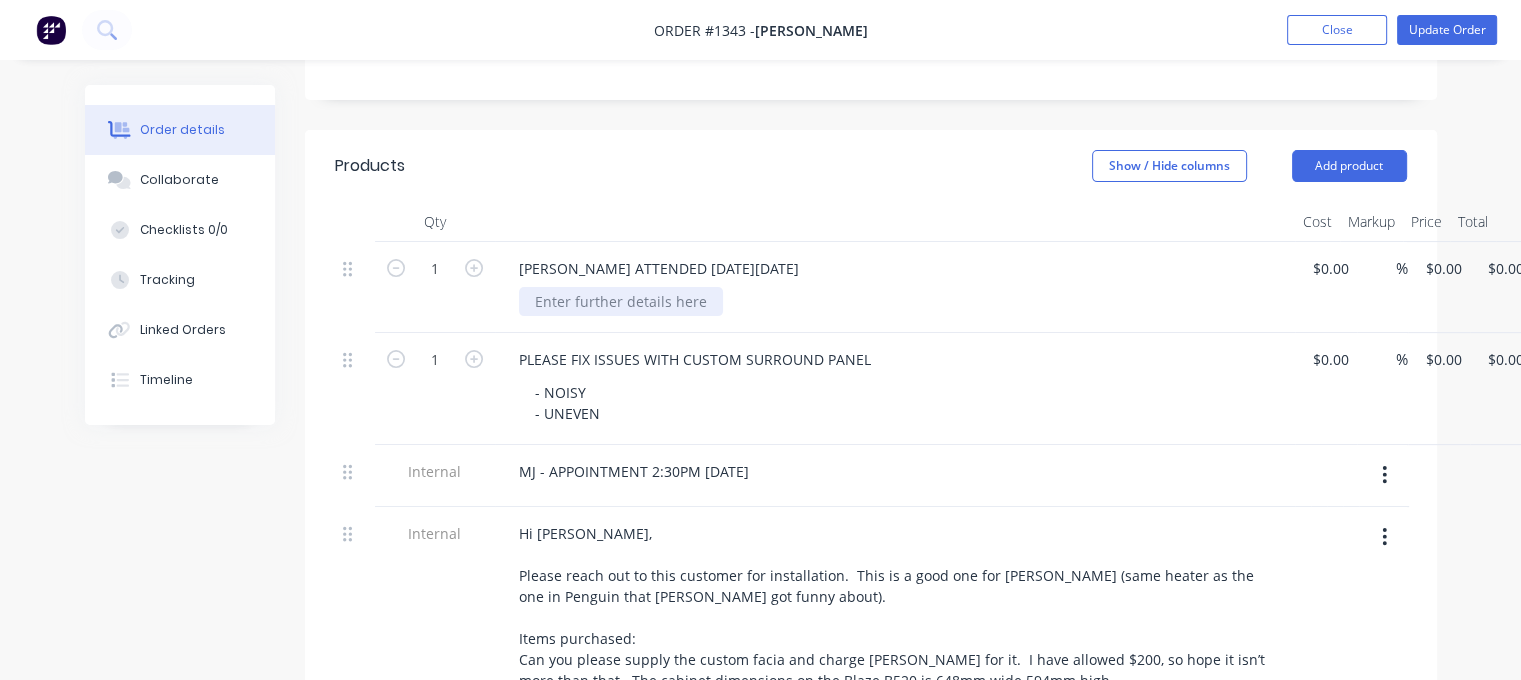 type 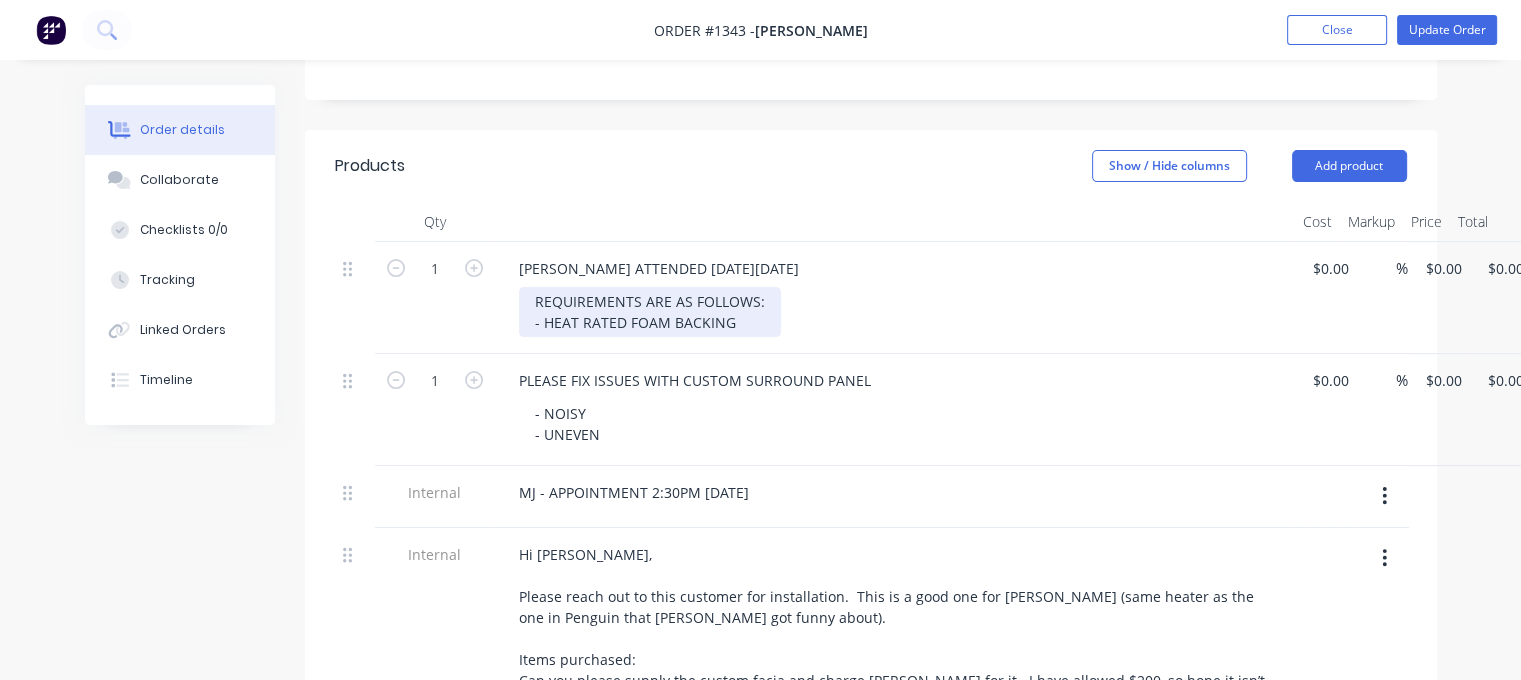 click on "REQUIREMENTS ARE AS FOLLOWS:
- HEAT RATED FOAM BACKING" at bounding box center (650, 312) 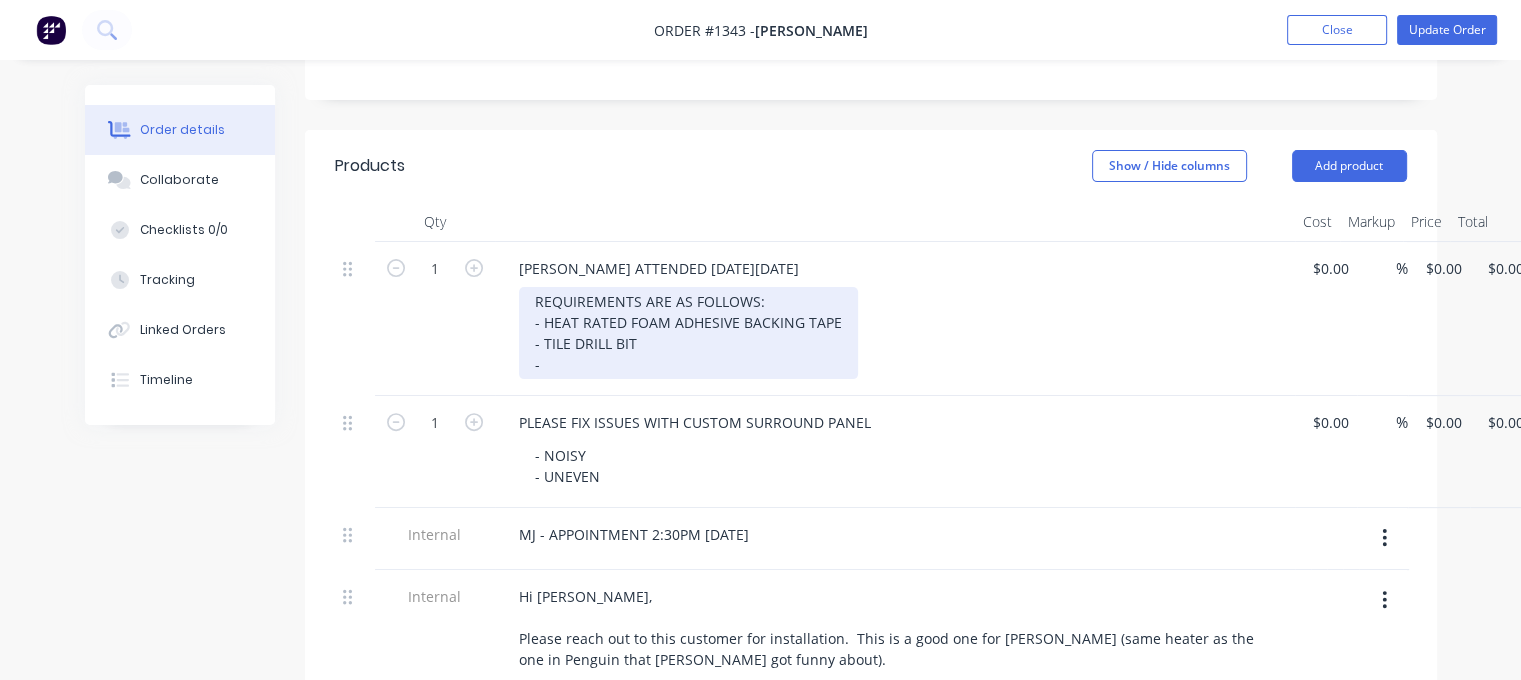click on "REQUIREMENTS ARE AS FOLLOWS:
- HEAT RATED FOAM ADHESIVE BACKING TAPE
- TILE DRILL BIT
-" at bounding box center [688, 333] 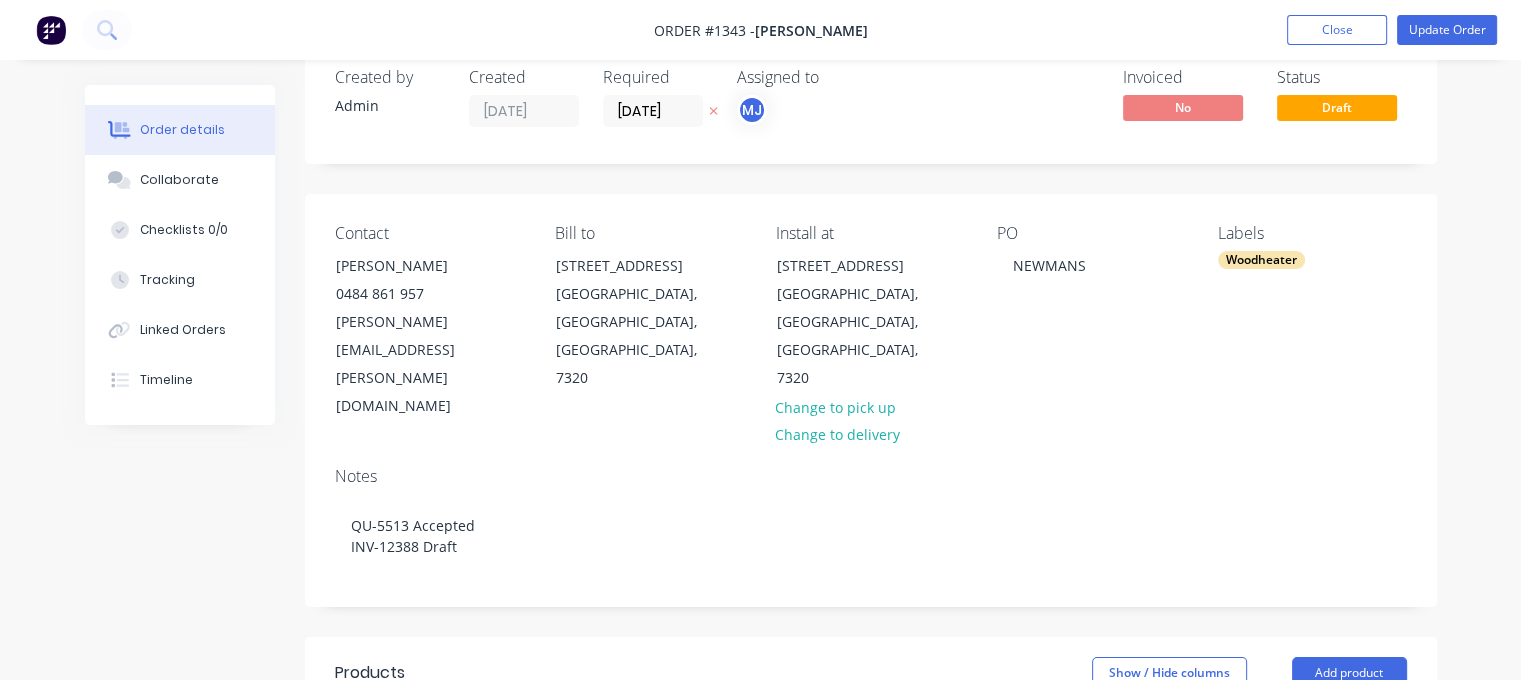scroll, scrollTop: 0, scrollLeft: 0, axis: both 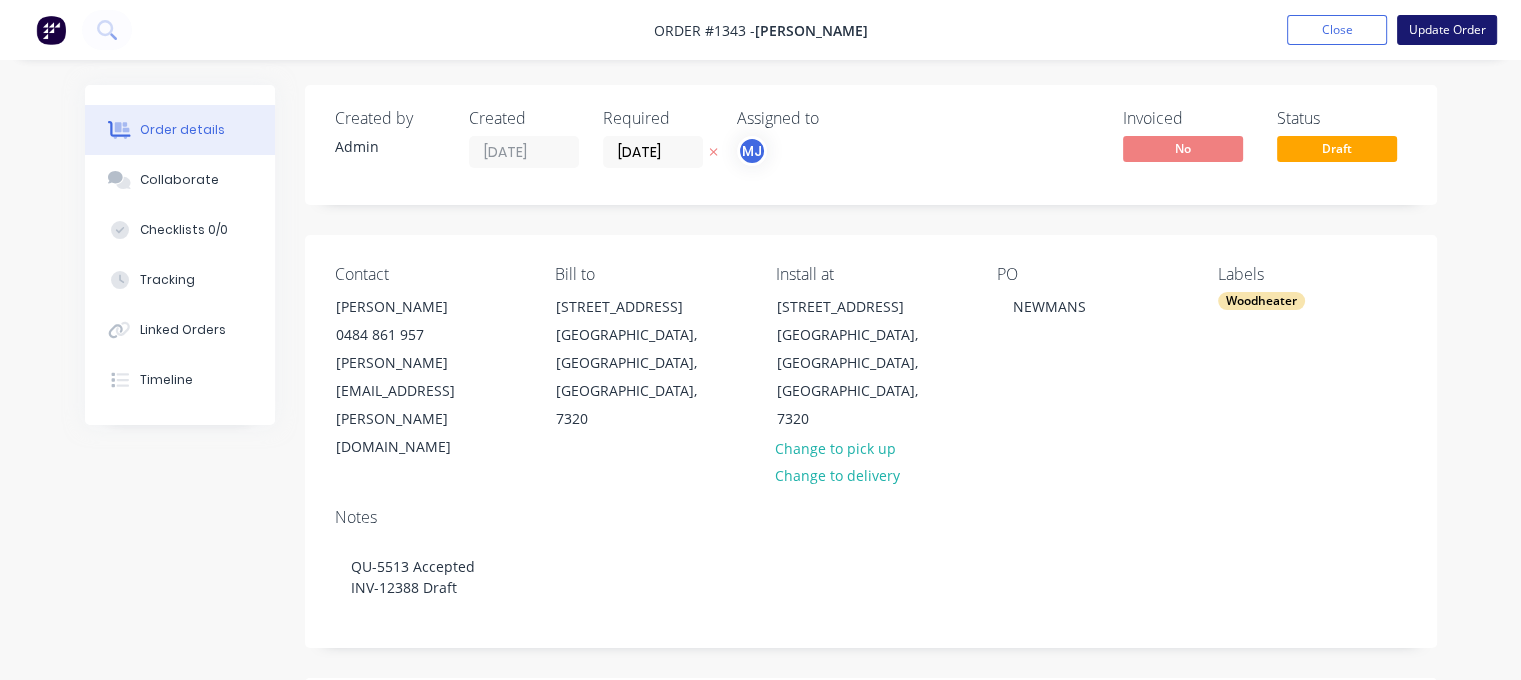 click on "Update Order" at bounding box center (1447, 30) 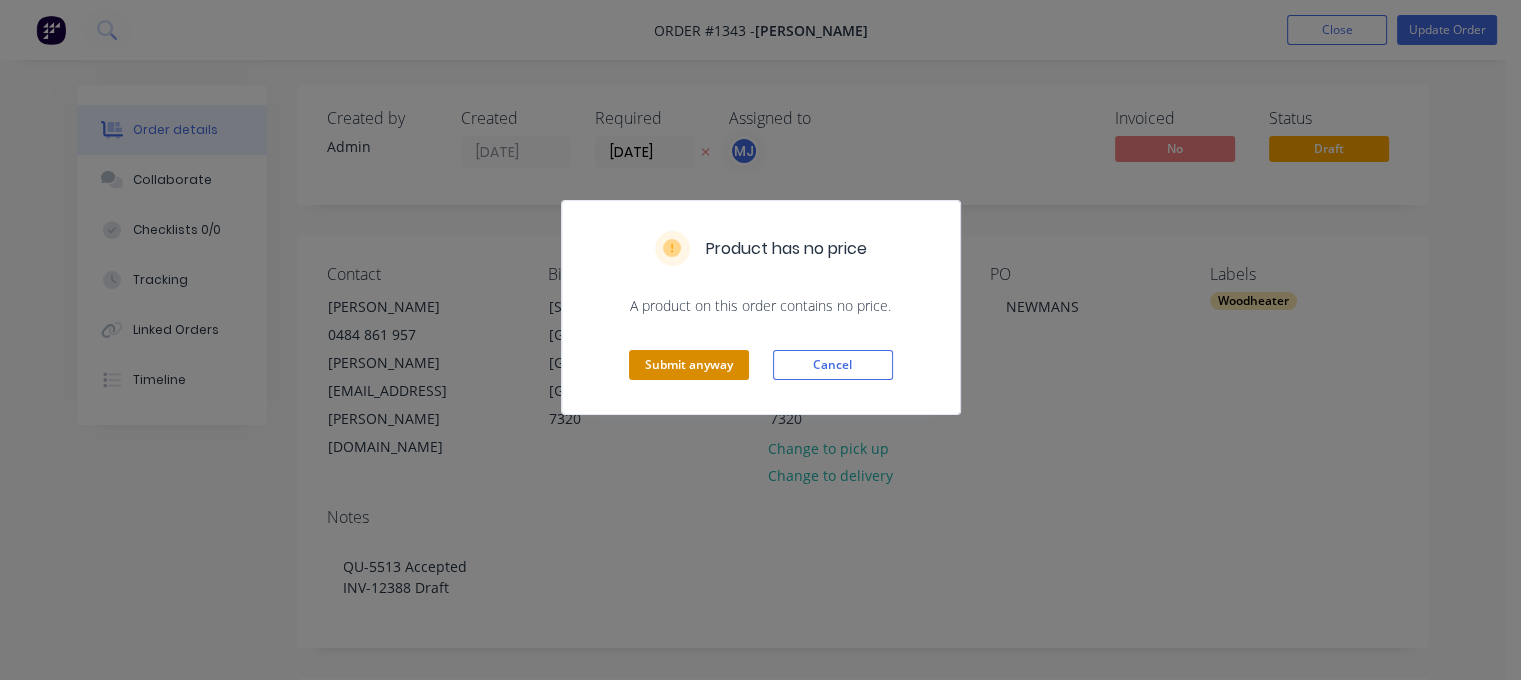 click on "Submit anyway" at bounding box center [689, 365] 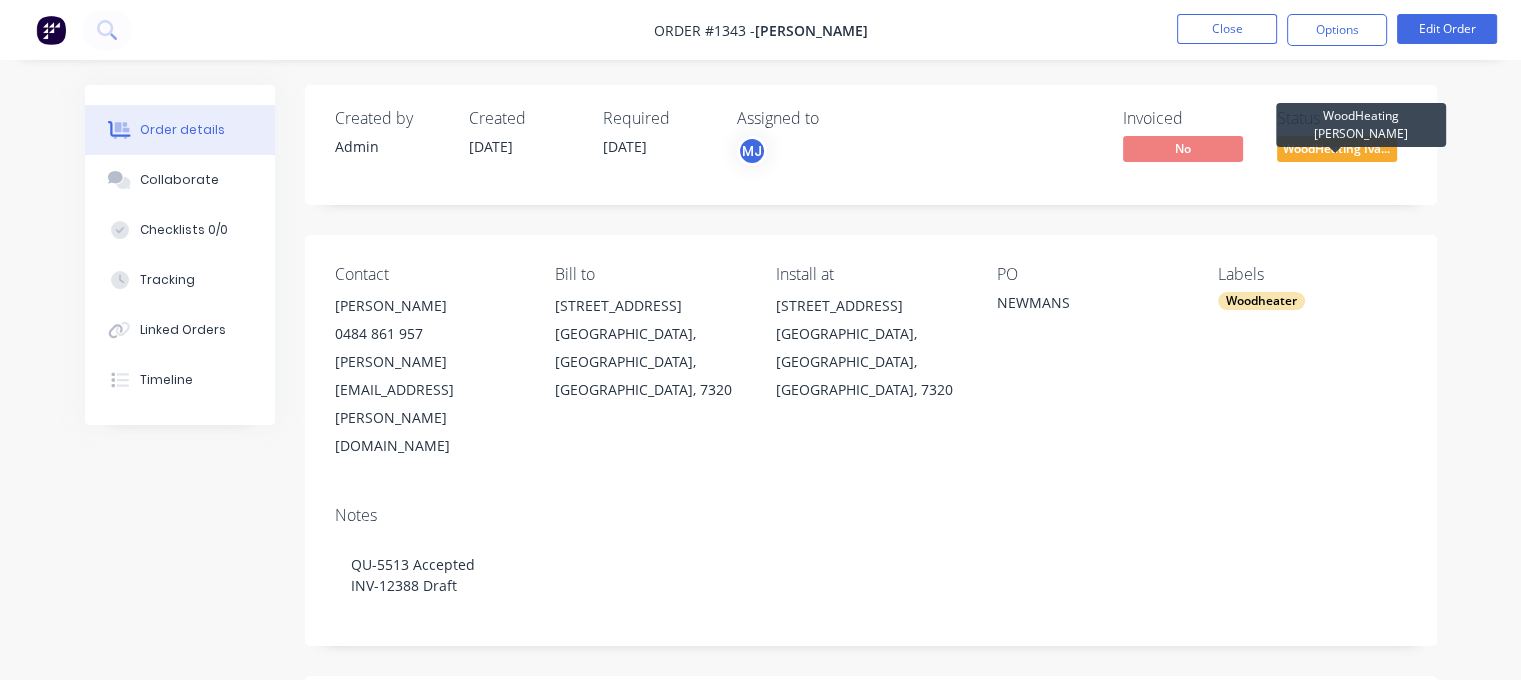 click on "WoodHeating Iva..." at bounding box center (1337, 148) 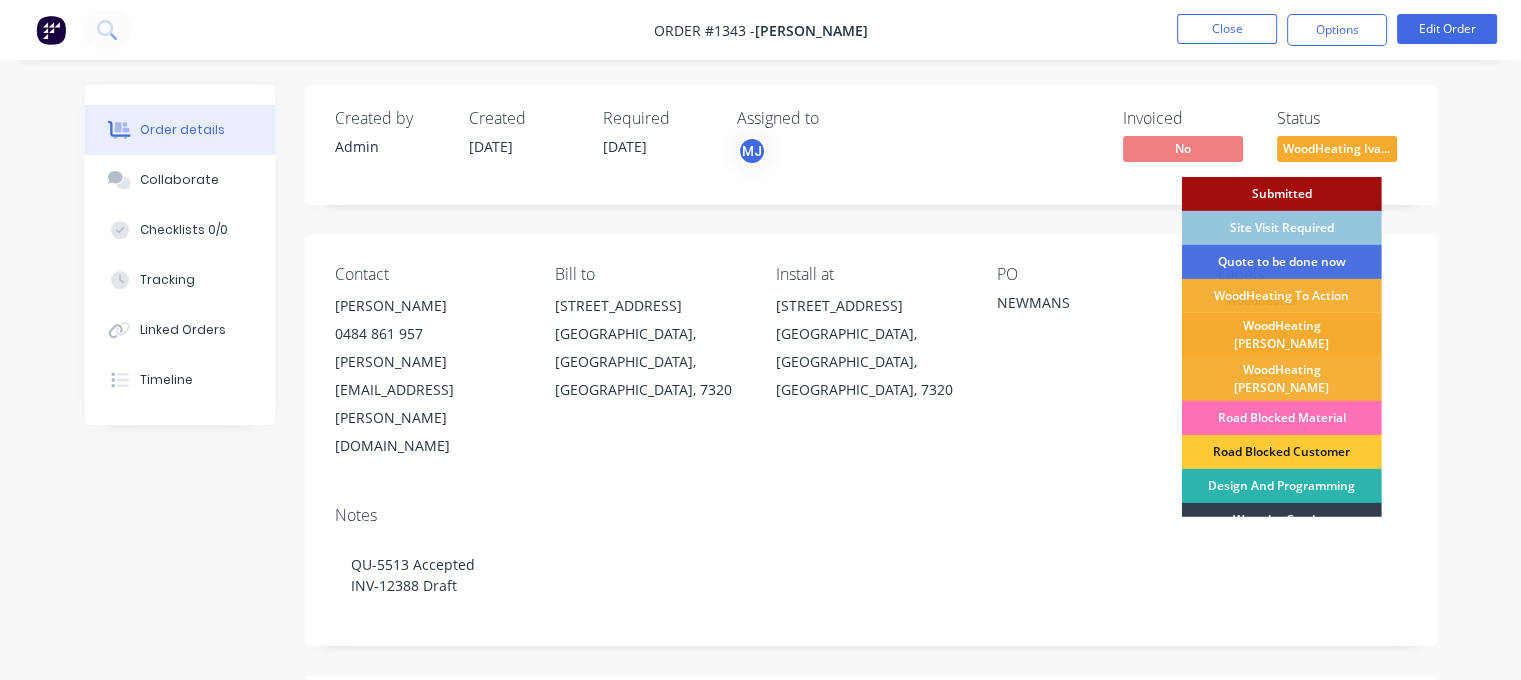 click on "WoodHeating [PERSON_NAME]" at bounding box center [1282, 335] 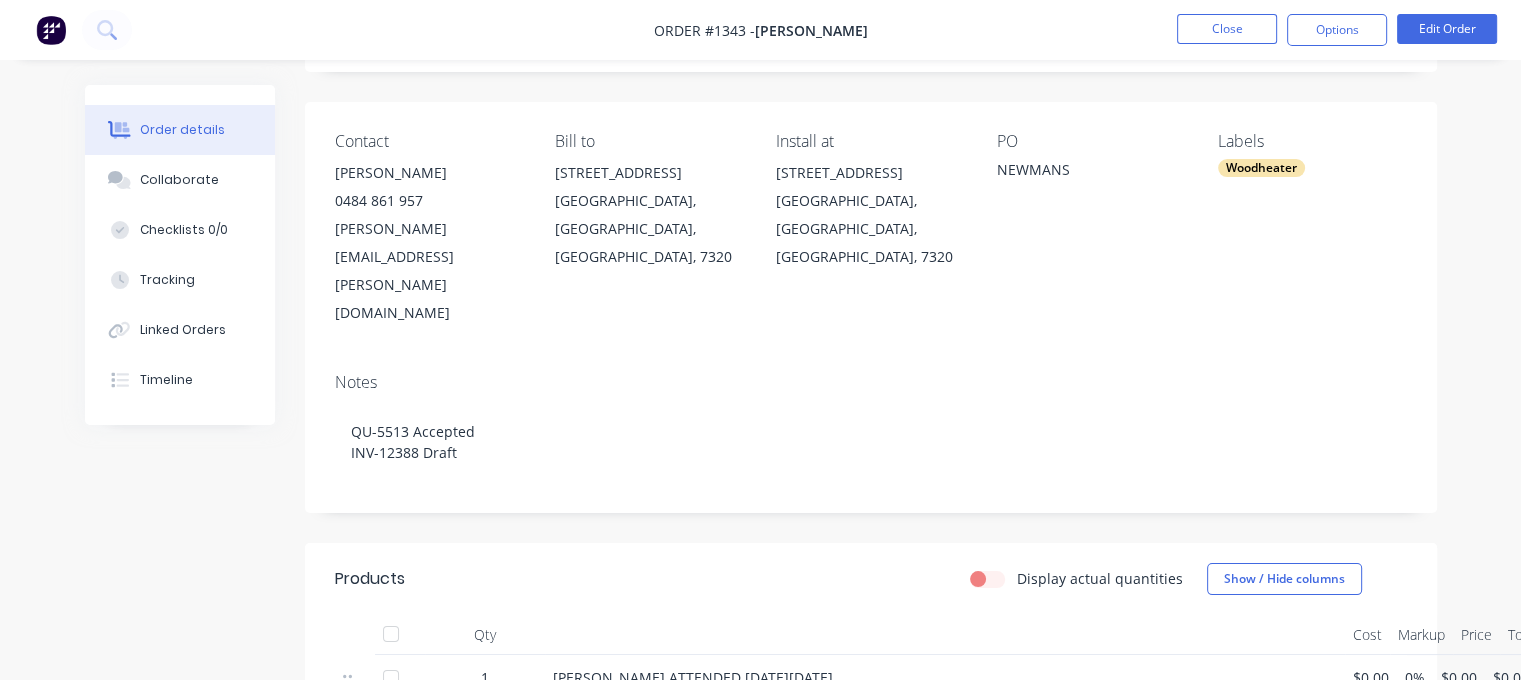 scroll, scrollTop: 0, scrollLeft: 0, axis: both 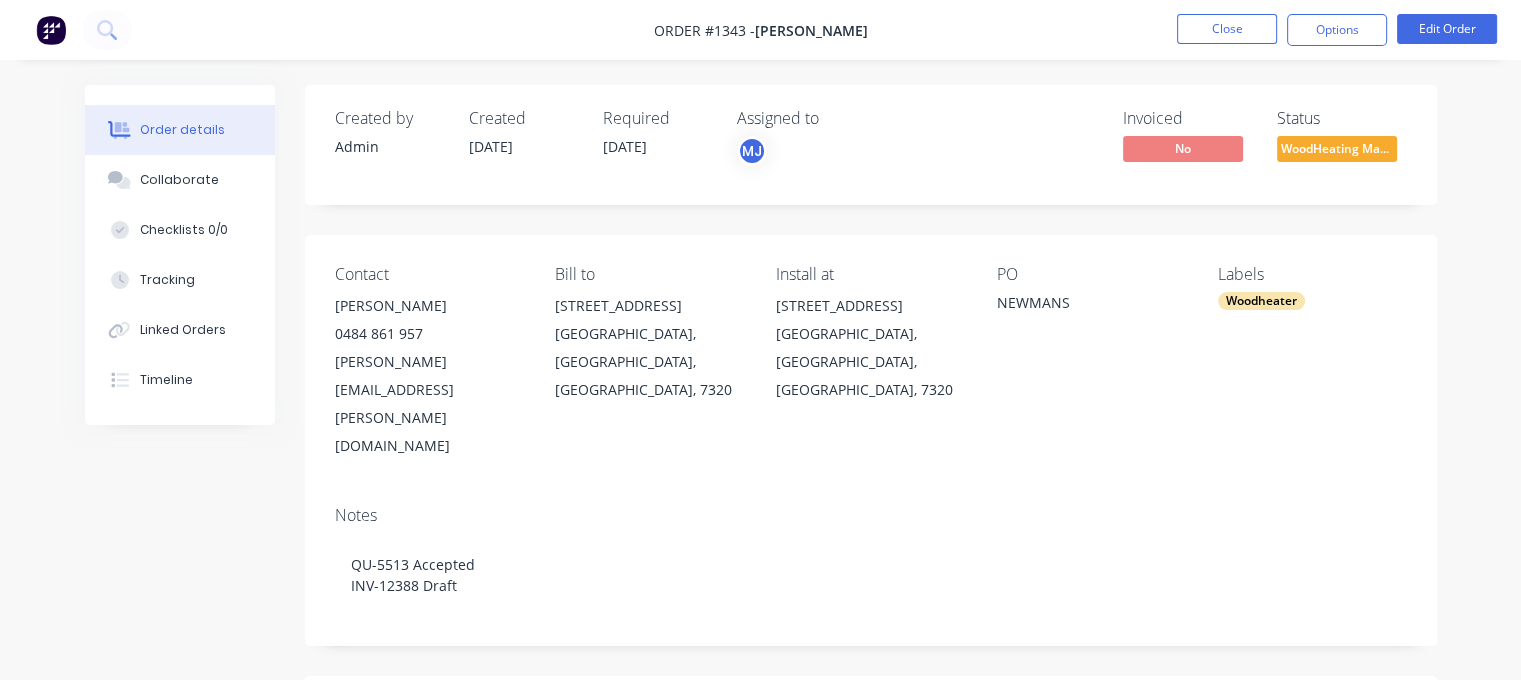 click on "[PERSON_NAME]" at bounding box center (429, 306) 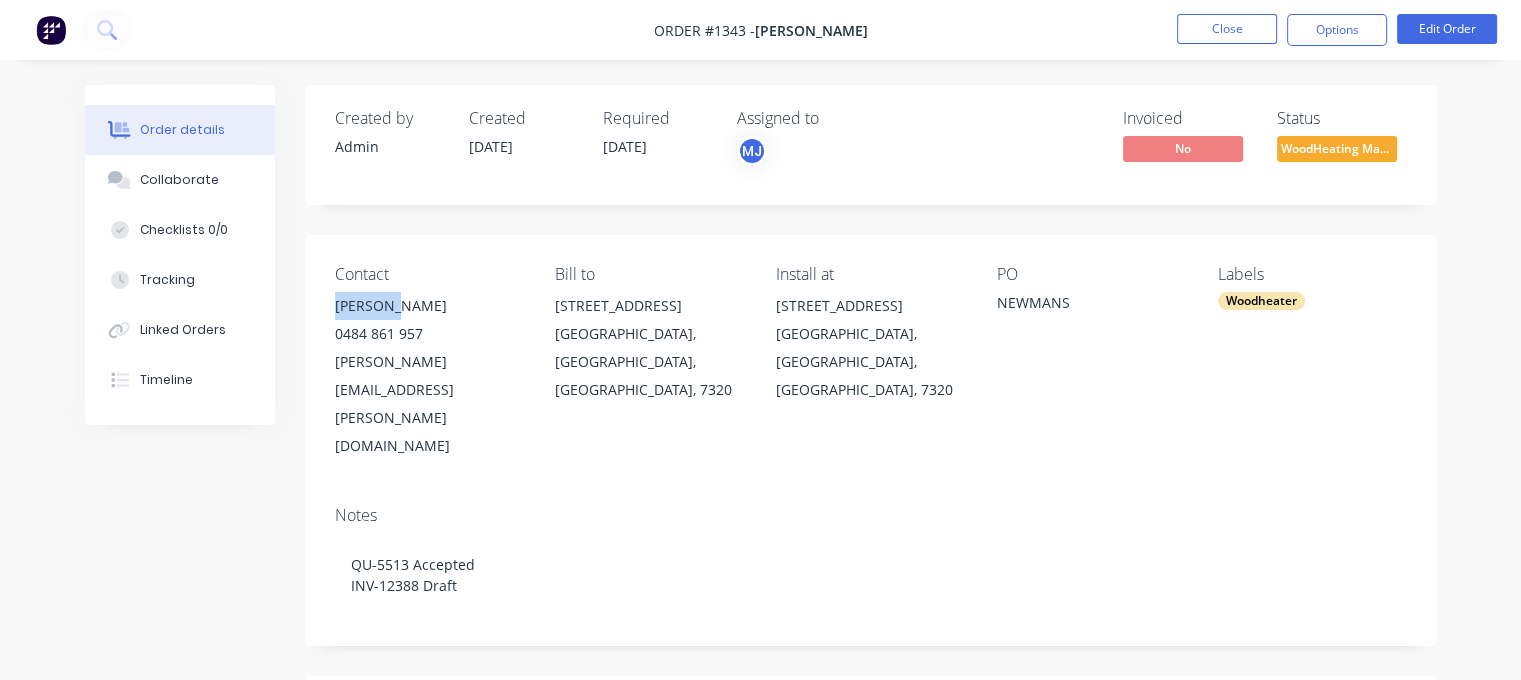 click on "[PERSON_NAME]" at bounding box center [429, 306] 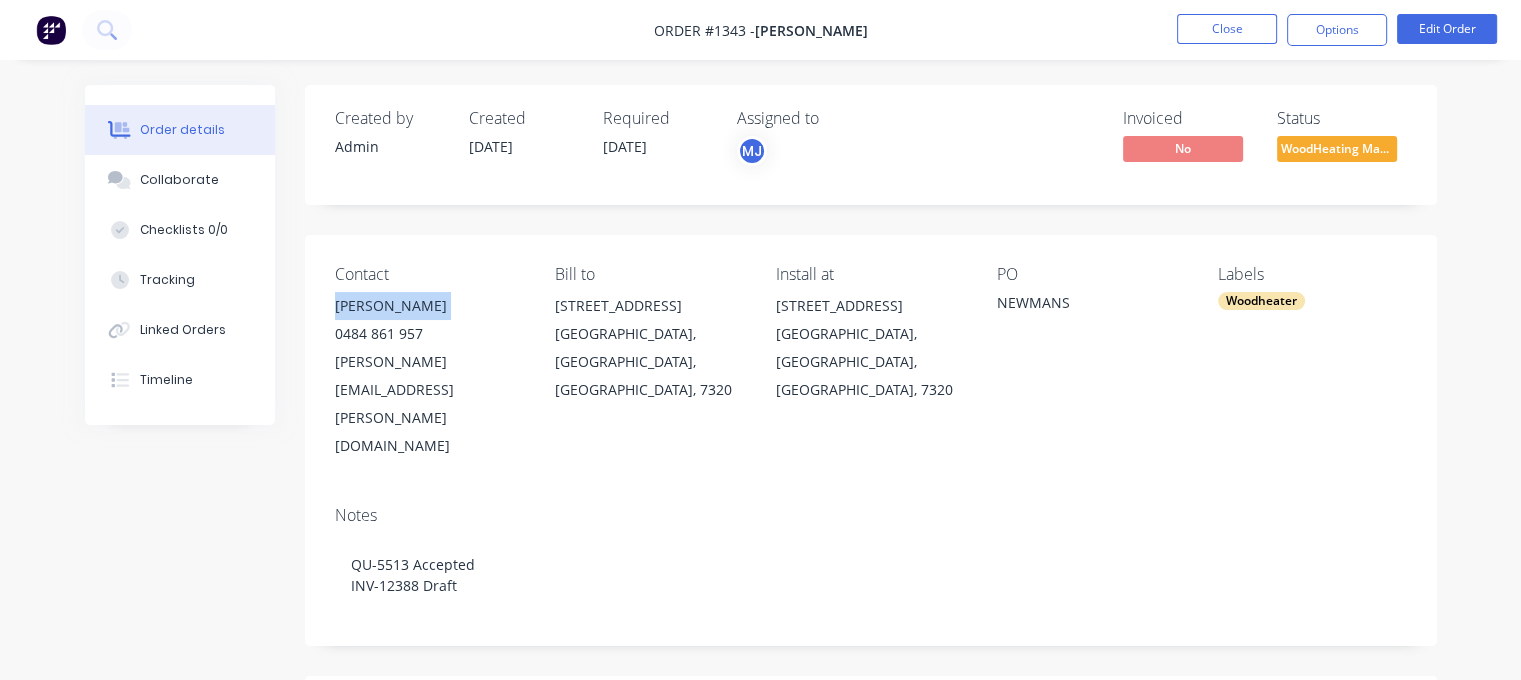 click on "[PERSON_NAME]" at bounding box center [429, 306] 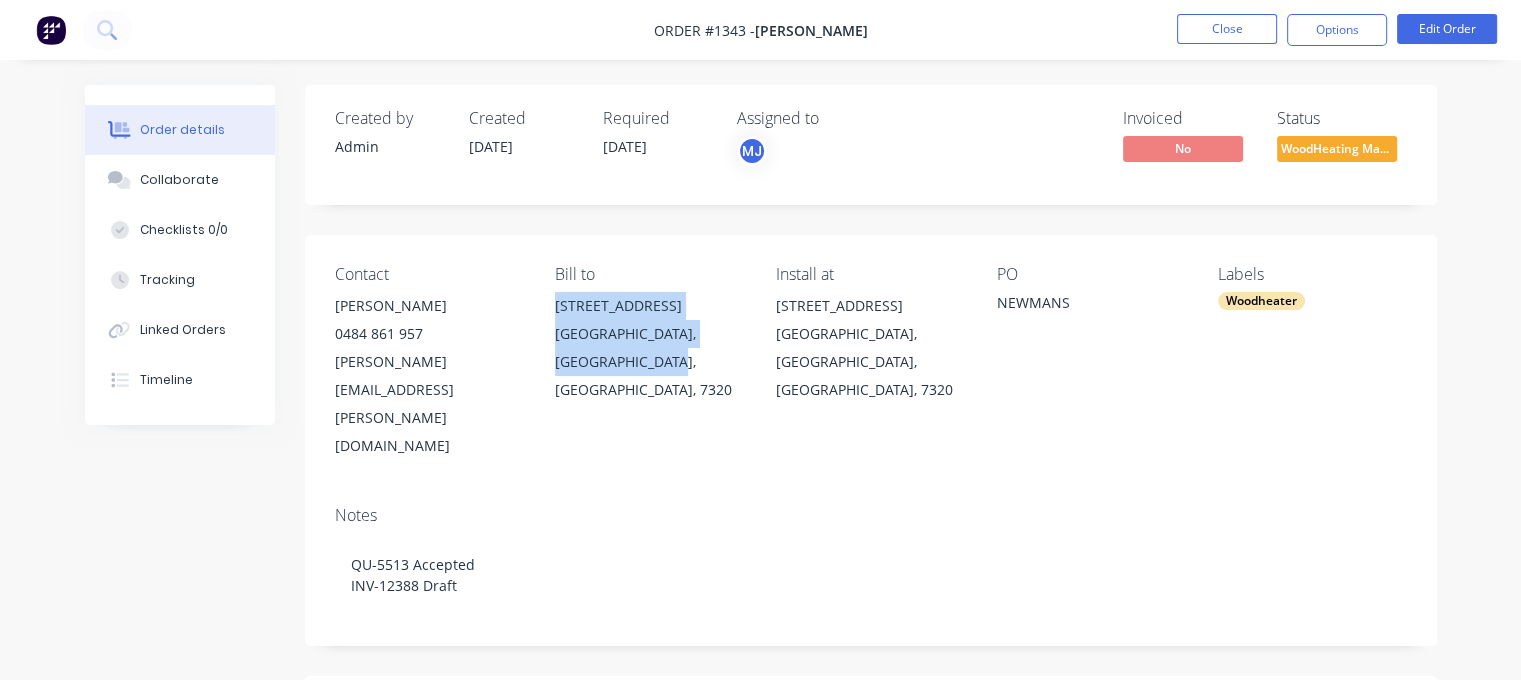 drag, startPoint x: 559, startPoint y: 303, endPoint x: 680, endPoint y: 375, distance: 140.80128 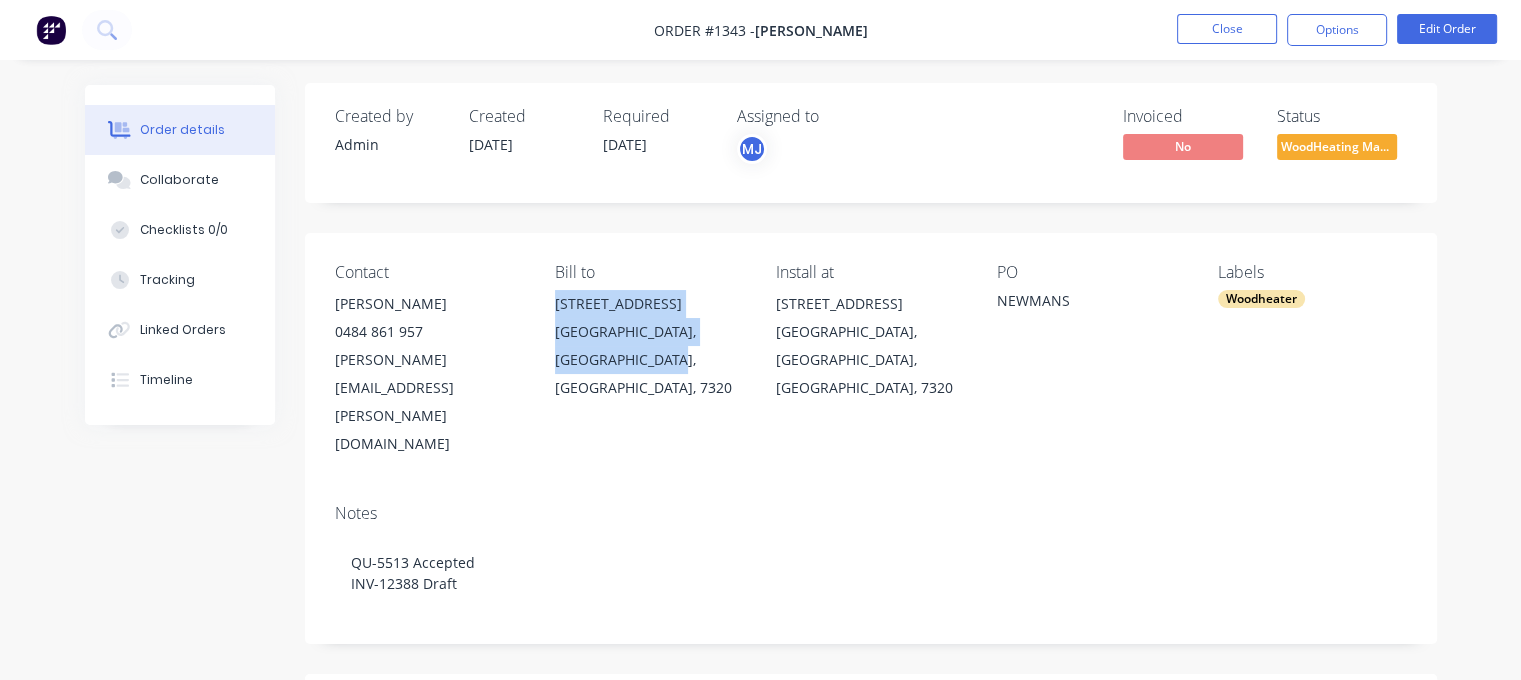 scroll, scrollTop: 0, scrollLeft: 0, axis: both 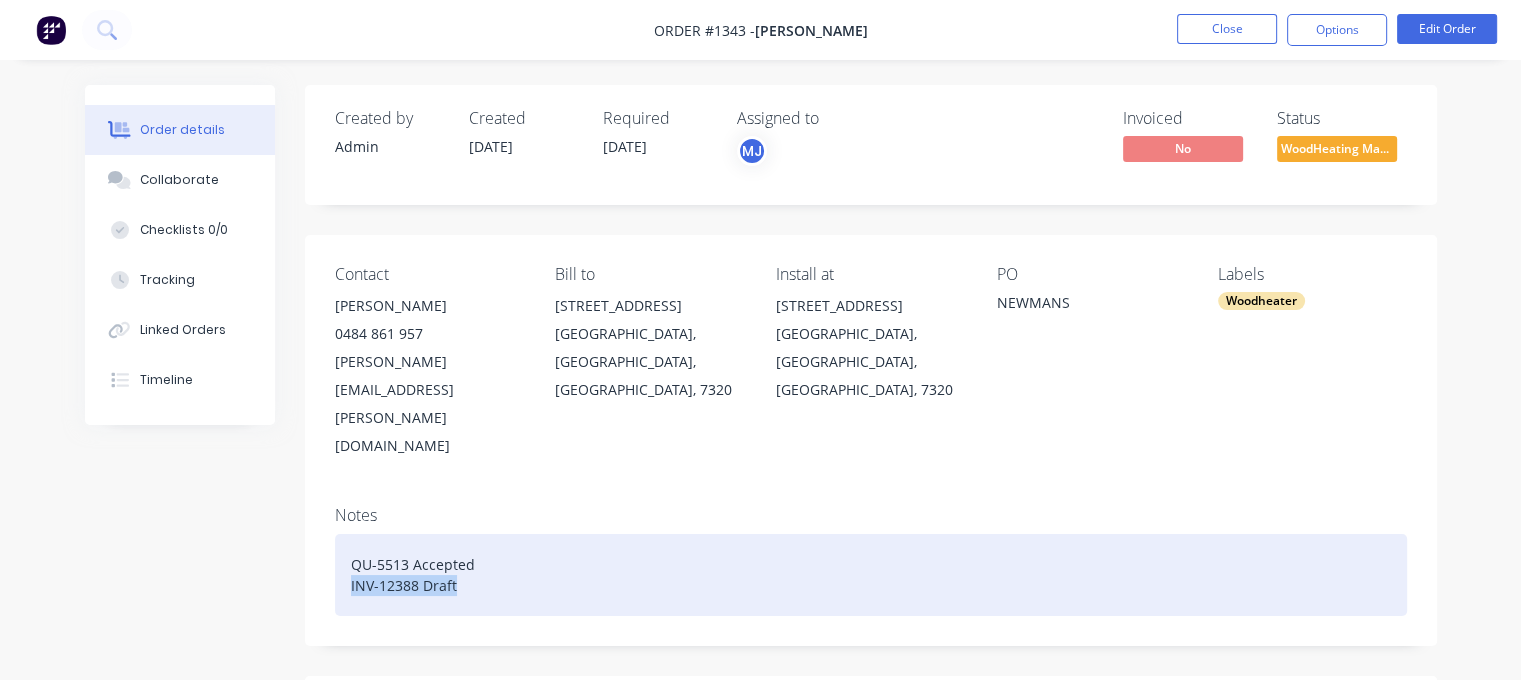 drag, startPoint x: 349, startPoint y: 511, endPoint x: 480, endPoint y: 517, distance: 131.13733 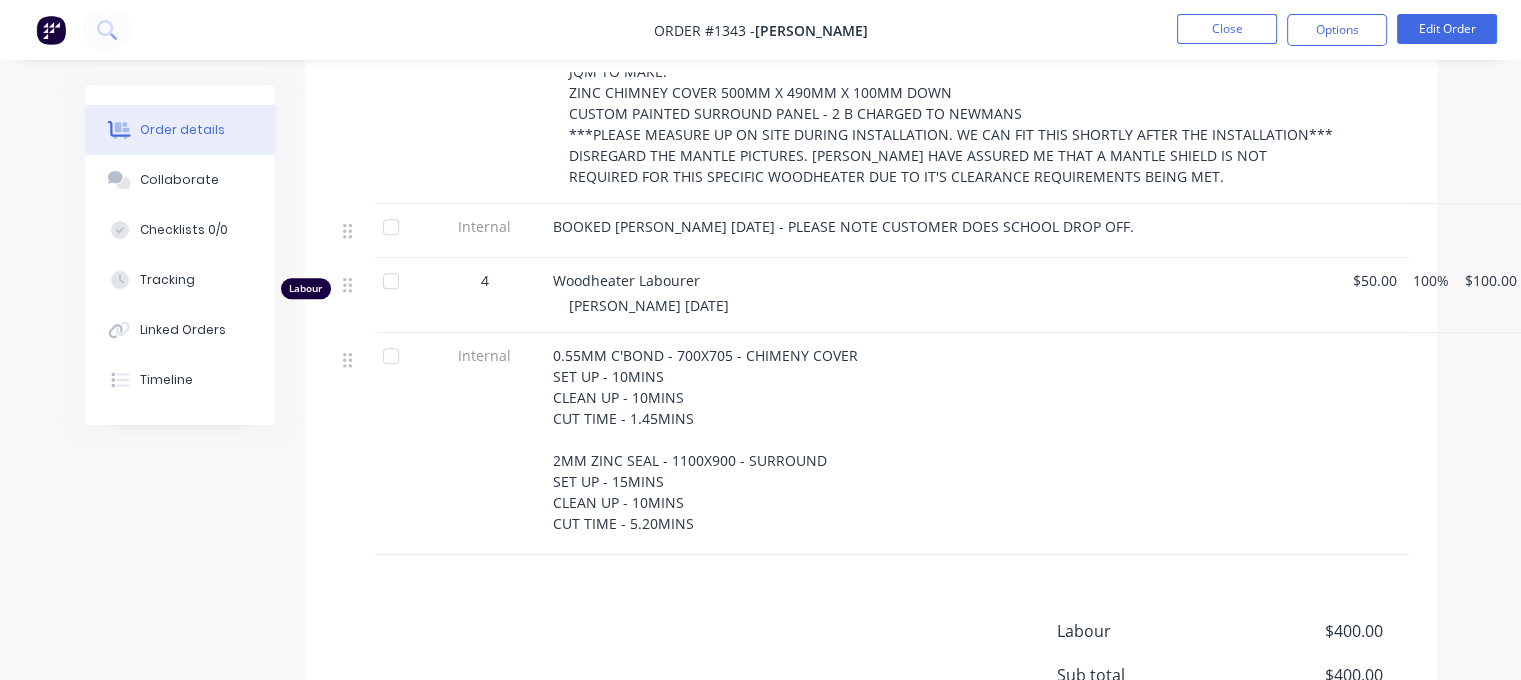 scroll, scrollTop: 1600, scrollLeft: 0, axis: vertical 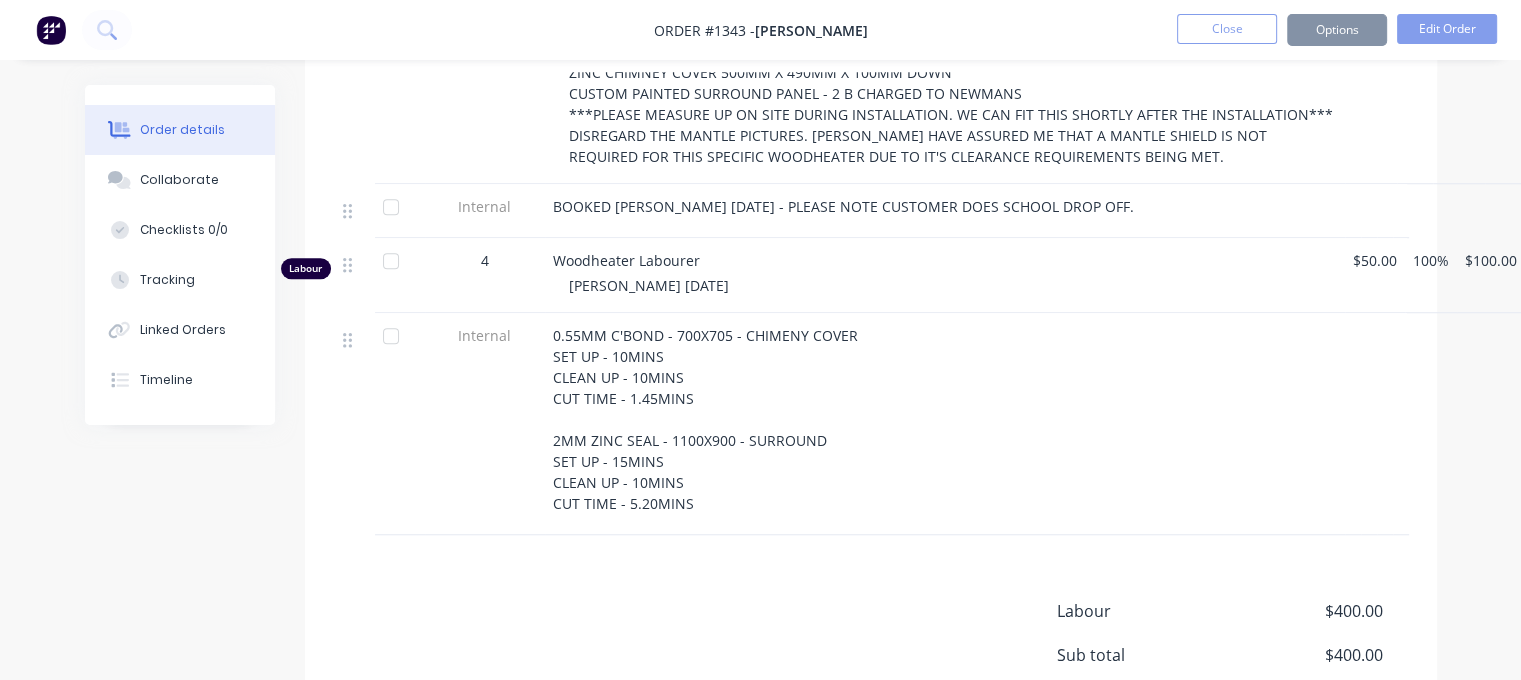 click on "0.55MM C'BOND - 700X705 - CHIMENY COVER
SET UP - 10MINS
CLEAN UP - 10MINS
CUT TIME - 1.45MINS
2MM ZINC SEAL - 1100X900 - SURROUND
SET UP - 15MINS
CLEAN UP - 10MINS
CUT TIME - 5.20MINS" at bounding box center [705, 419] 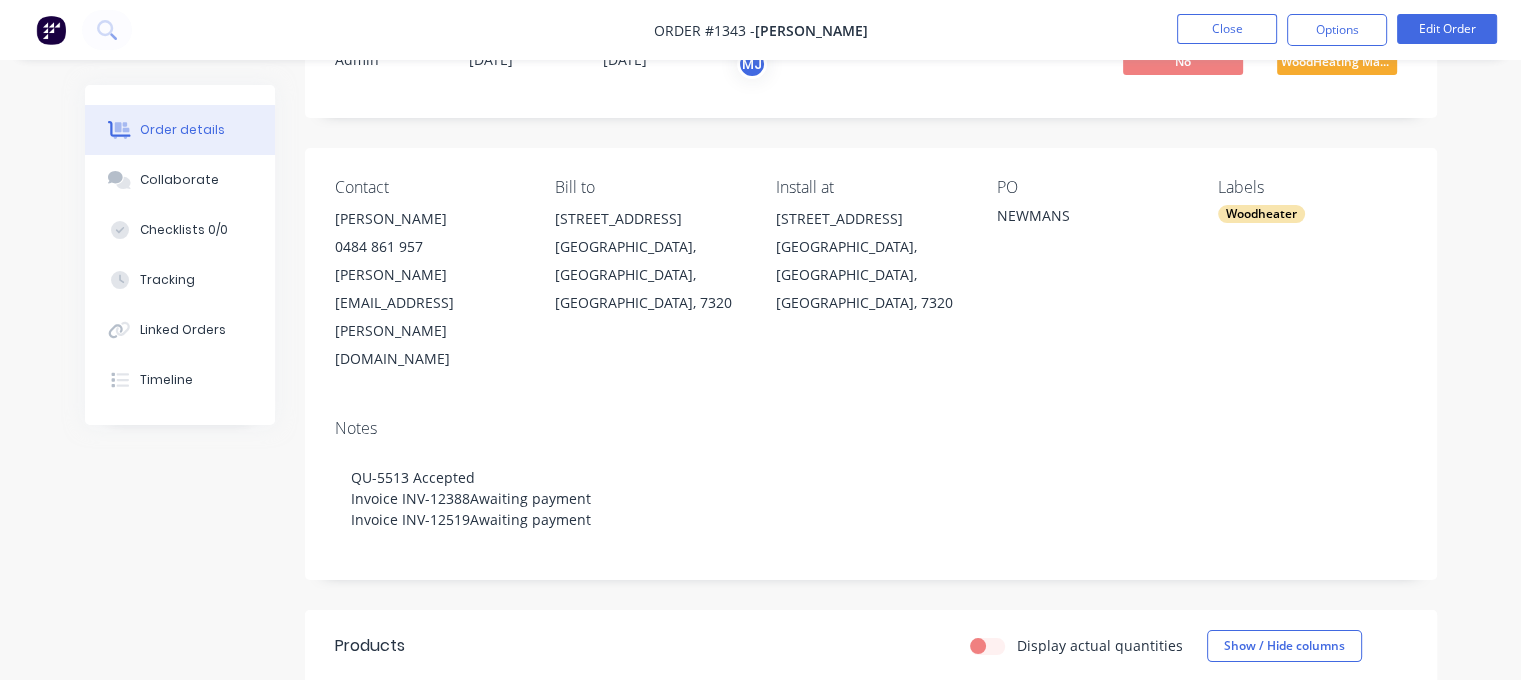 scroll, scrollTop: 0, scrollLeft: 0, axis: both 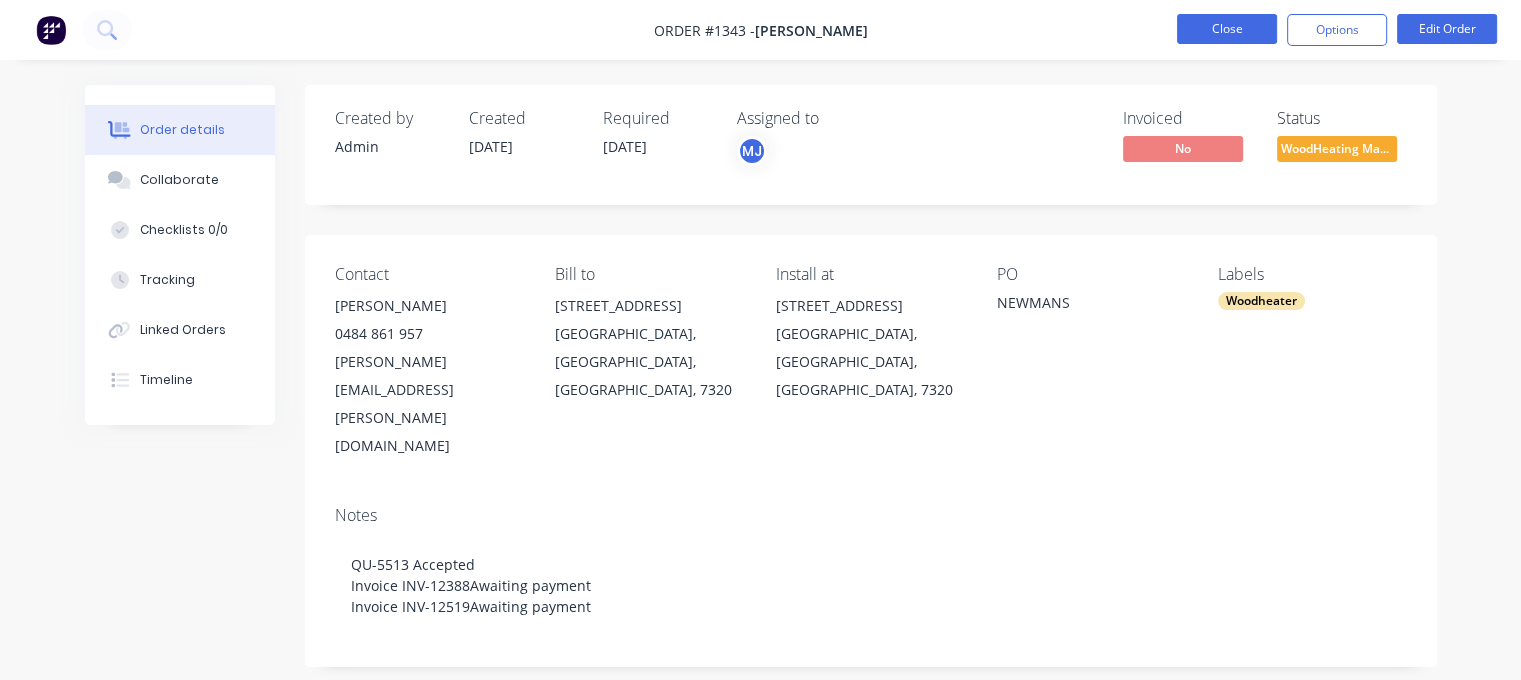 click on "Close" at bounding box center [1227, 29] 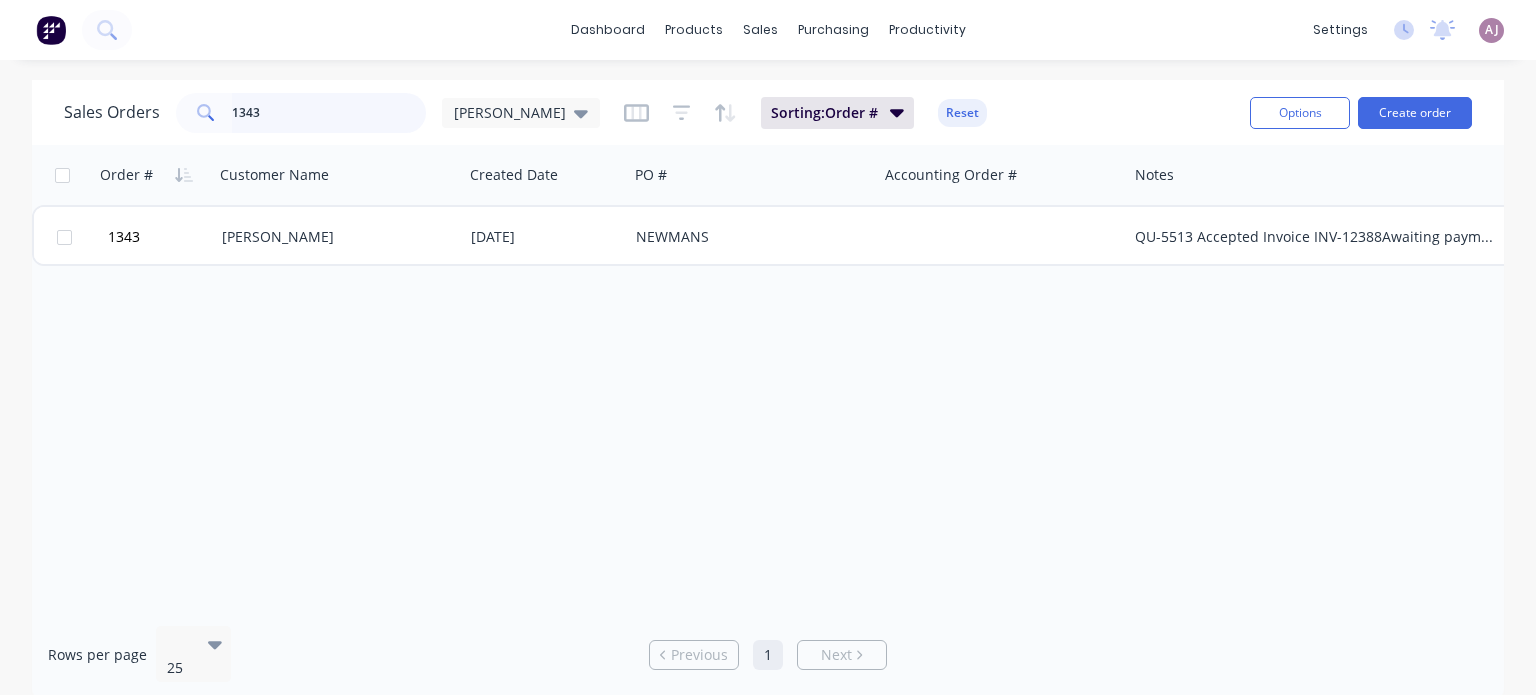 click on "1343" at bounding box center [329, 113] 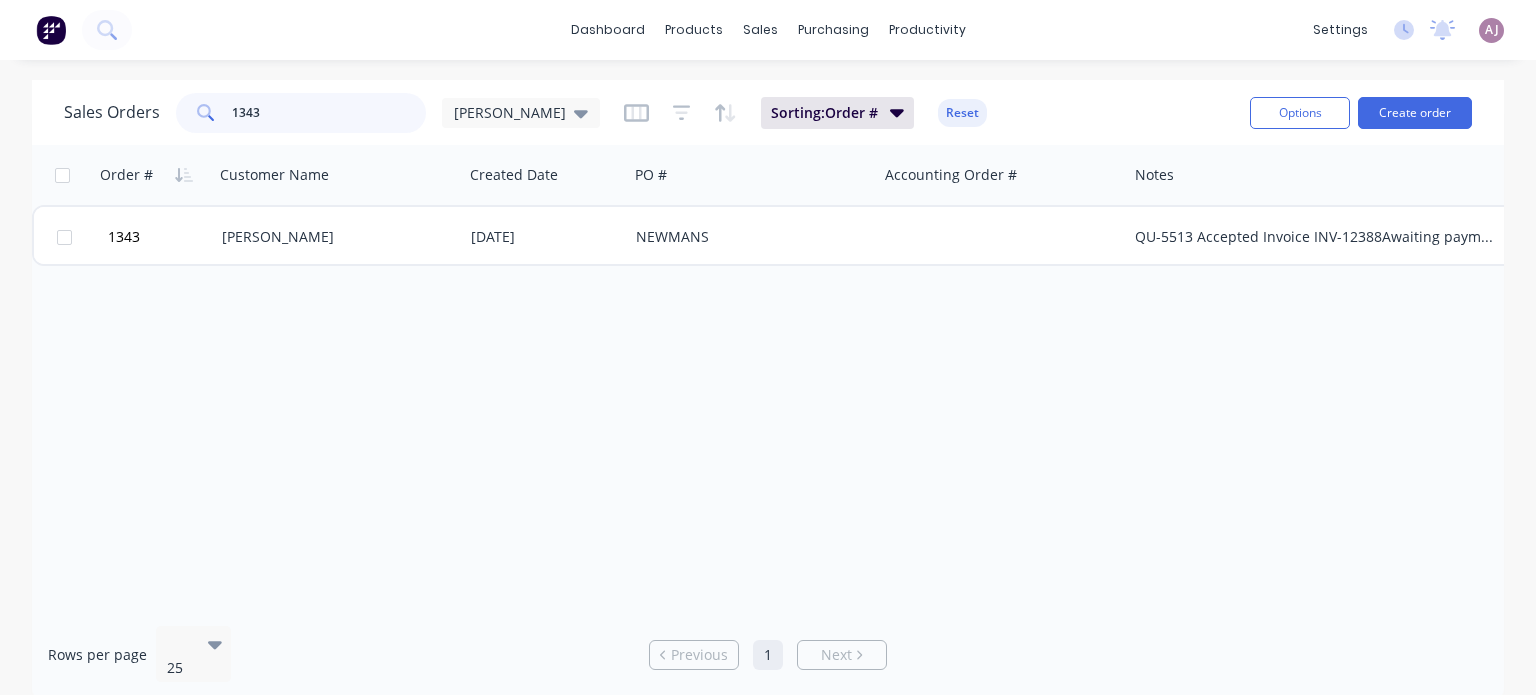click on "1343" at bounding box center (329, 113) 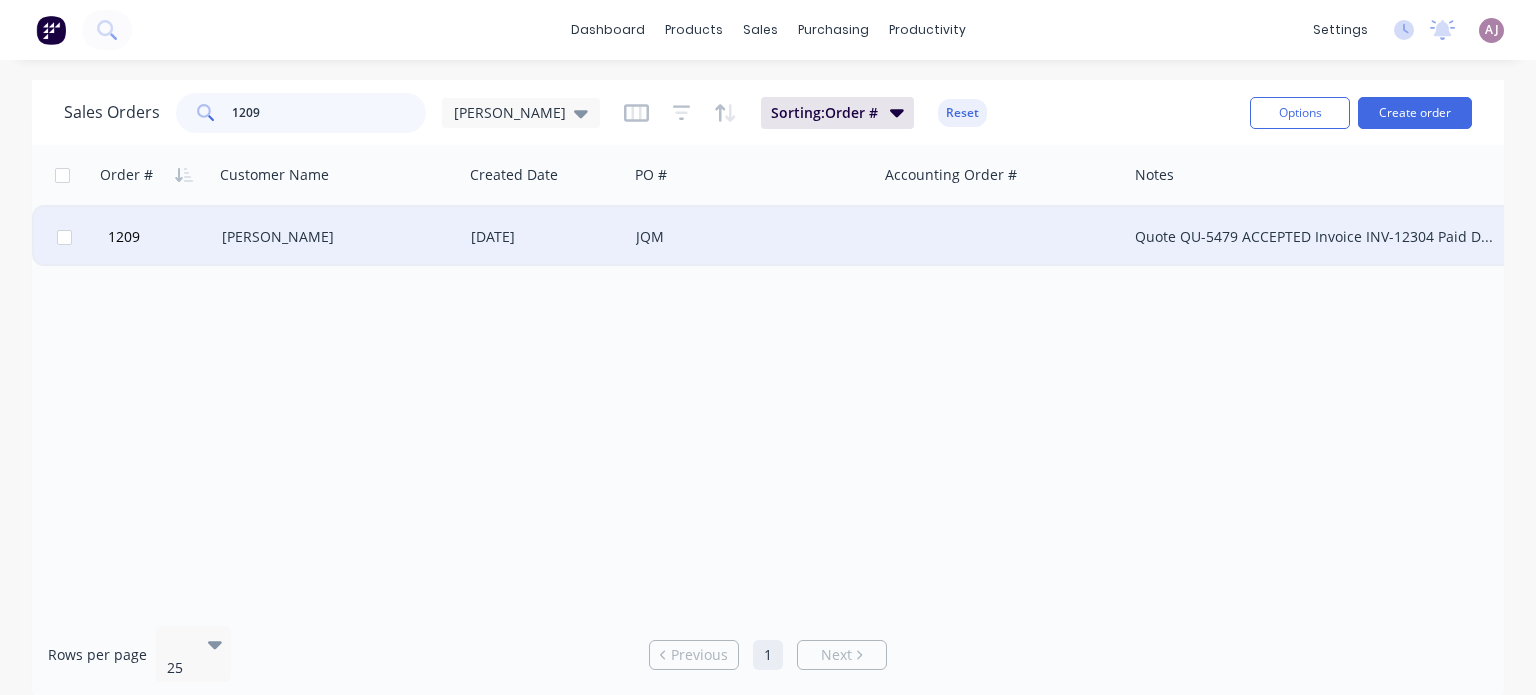 type on "1209" 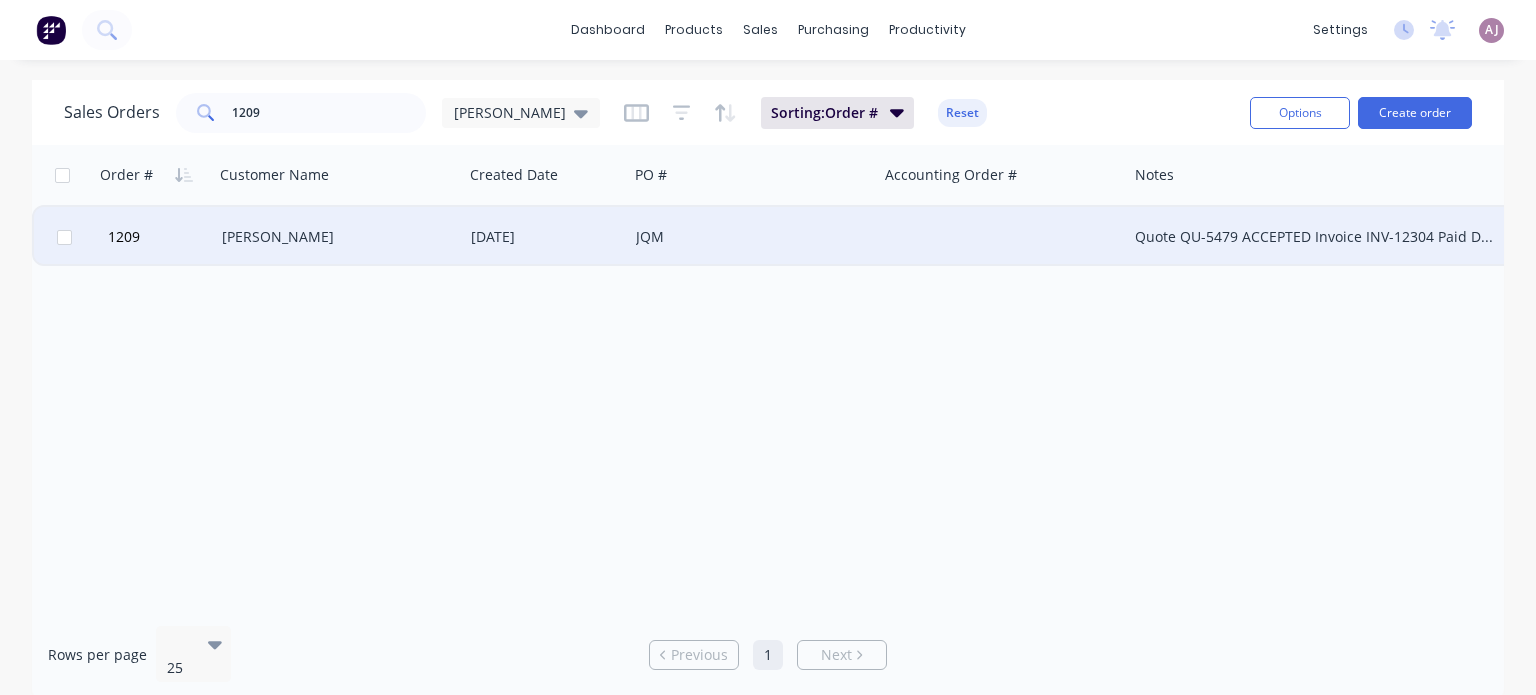 click on "[PERSON_NAME]" at bounding box center (338, 237) 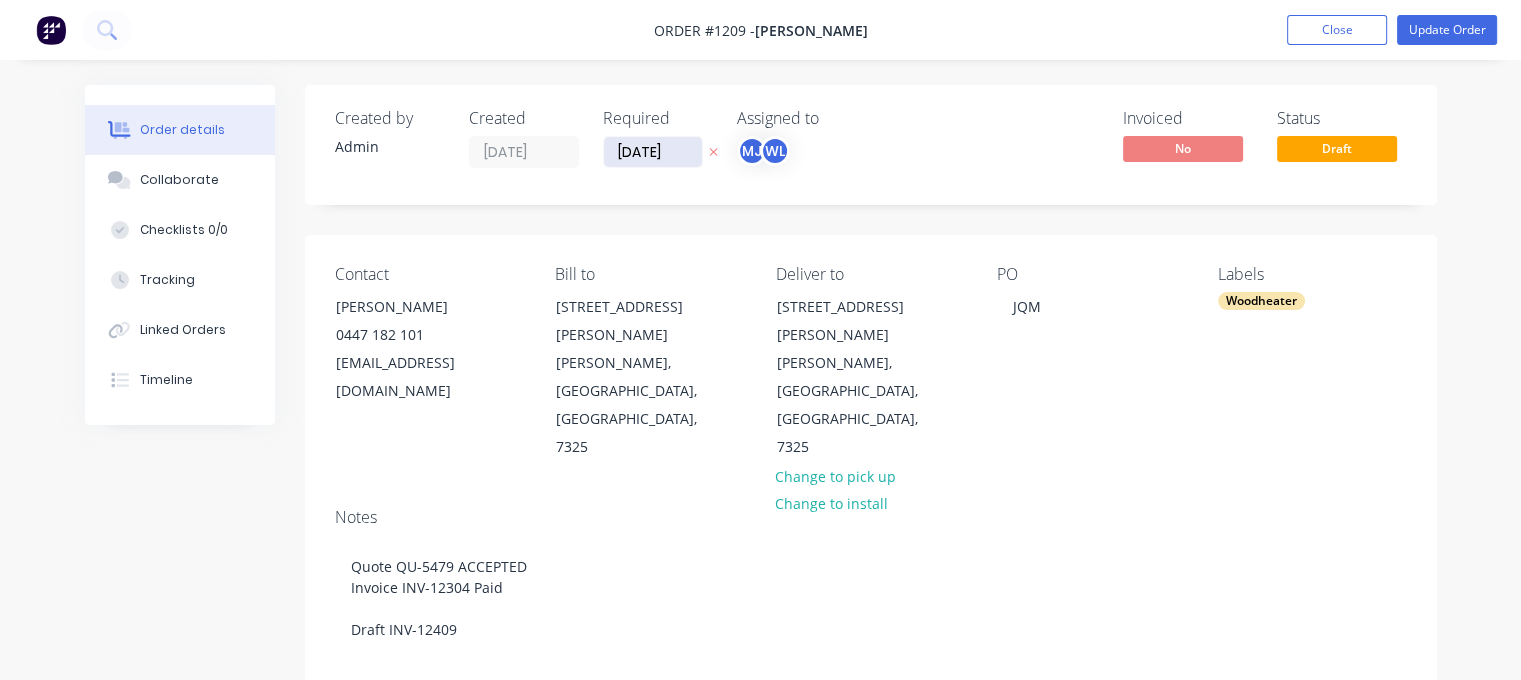 click on "[DATE]" at bounding box center (653, 152) 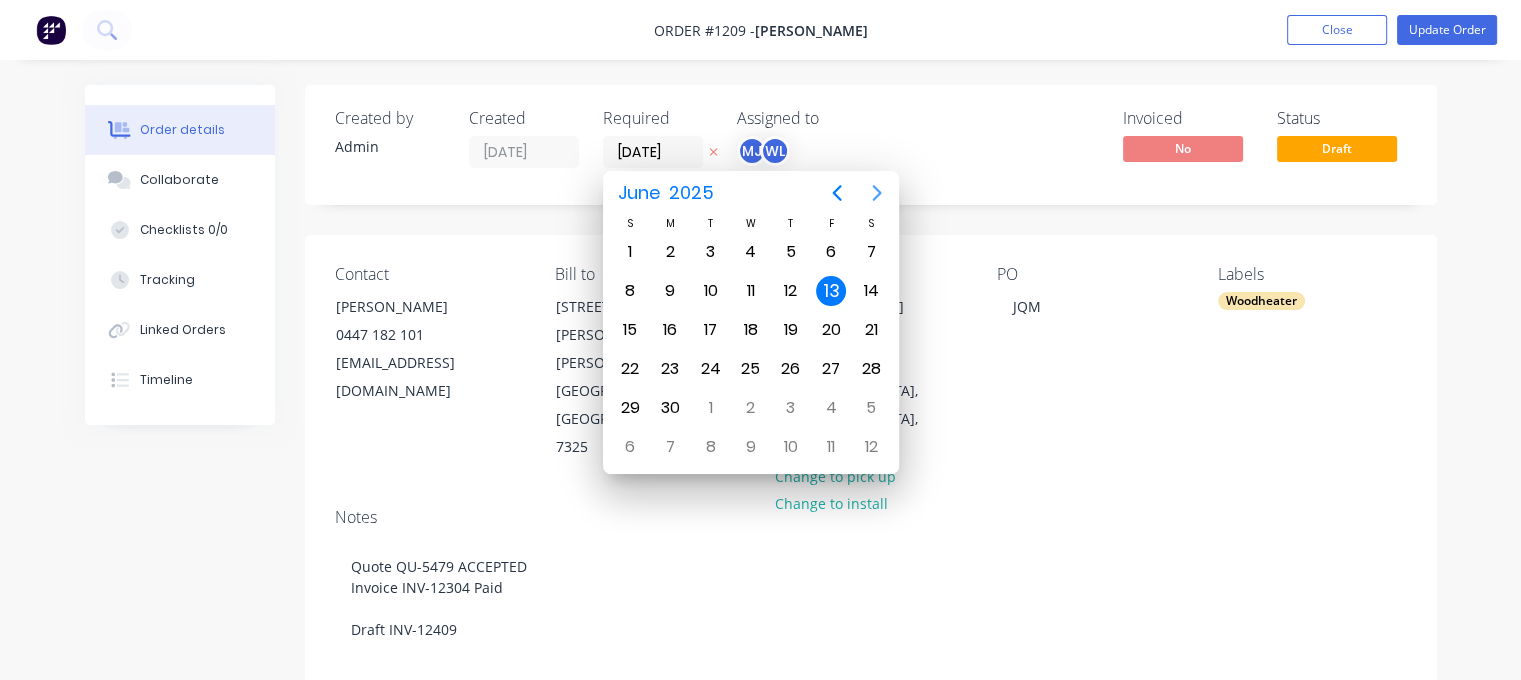 click 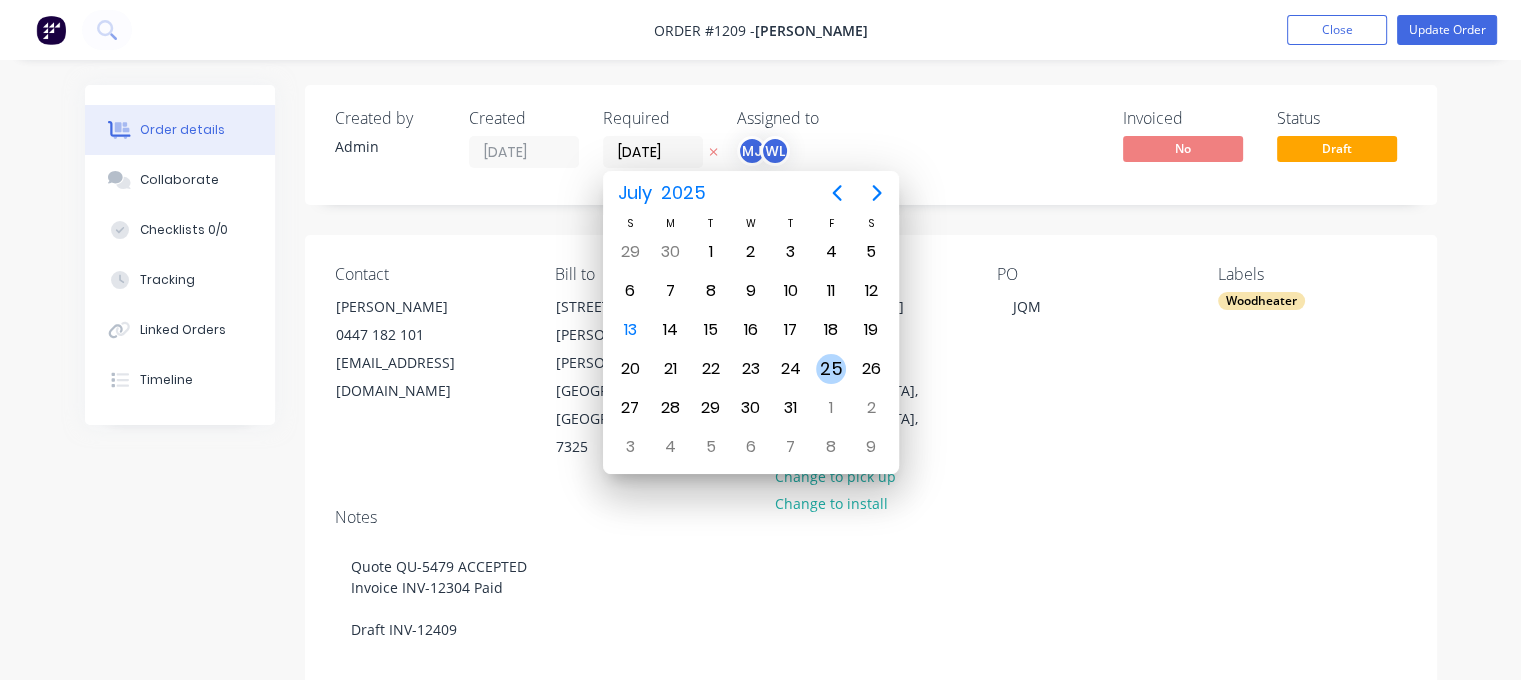 click on "25" at bounding box center (831, 369) 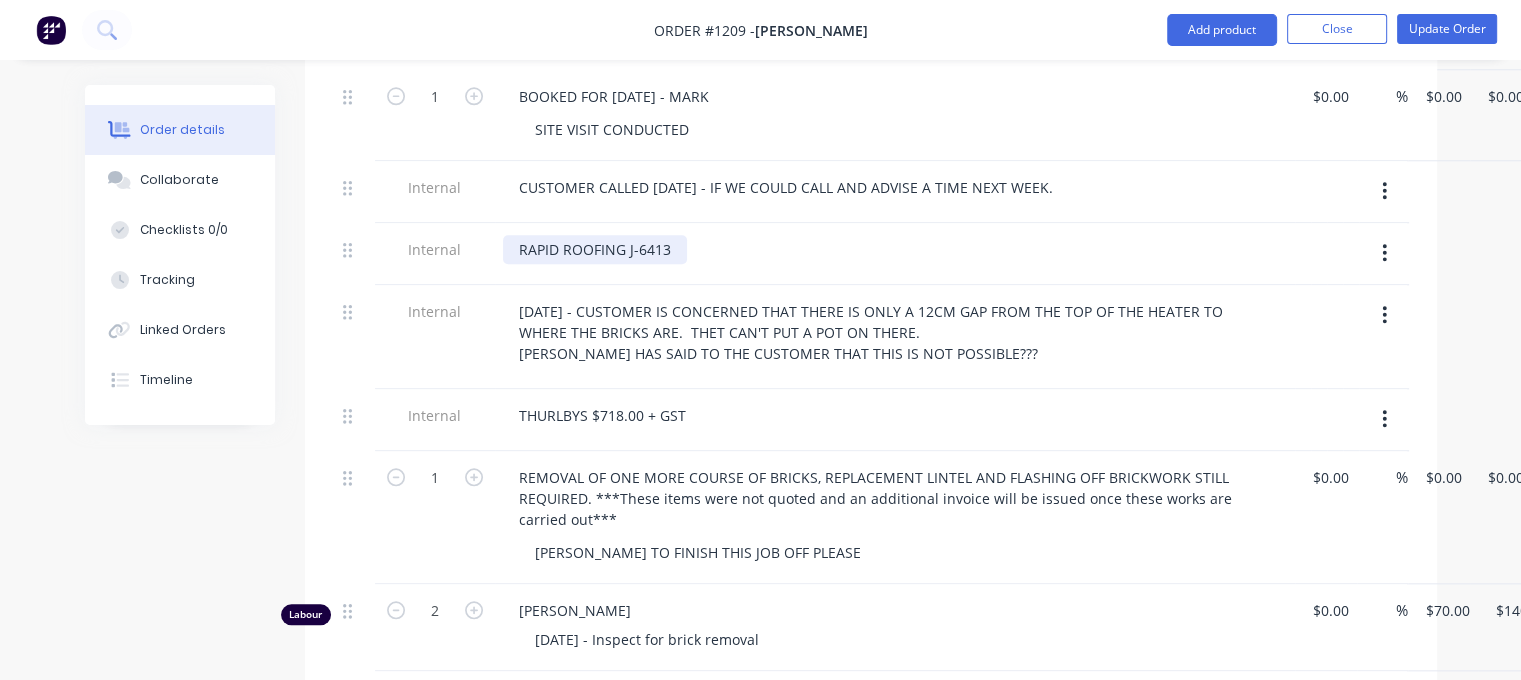 scroll, scrollTop: 2200, scrollLeft: 0, axis: vertical 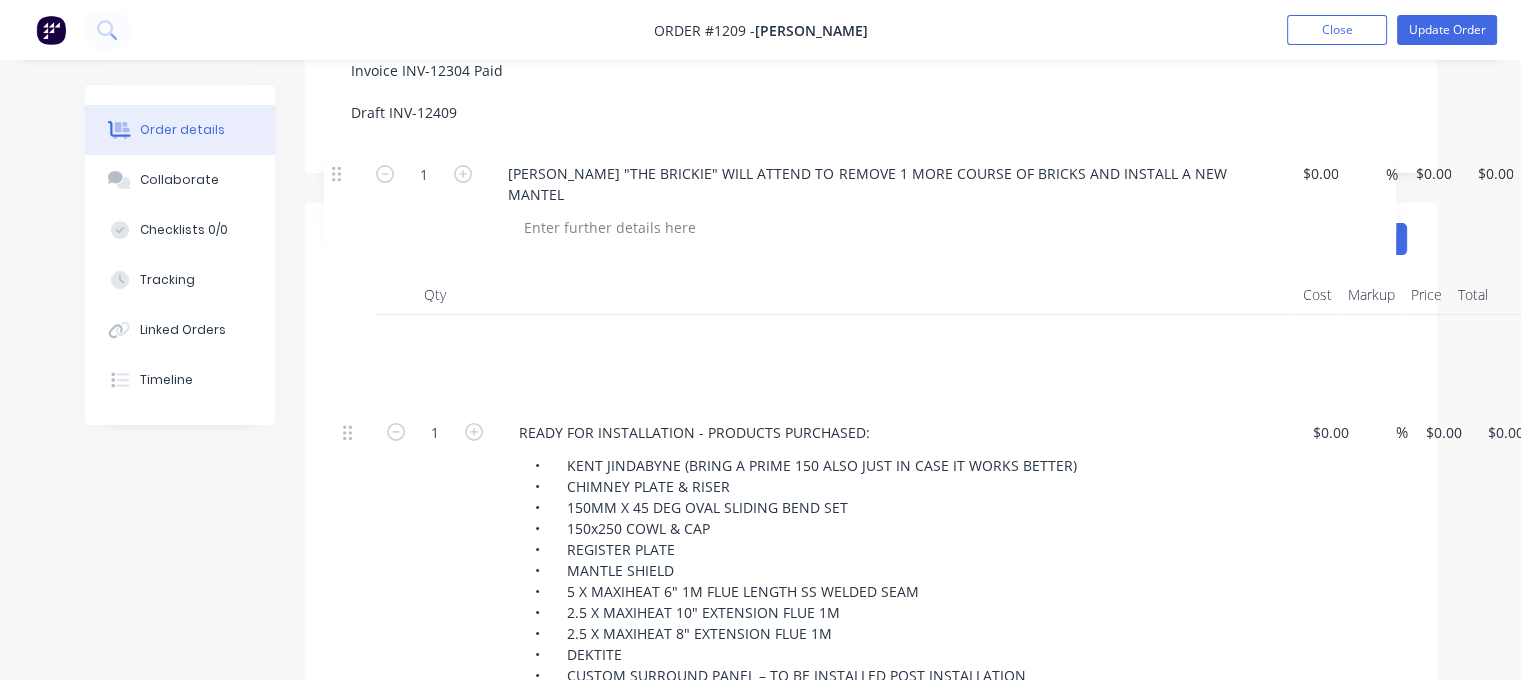 drag, startPoint x: 348, startPoint y: 375, endPoint x: 333, endPoint y: 167, distance: 208.54016 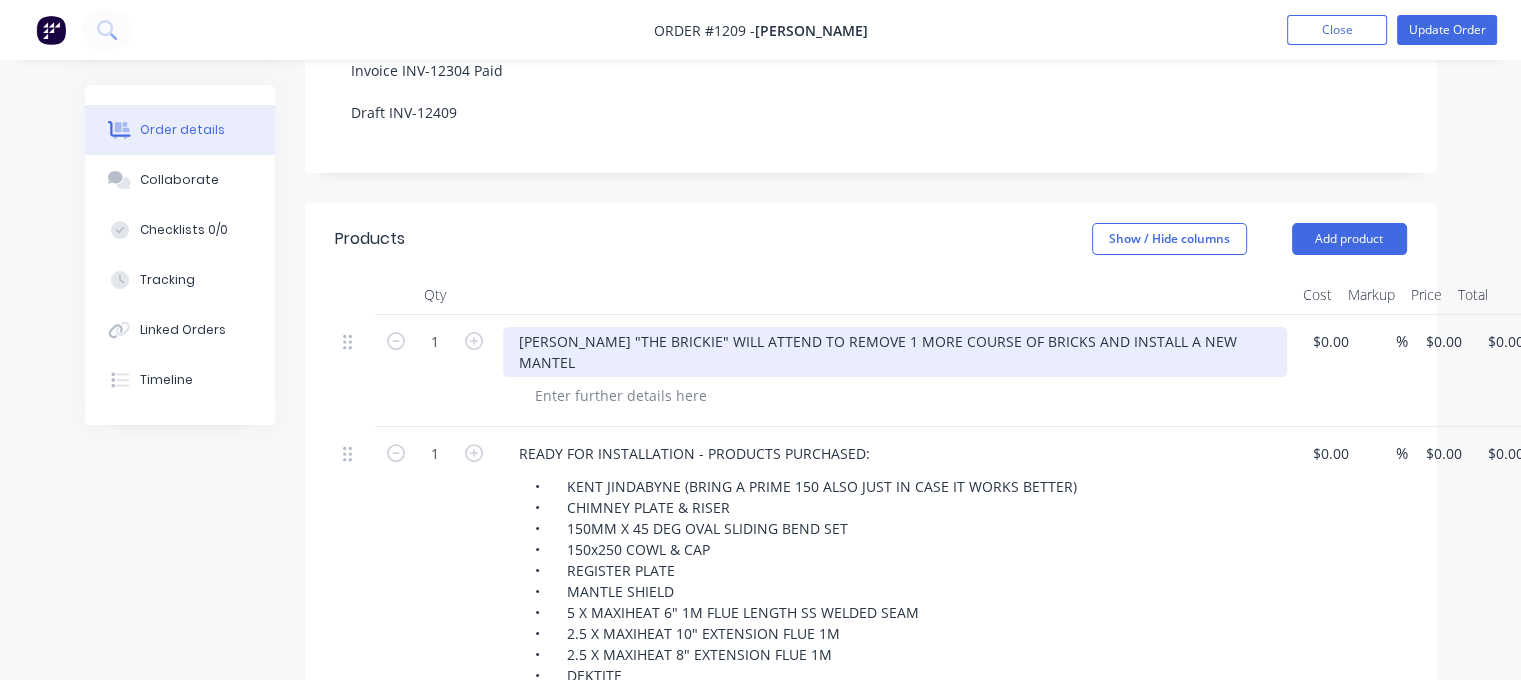 click on "[PERSON_NAME] "THE BRICKIE" WILL ATTEND TO REMOVE 1 MORE COURSE OF BRICKS AND INSTALL A NEW MANTEL" at bounding box center [895, 352] 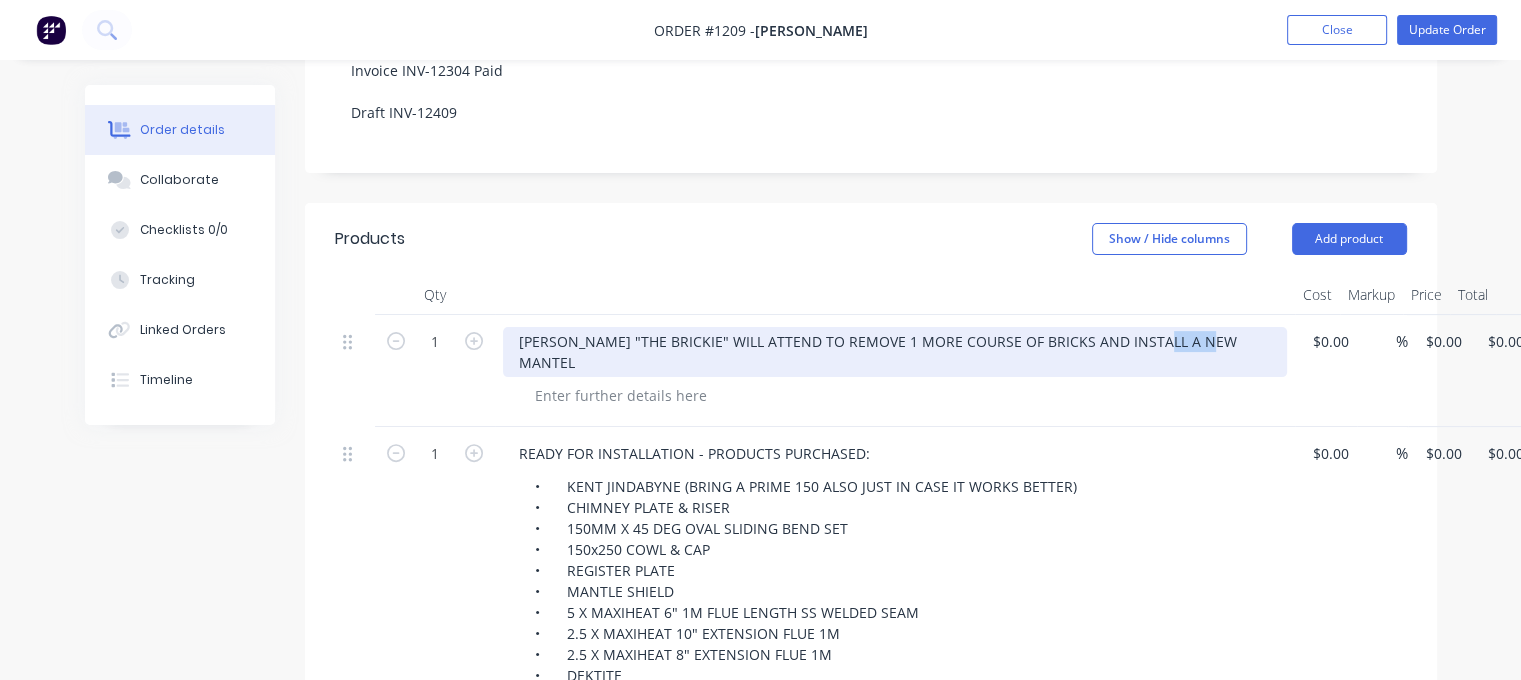 click on "[PERSON_NAME] "THE BRICKIE" WILL ATTEND TO REMOVE 1 MORE COURSE OF BRICKS AND INSTALL A NEW MANTEL" at bounding box center (895, 352) 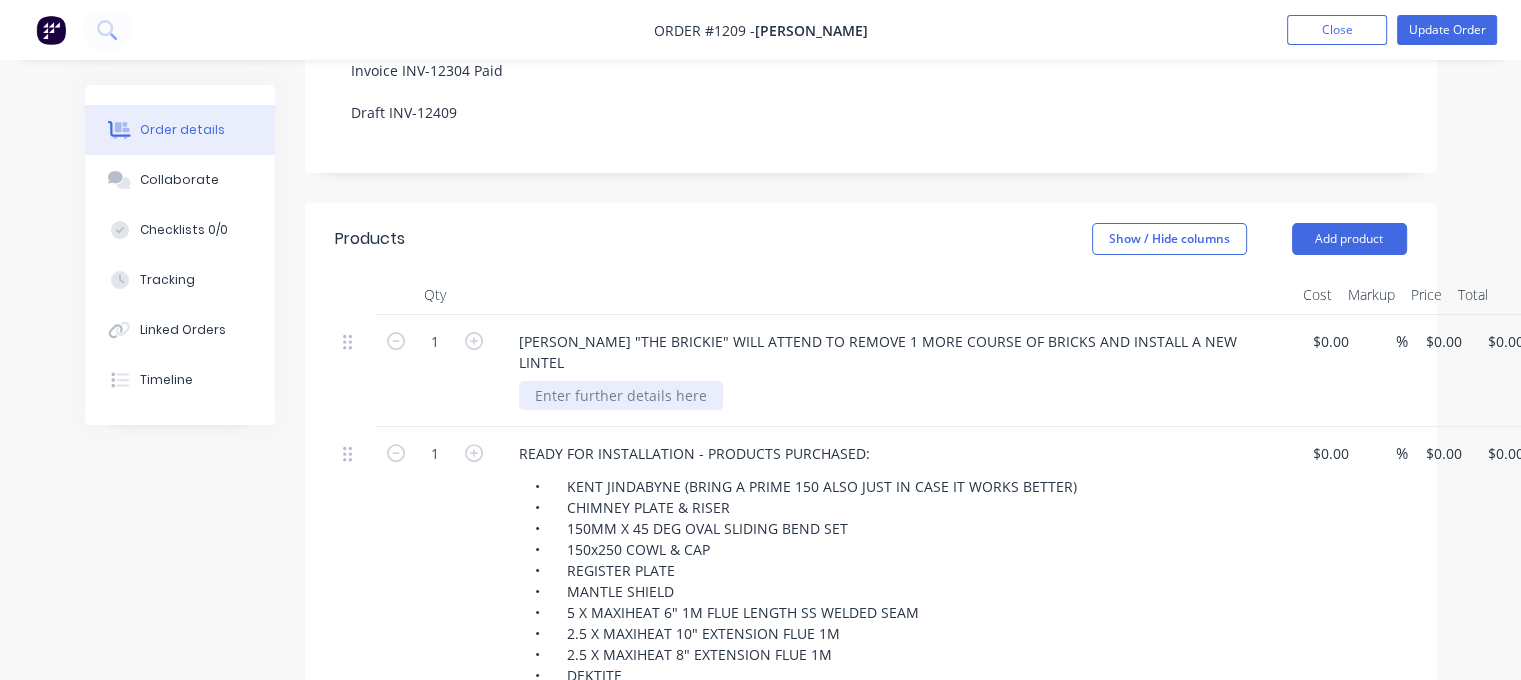 click at bounding box center [621, 395] 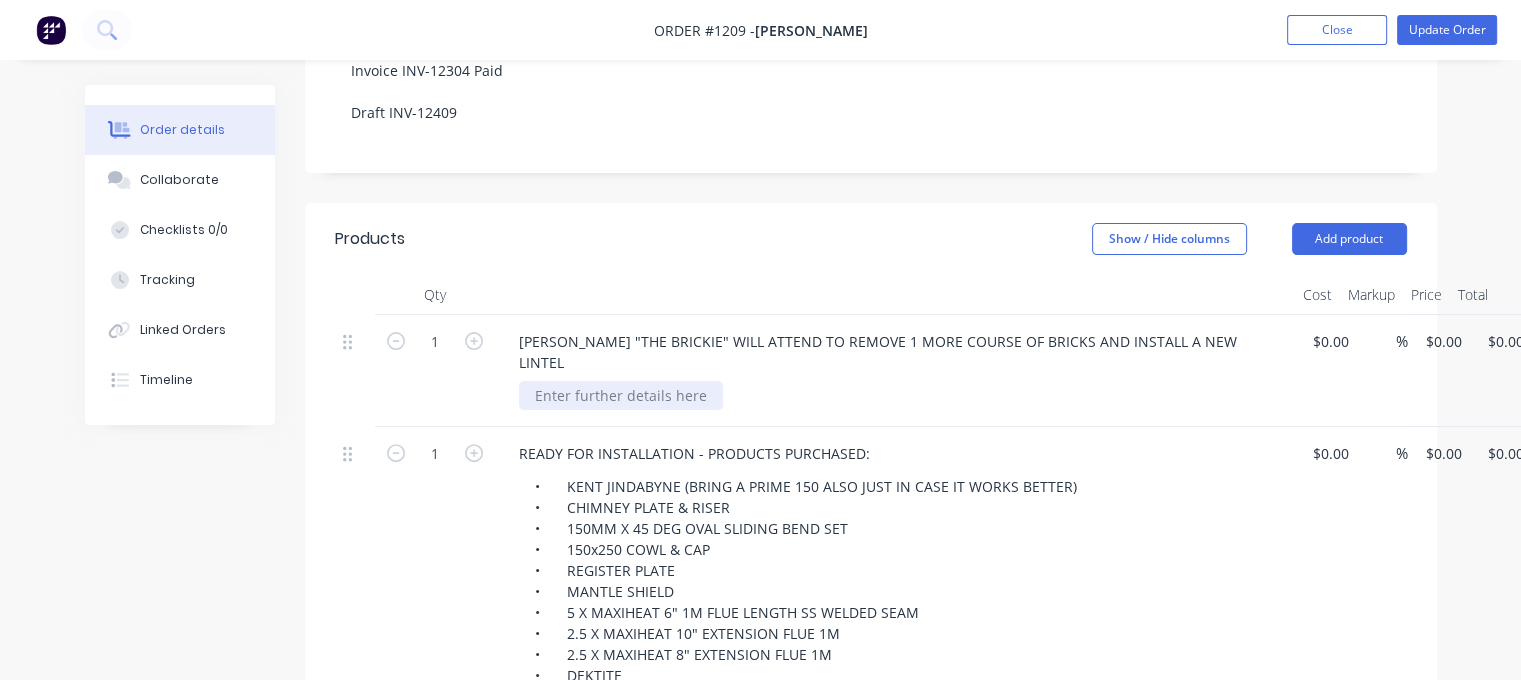 type 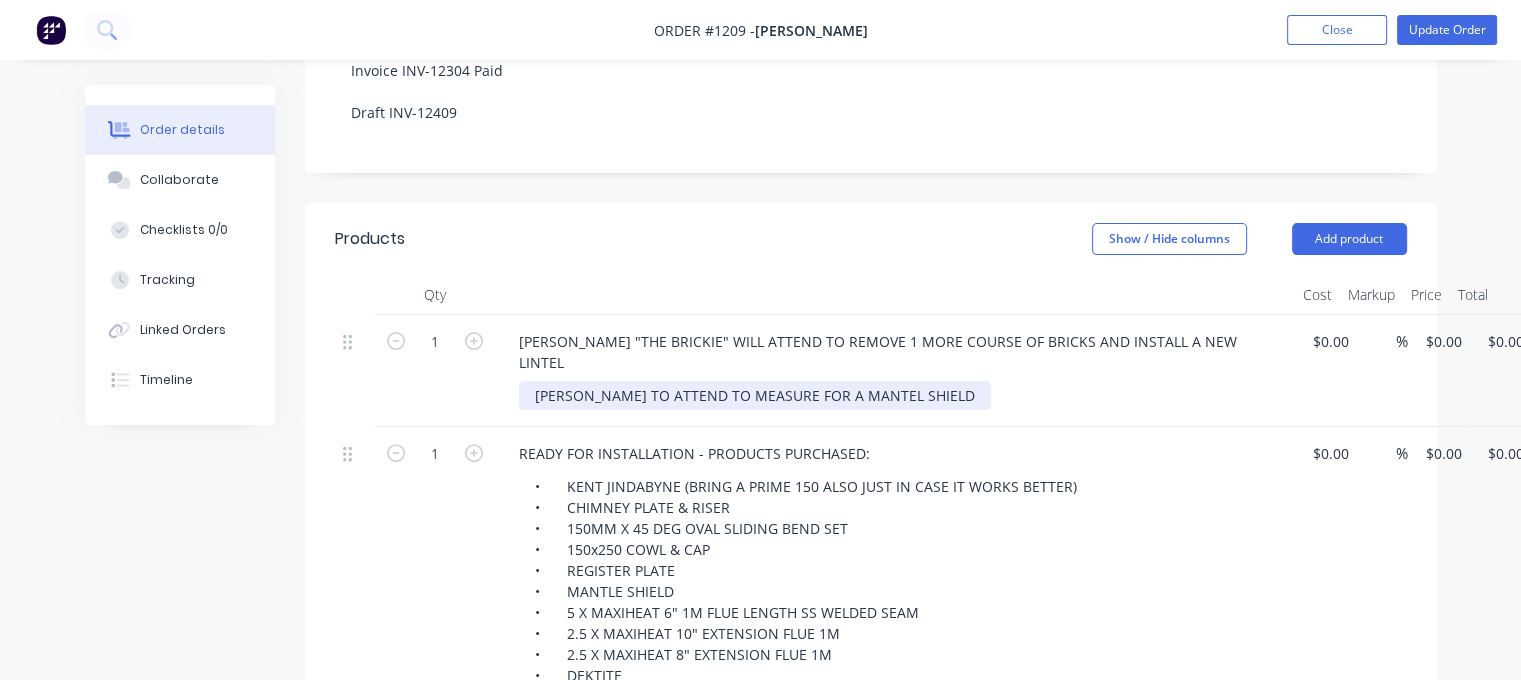 click on "[PERSON_NAME] TO ATTEND TO MEASURE FOR A MANTEL SHIELD" at bounding box center [755, 395] 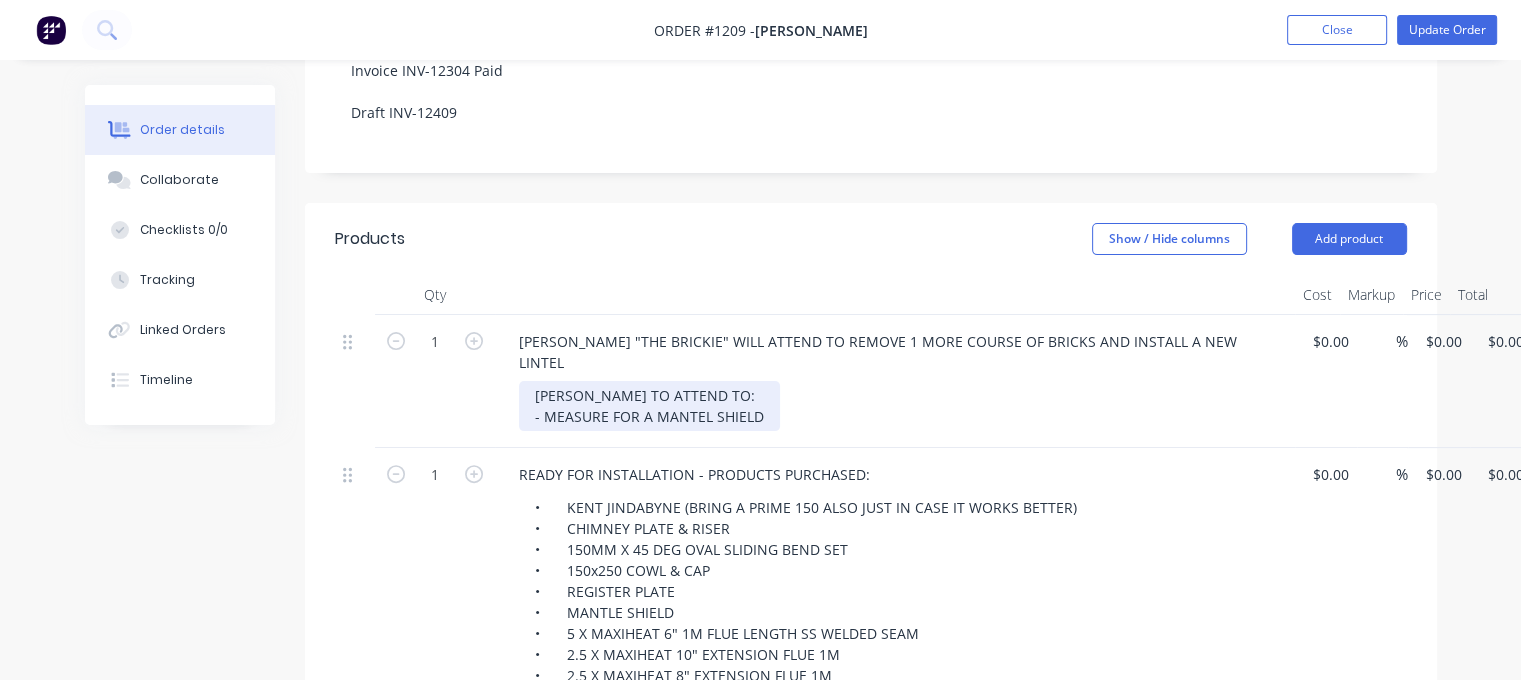 click on "[PERSON_NAME] TO ATTEND TO:
- MEASURE FOR A MANTEL SHIELD" at bounding box center [649, 406] 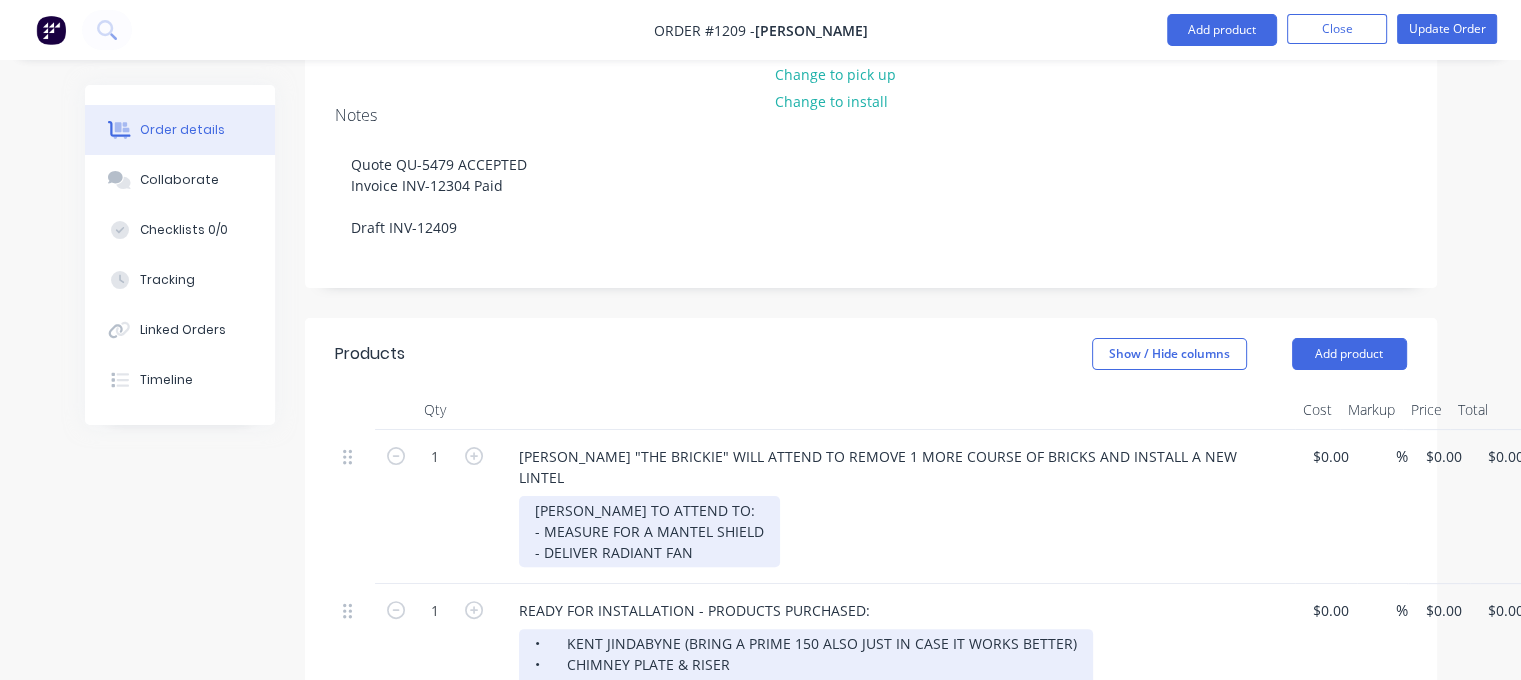 scroll, scrollTop: 217, scrollLeft: 0, axis: vertical 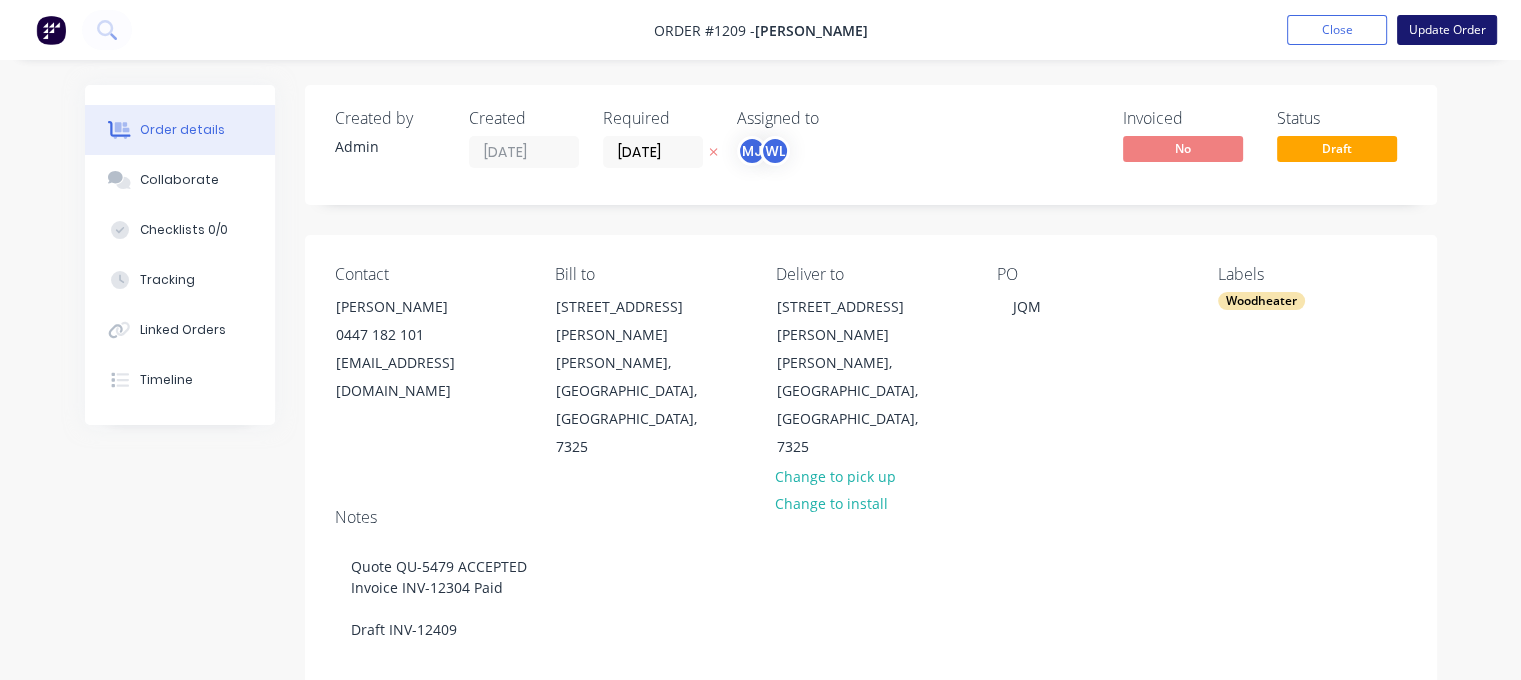 click on "Update Order" at bounding box center (1447, 30) 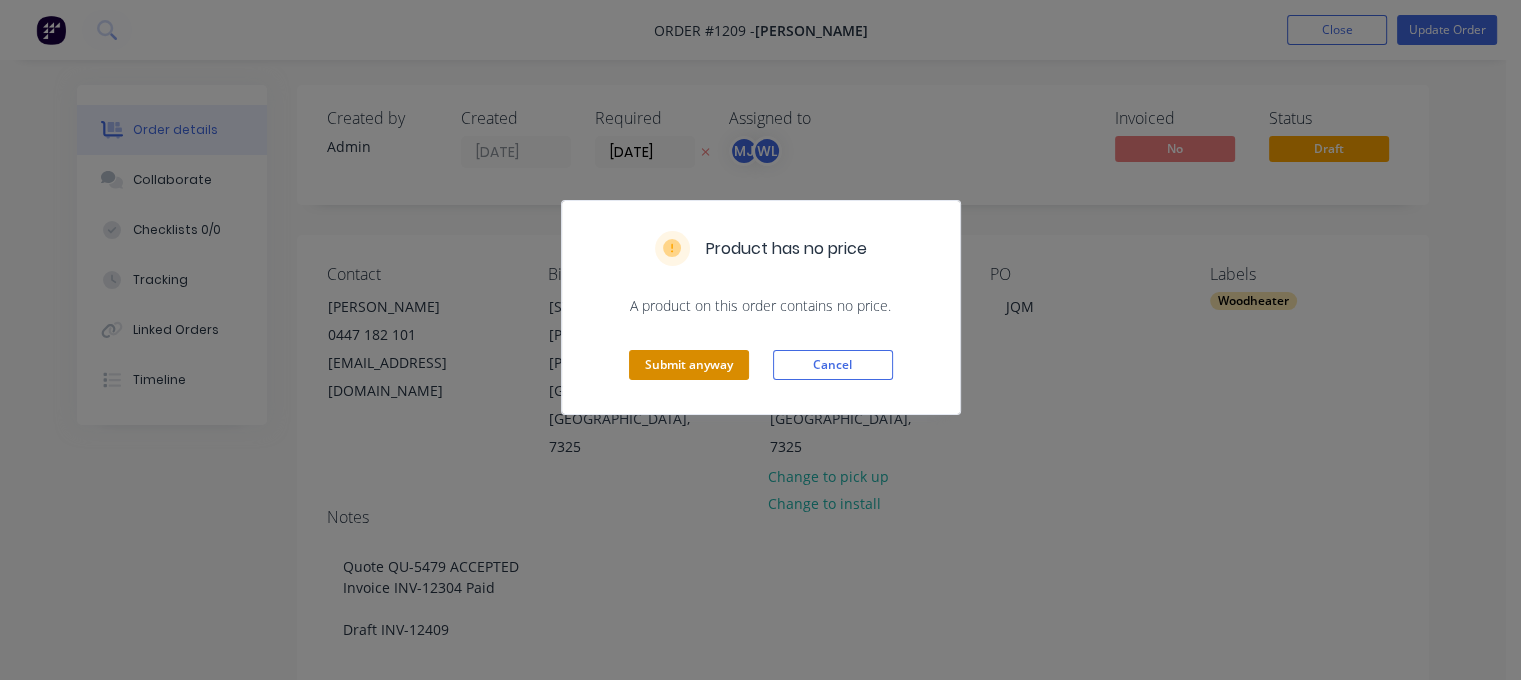 click on "Submit anyway" at bounding box center (689, 365) 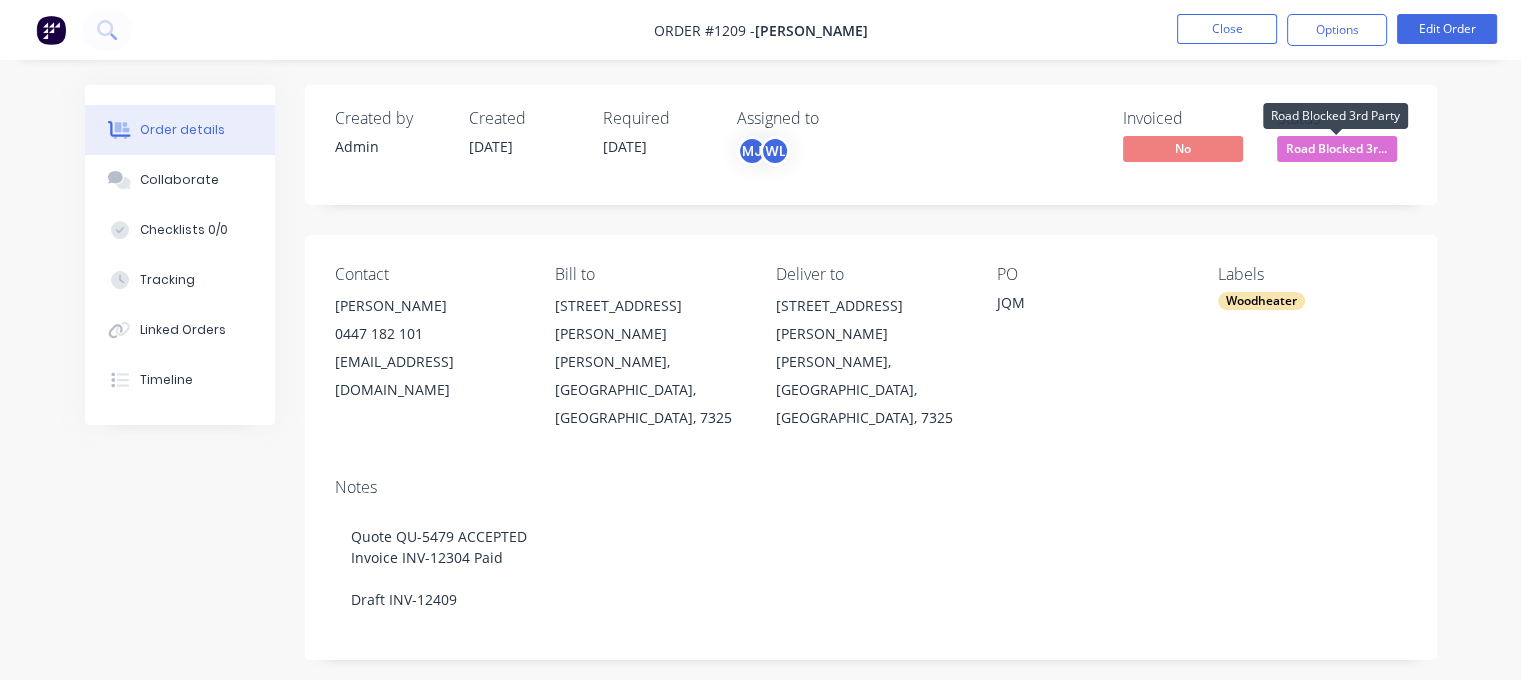 click on "Road Blocked 3r..." at bounding box center [1337, 148] 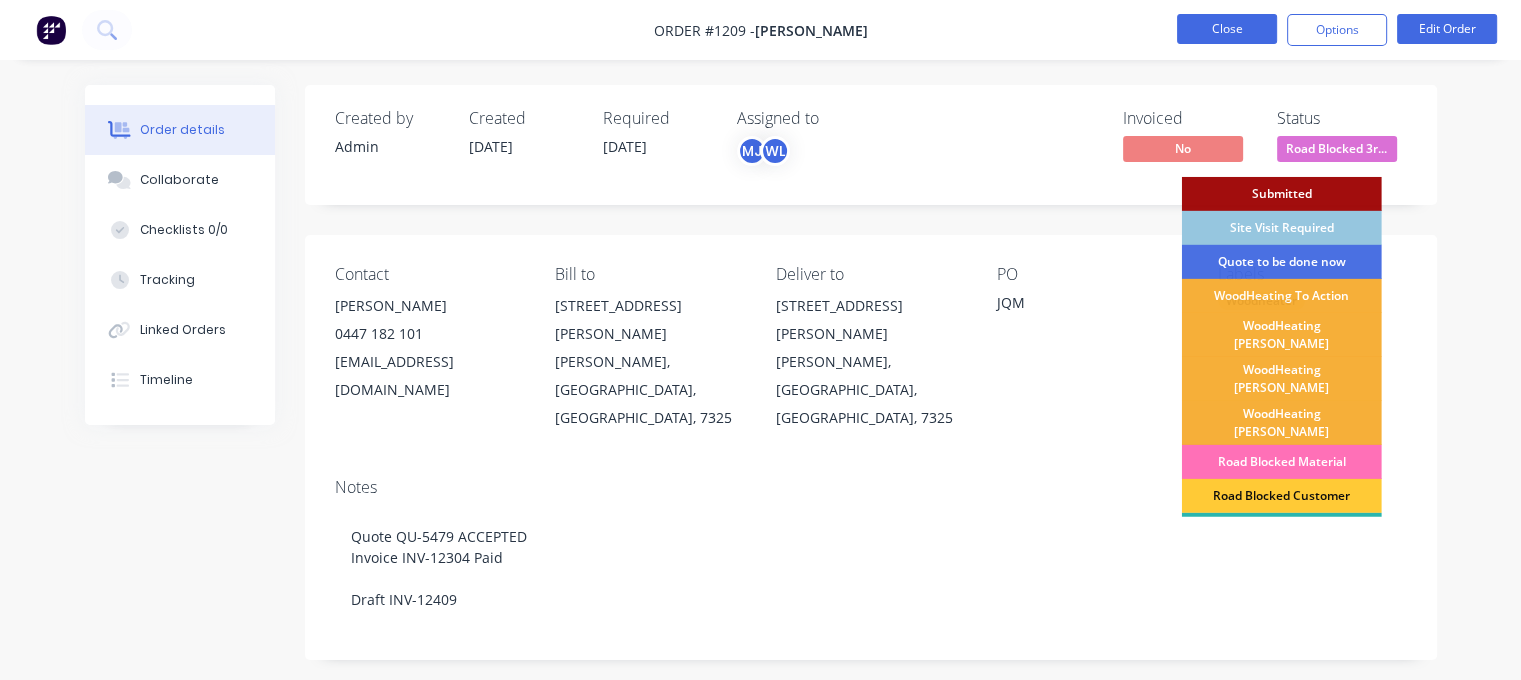 click on "Close" at bounding box center [1227, 29] 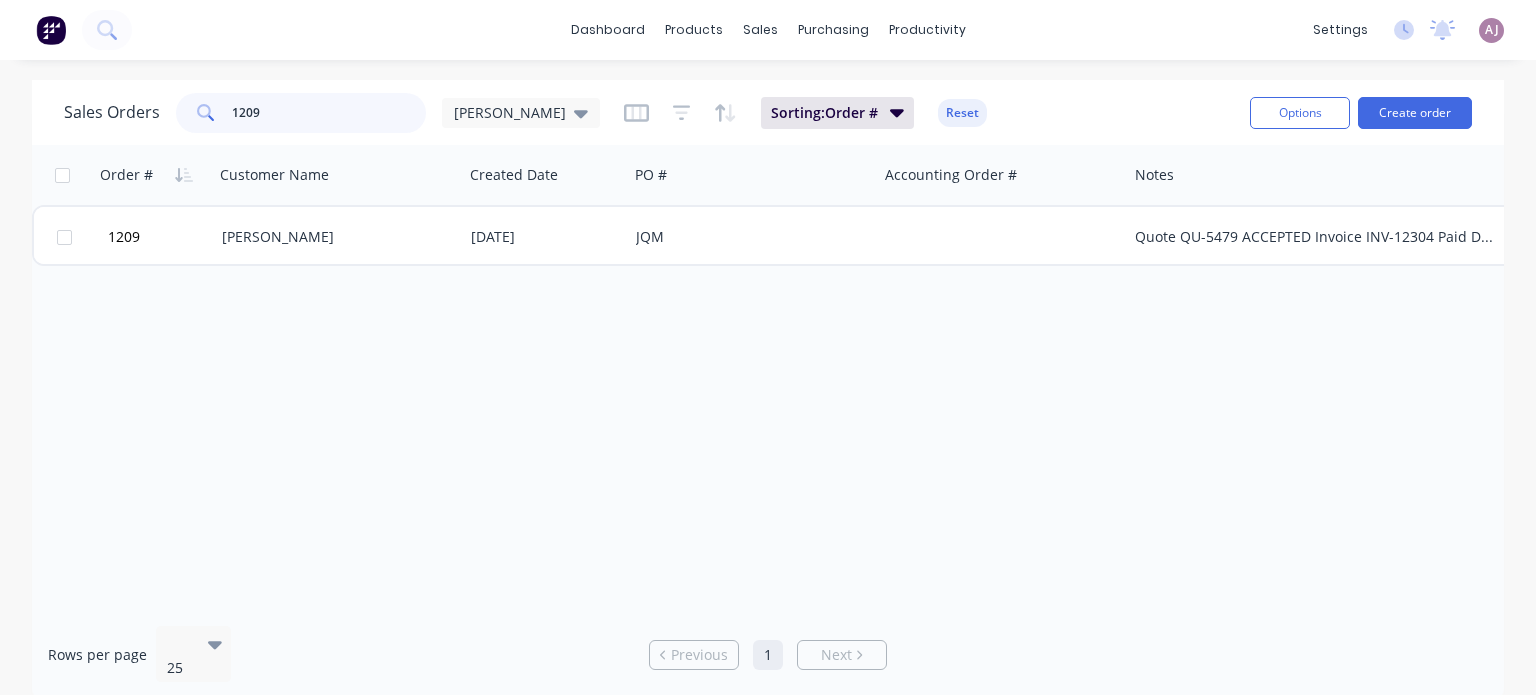 click on "1209" at bounding box center (329, 113) 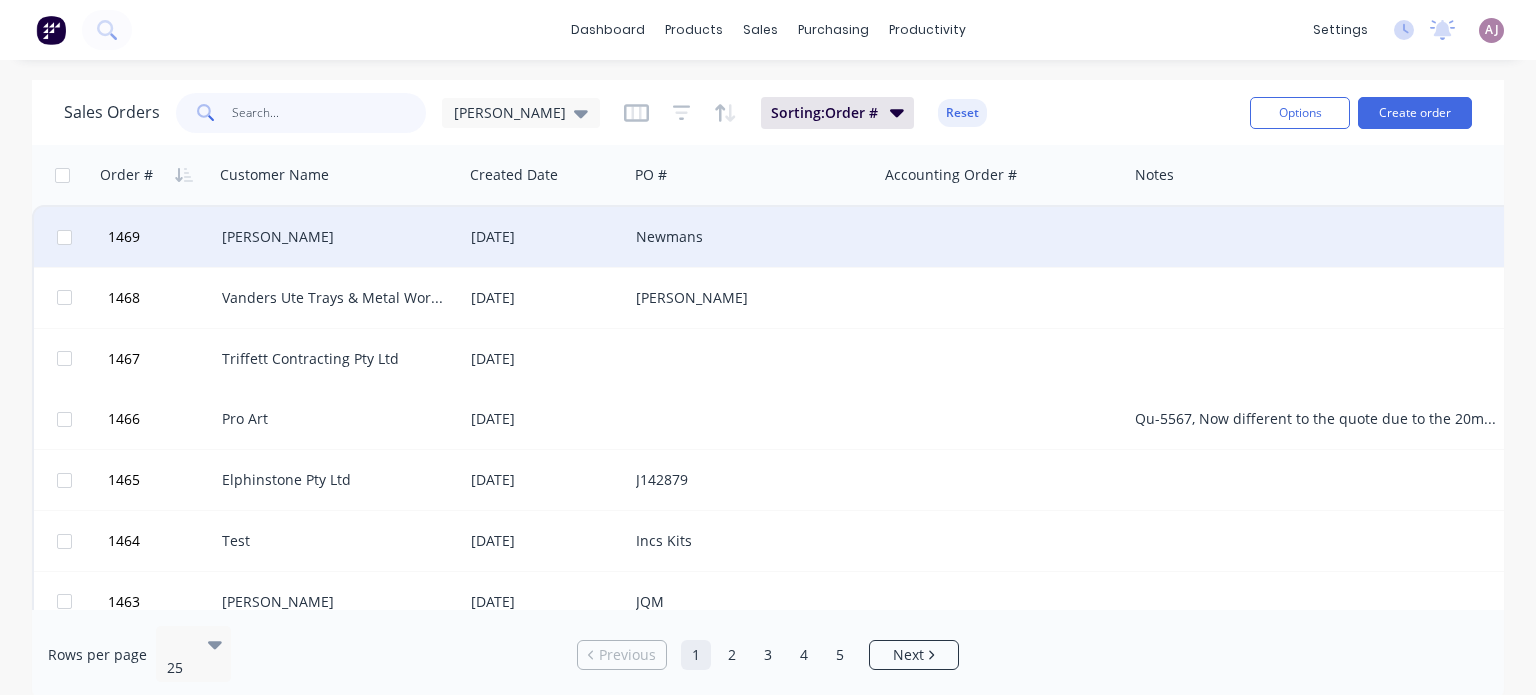 type 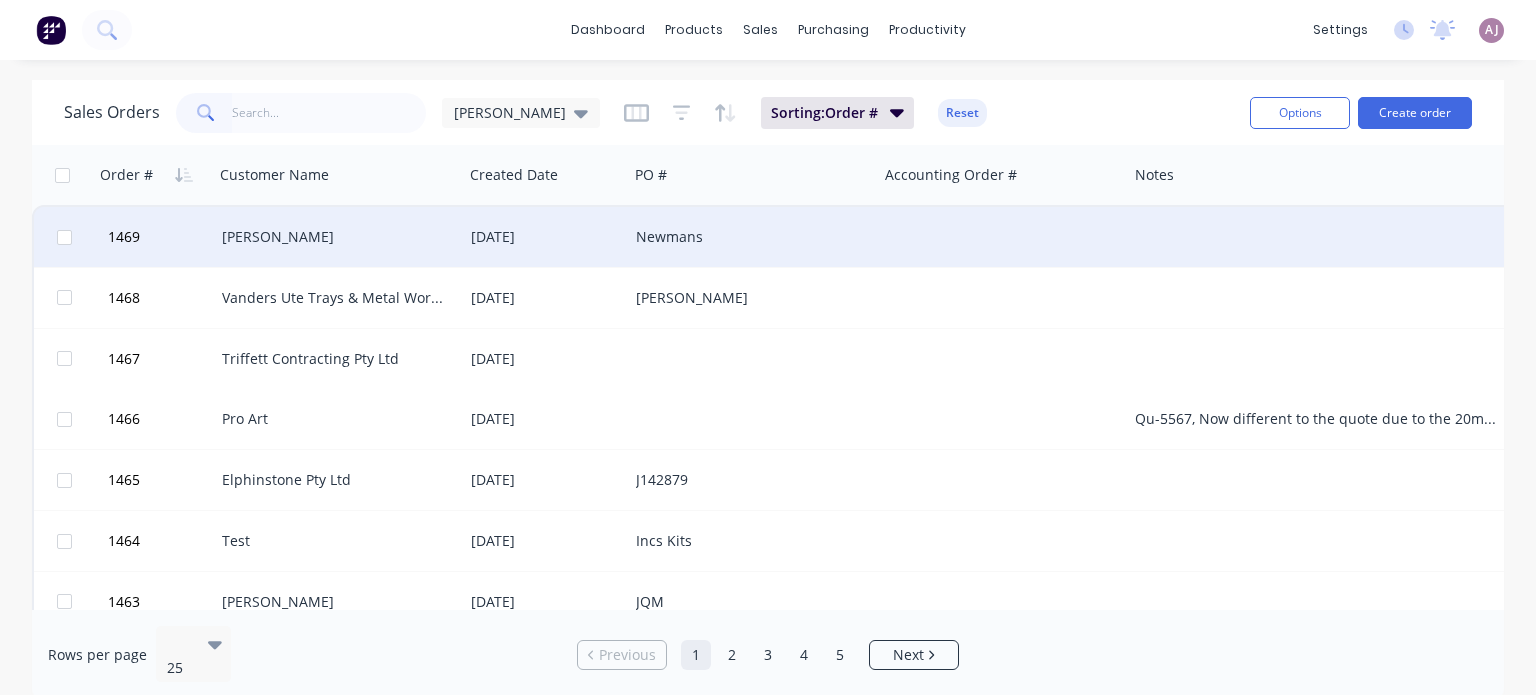 click on "[PERSON_NAME]" at bounding box center [333, 237] 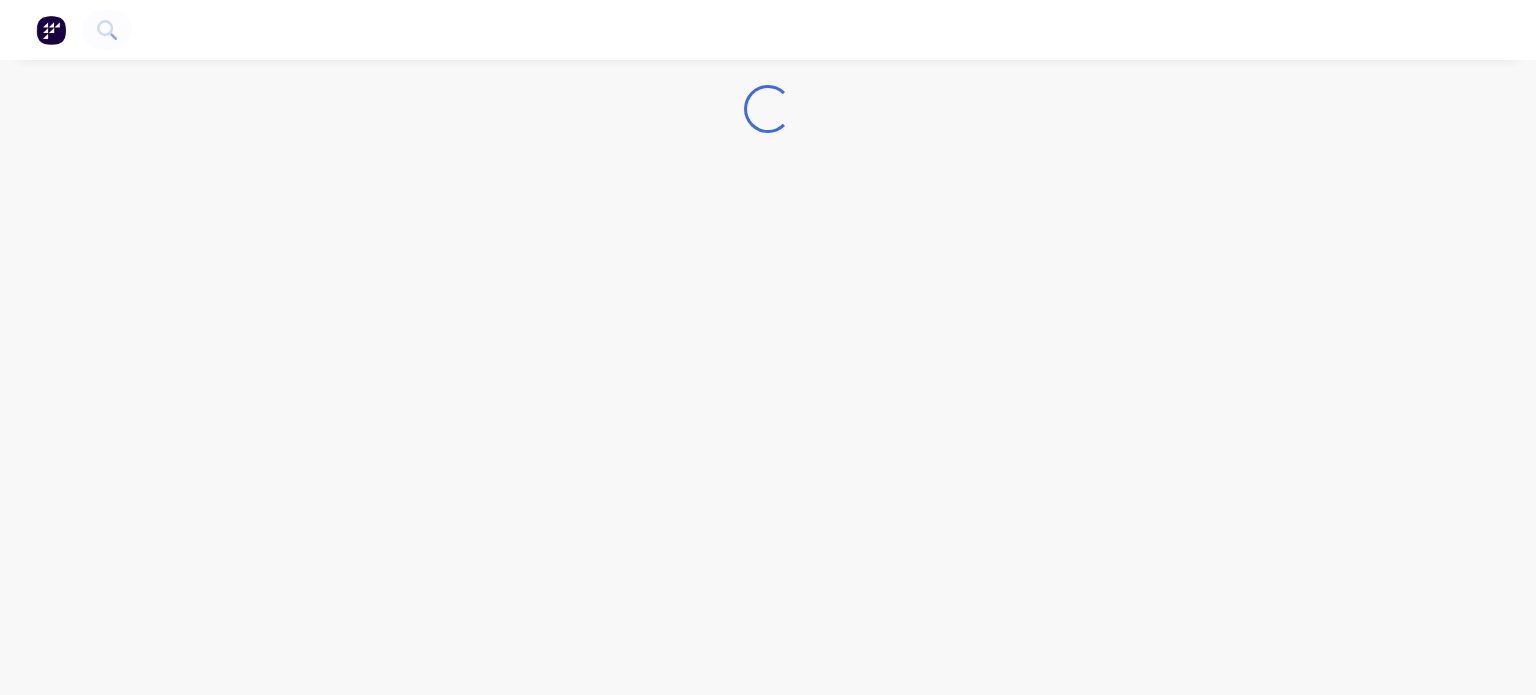 click on "Loading..." at bounding box center (768, 347) 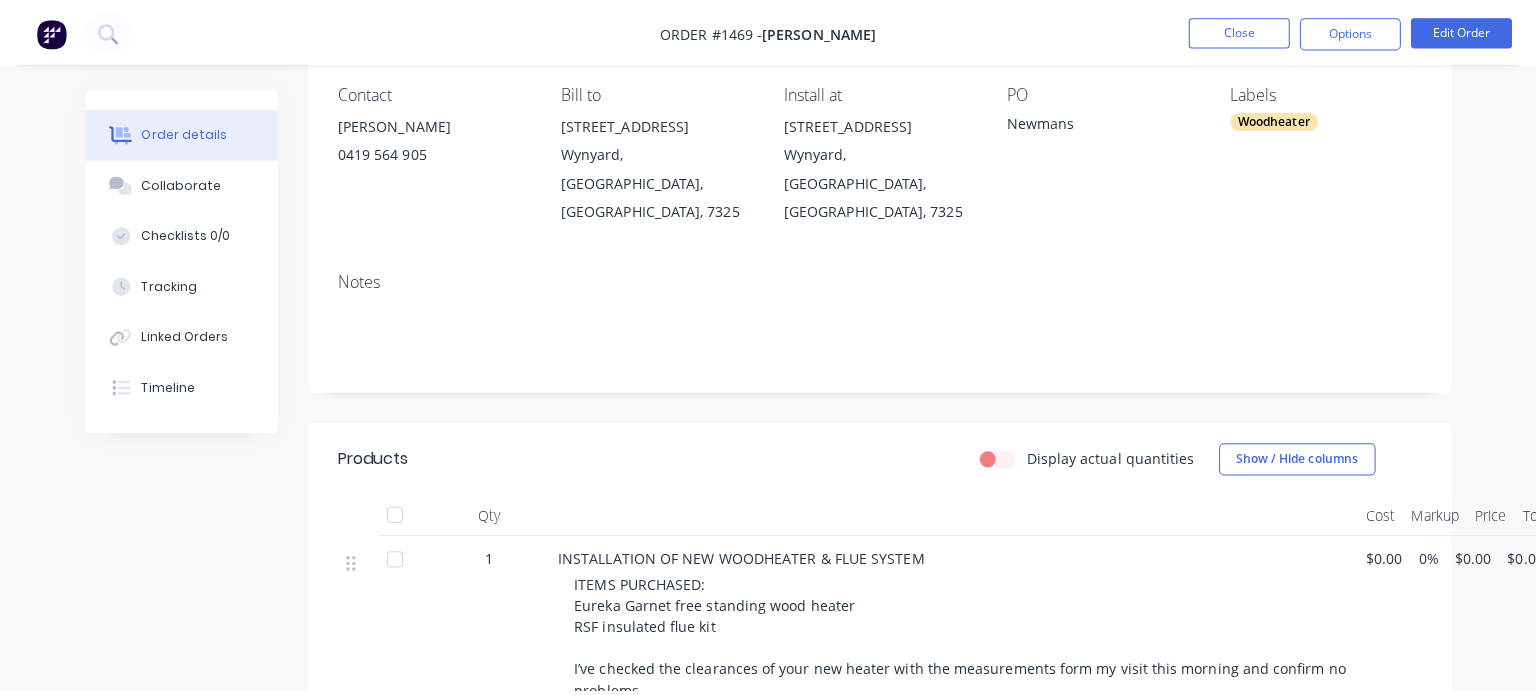 scroll, scrollTop: 0, scrollLeft: 0, axis: both 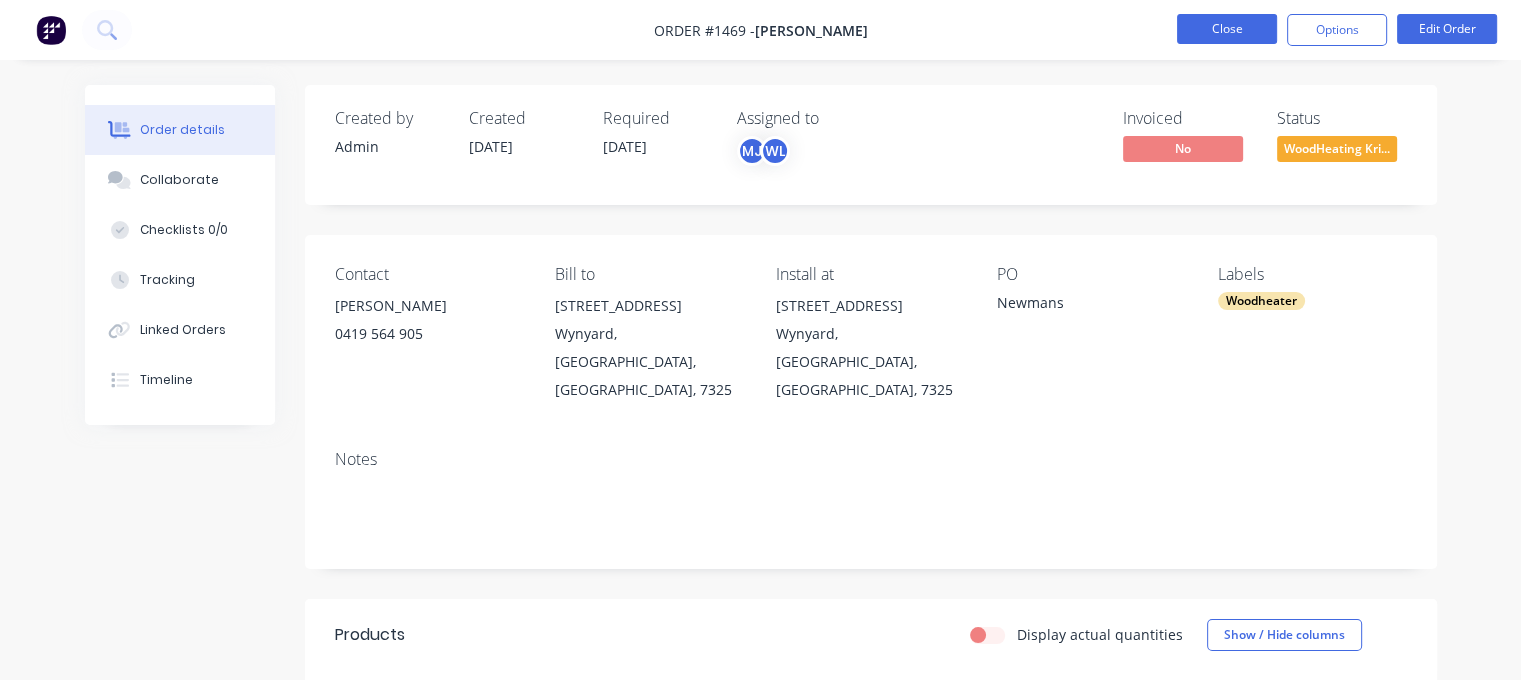 click on "Close" at bounding box center (1227, 29) 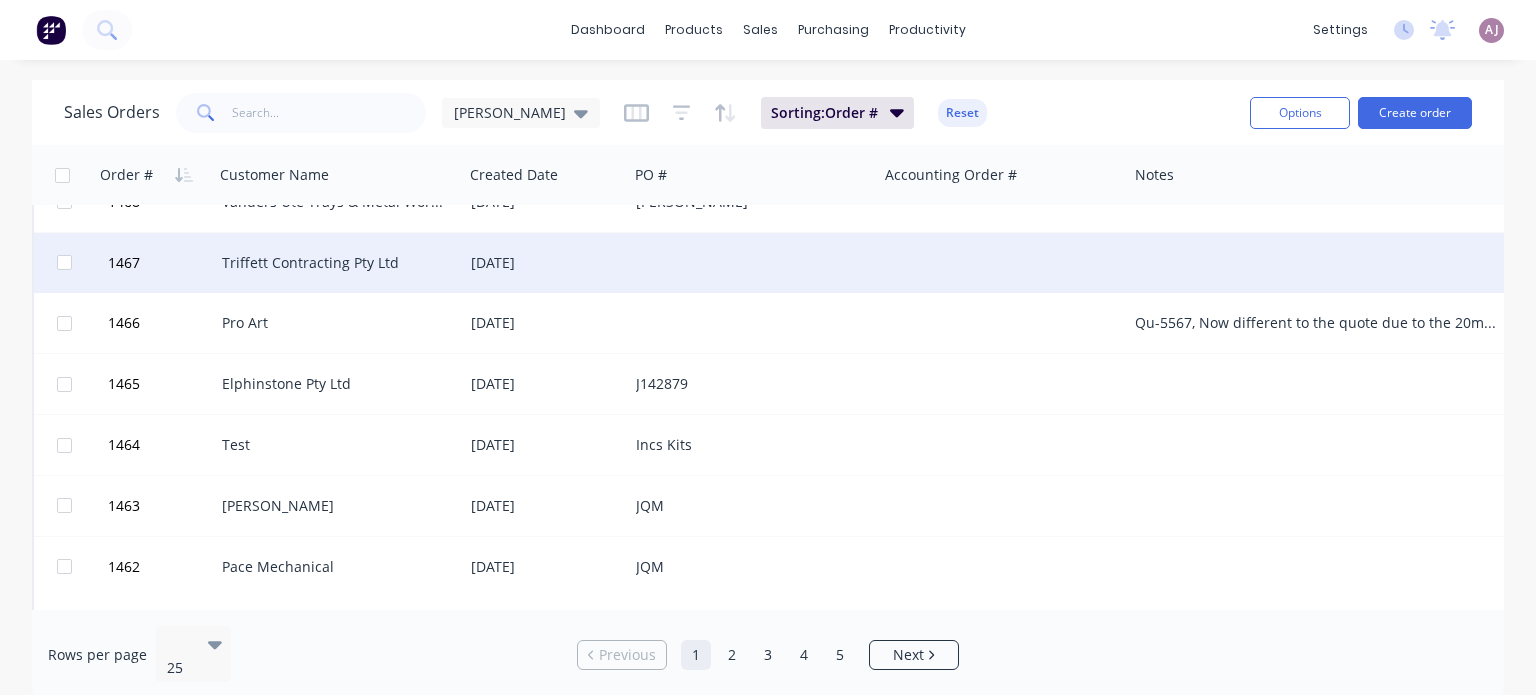 scroll, scrollTop: 0, scrollLeft: 0, axis: both 